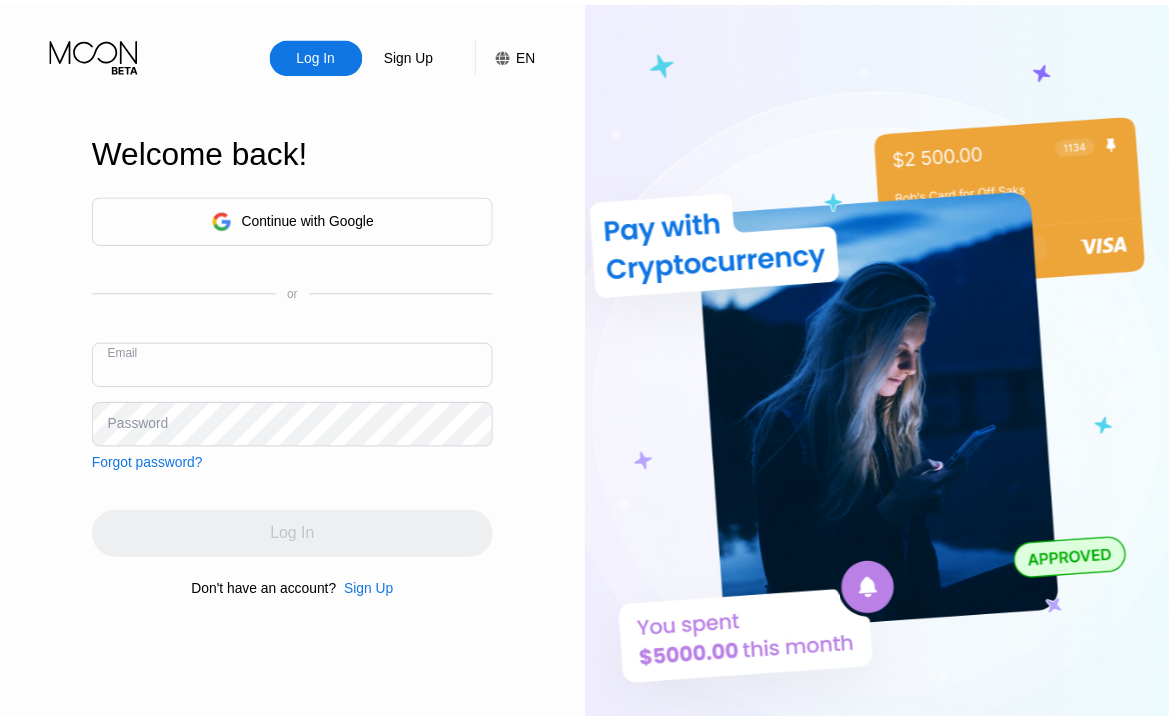 scroll, scrollTop: 0, scrollLeft: 0, axis: both 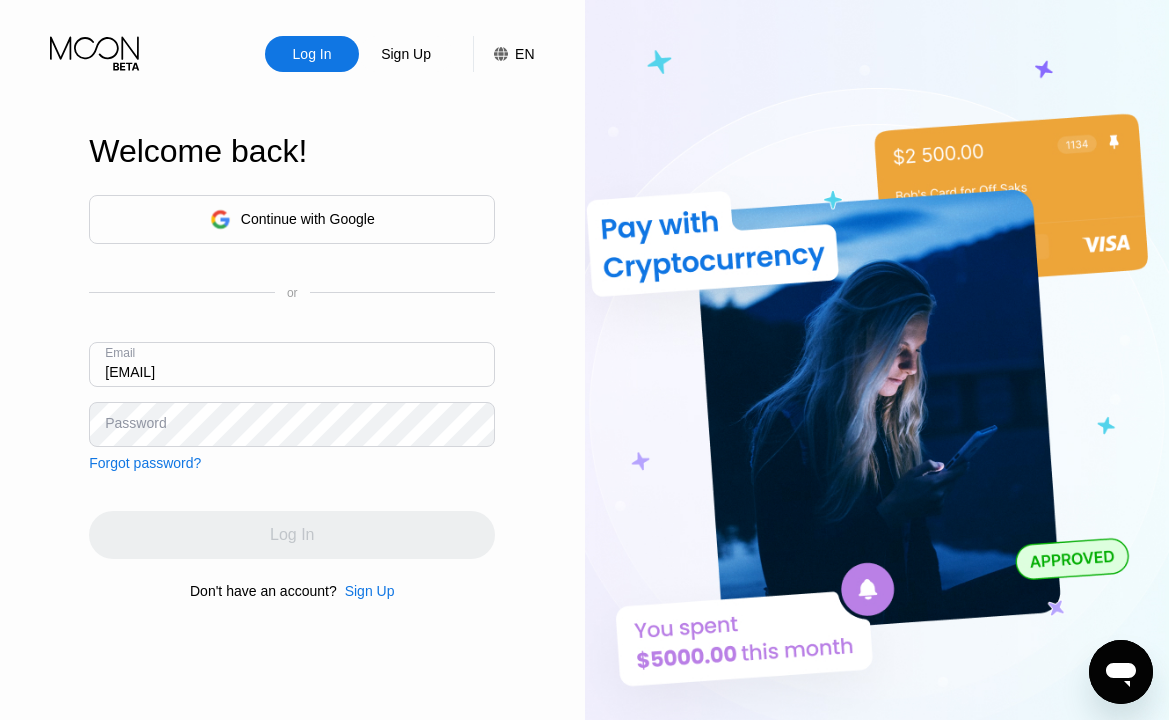 type on "[EMAIL]" 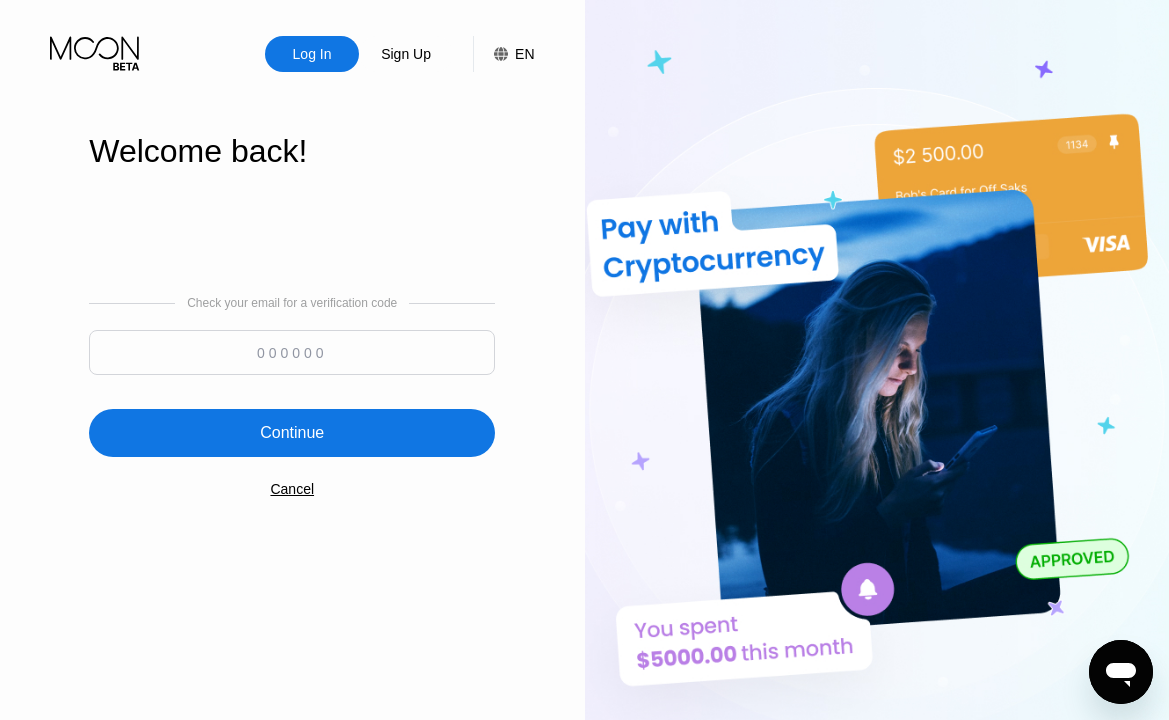click on "Welcome back! Check your email for a verification code Continue Cancel" at bounding box center (292, 366) 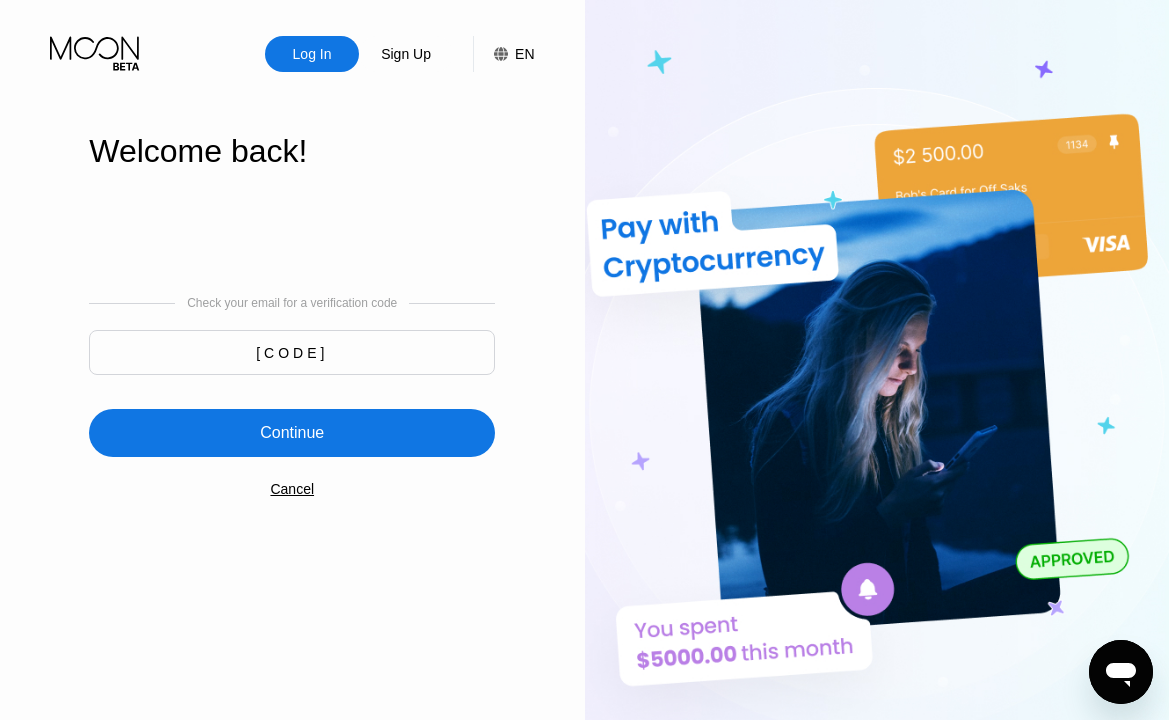 type on "500222" 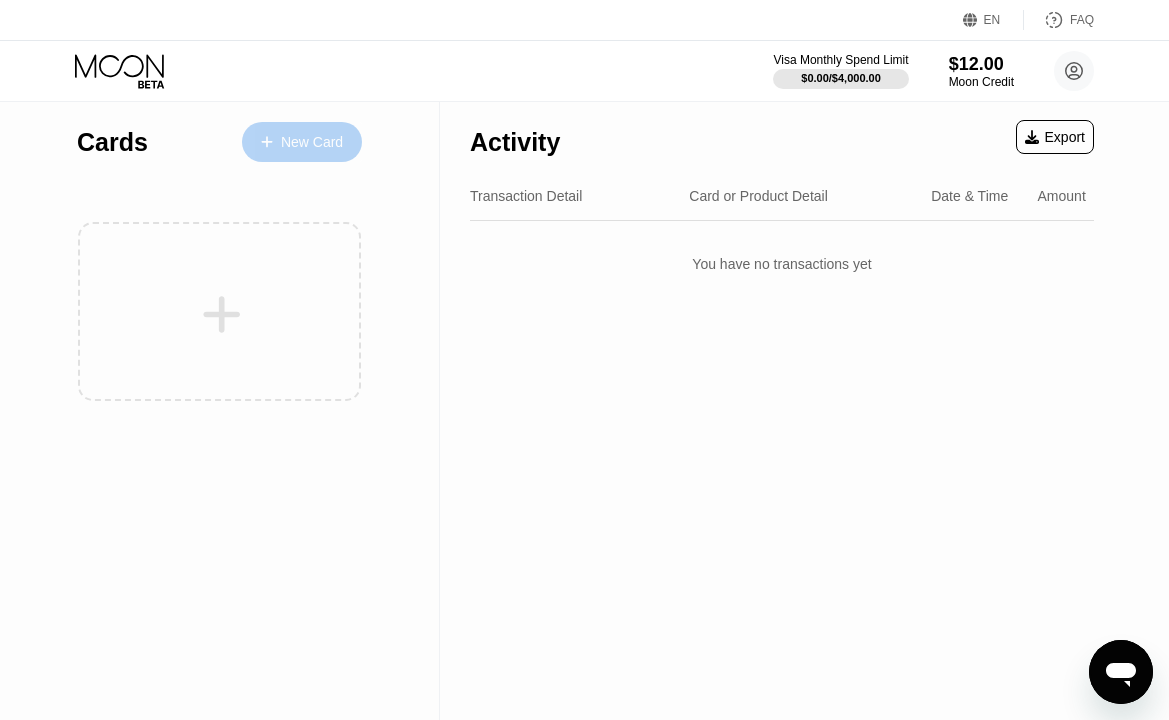 click on "New Card" at bounding box center [312, 142] 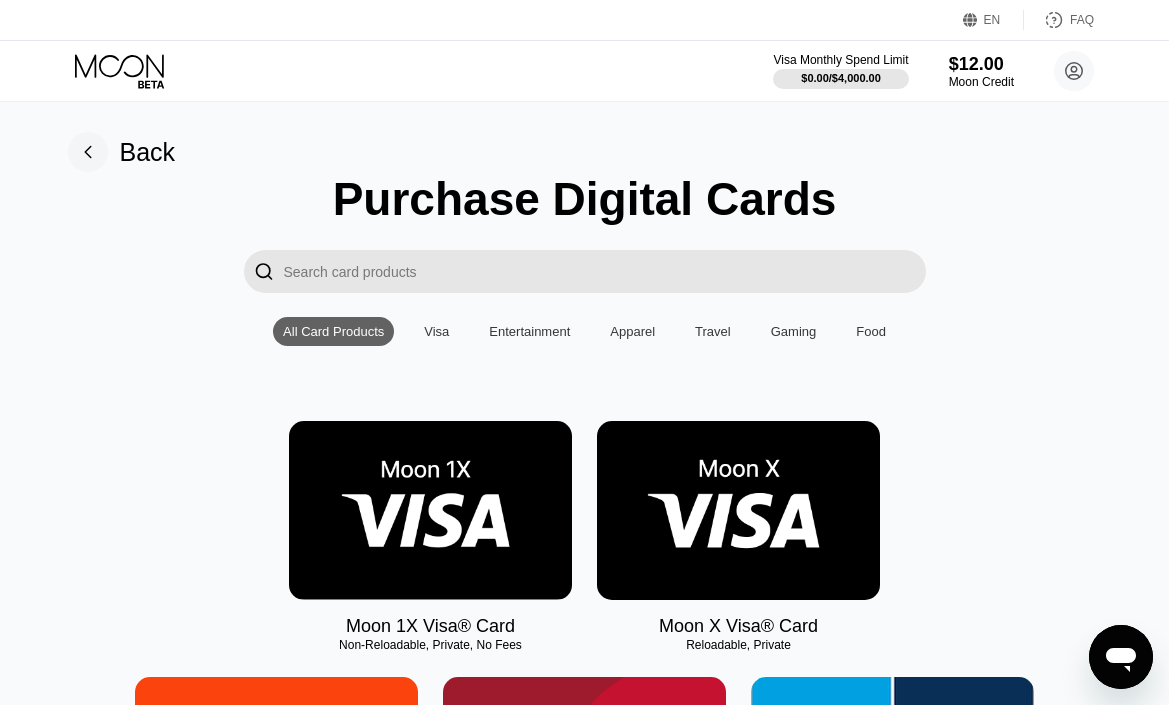 click at bounding box center (738, 510) 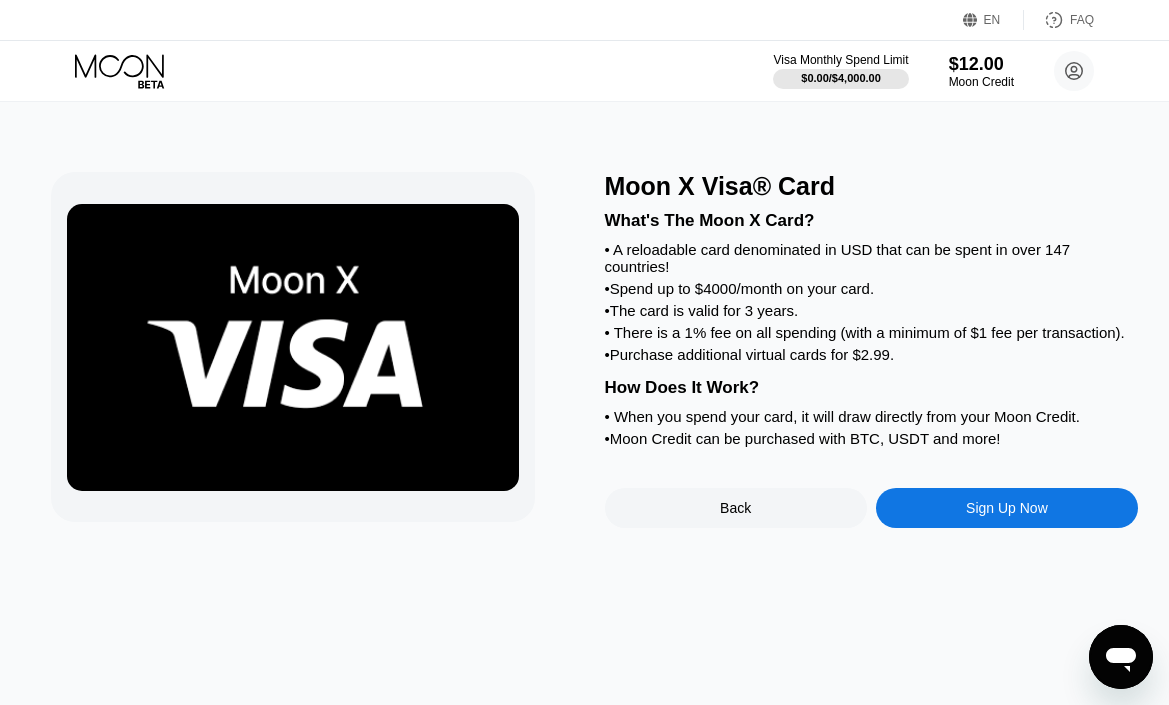 click on "How Does It Work?" at bounding box center (872, 388) 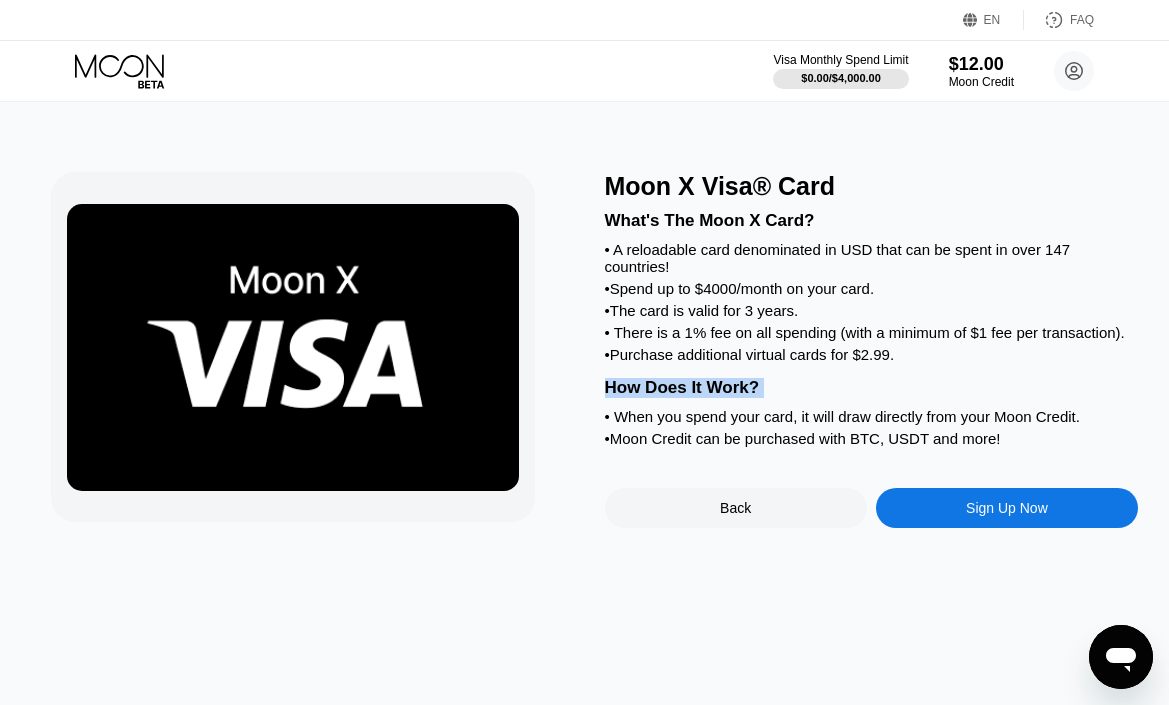 click on "How Does It Work?" at bounding box center [872, 388] 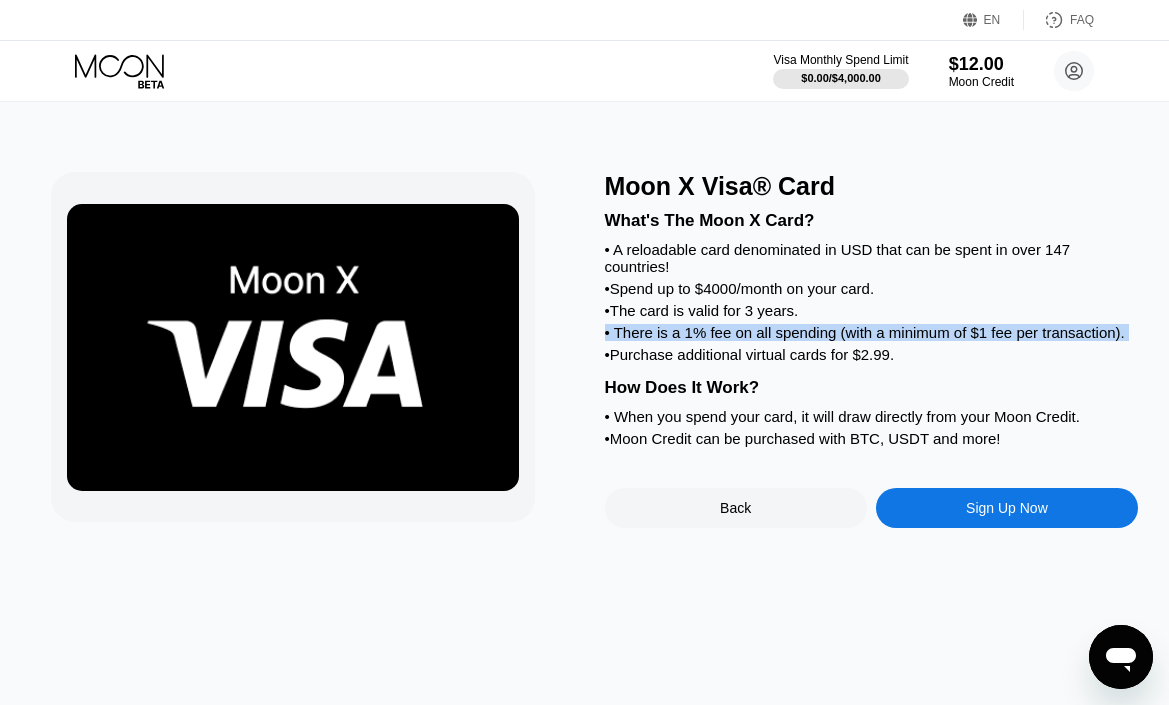 click on "•   There is a 1% fee on all spending (with a minimum of $1 fee per transaction)." at bounding box center (872, 332) 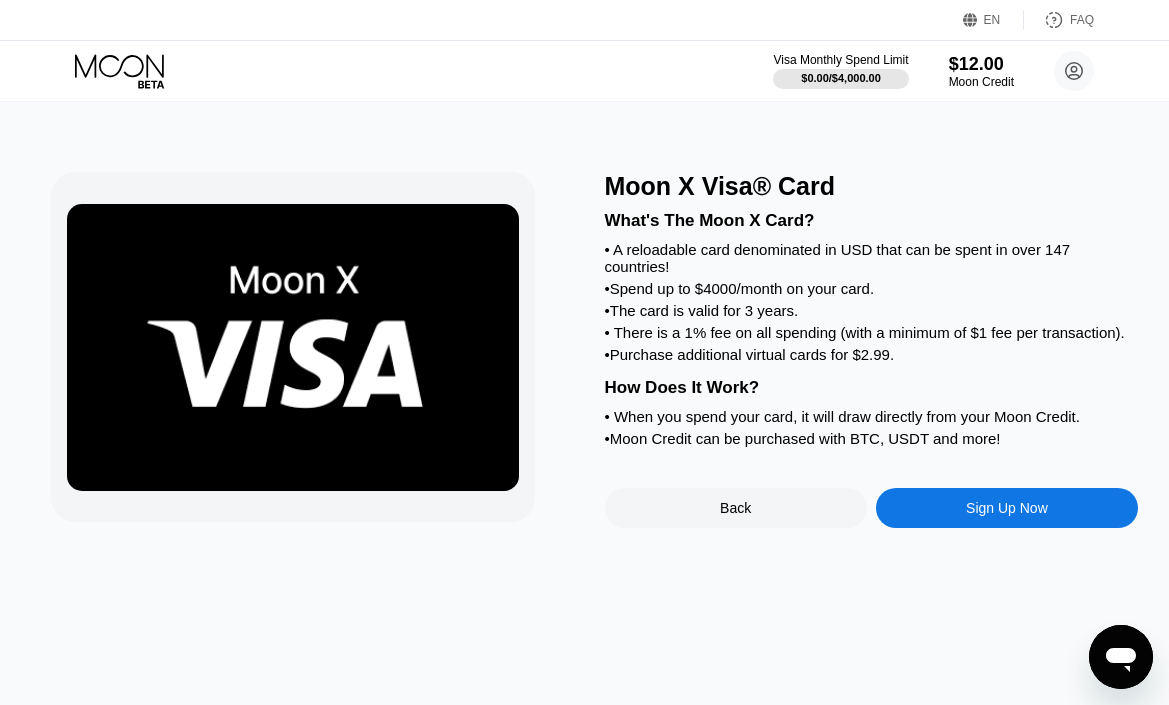 click on "•  Purchase additional virtual cards for $2.99." at bounding box center [872, 354] 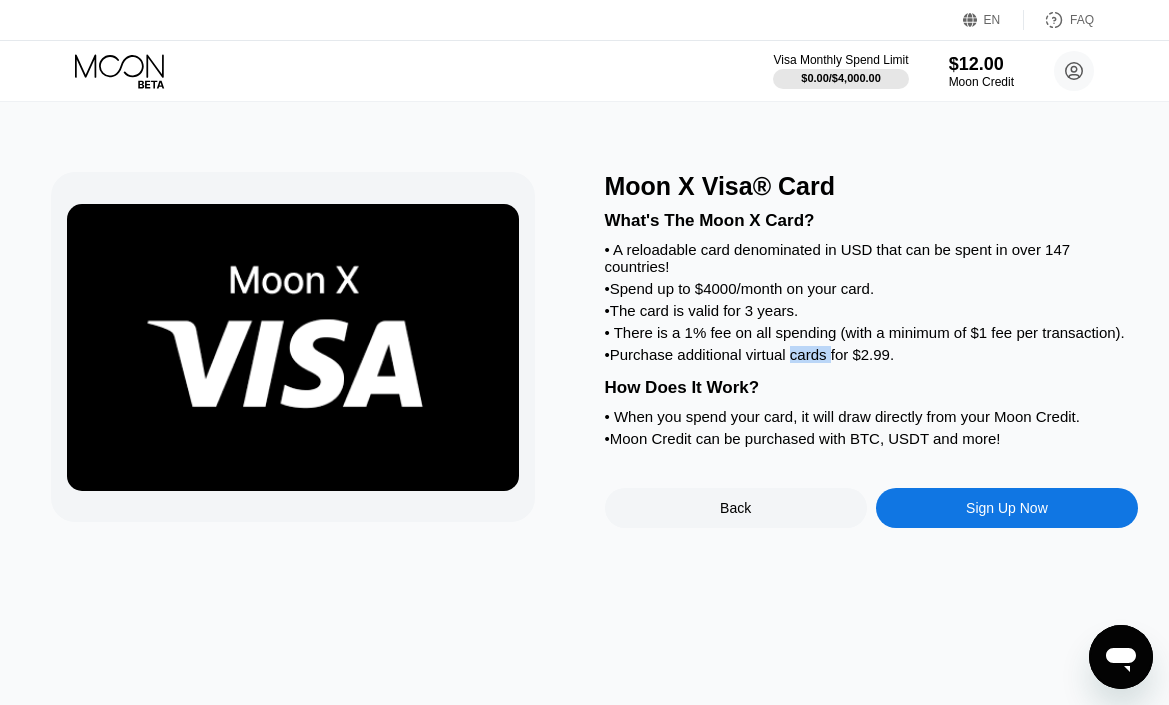 click on "•  Purchase additional virtual cards for $2.99." at bounding box center (872, 354) 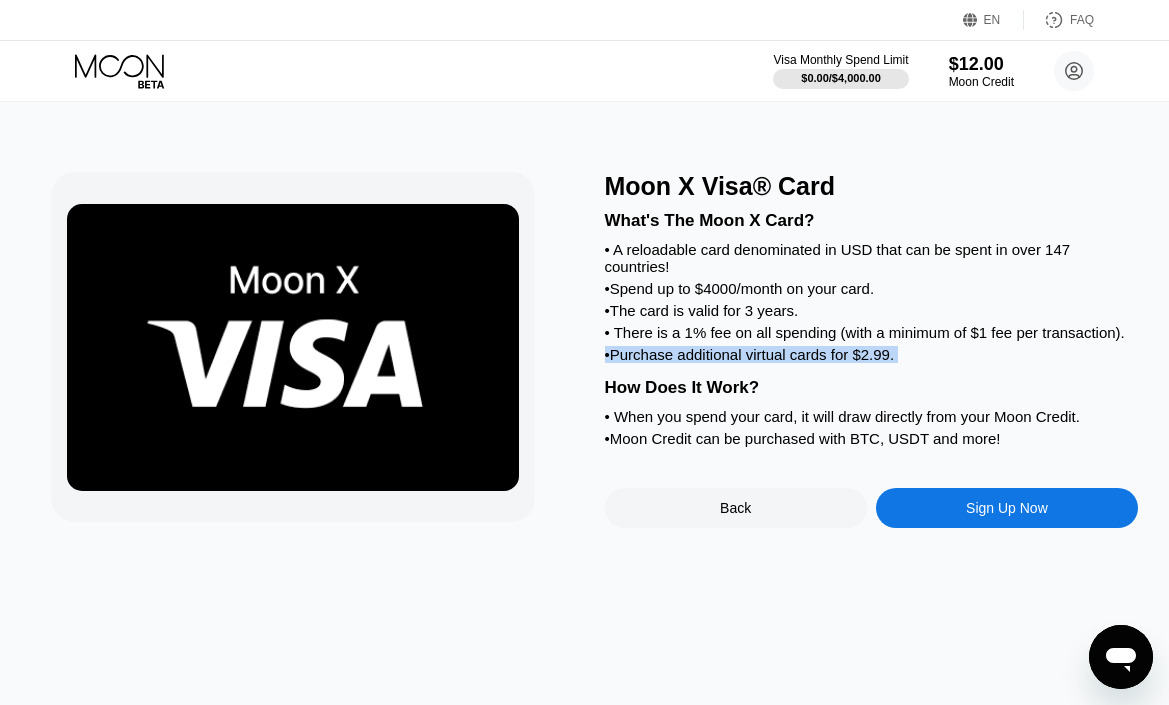click on "•  Purchase additional virtual cards for $2.99." at bounding box center [872, 354] 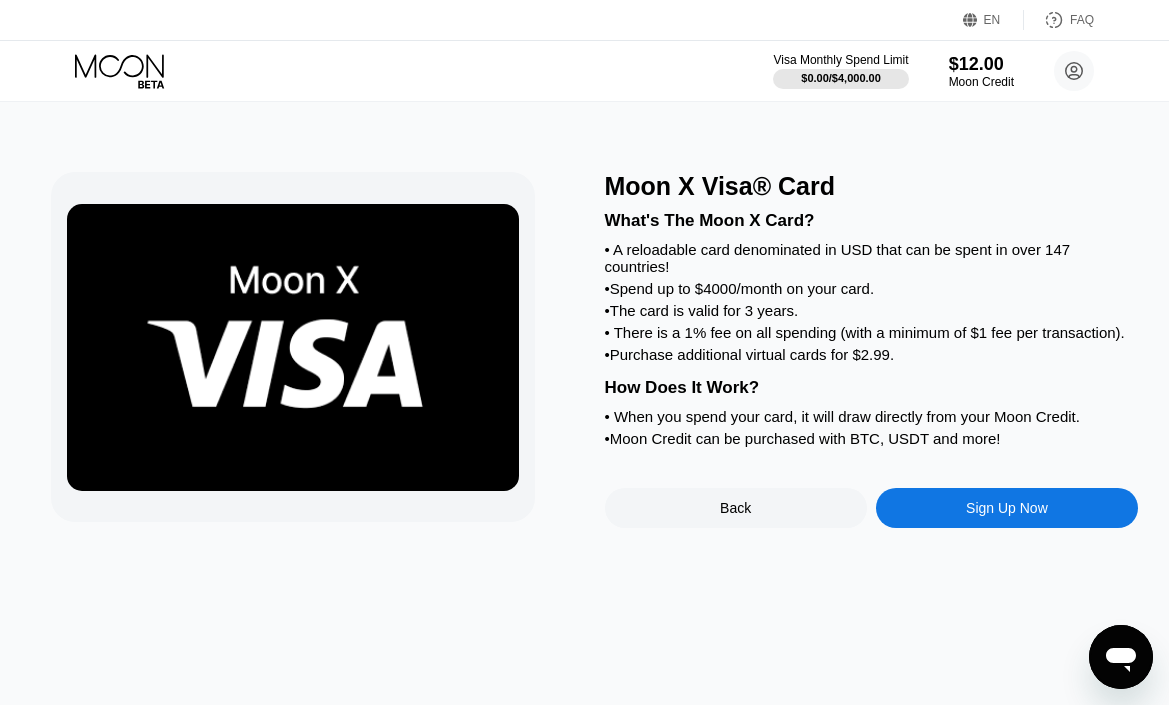 click on "•  The card is valid for 3 years." at bounding box center [872, 310] 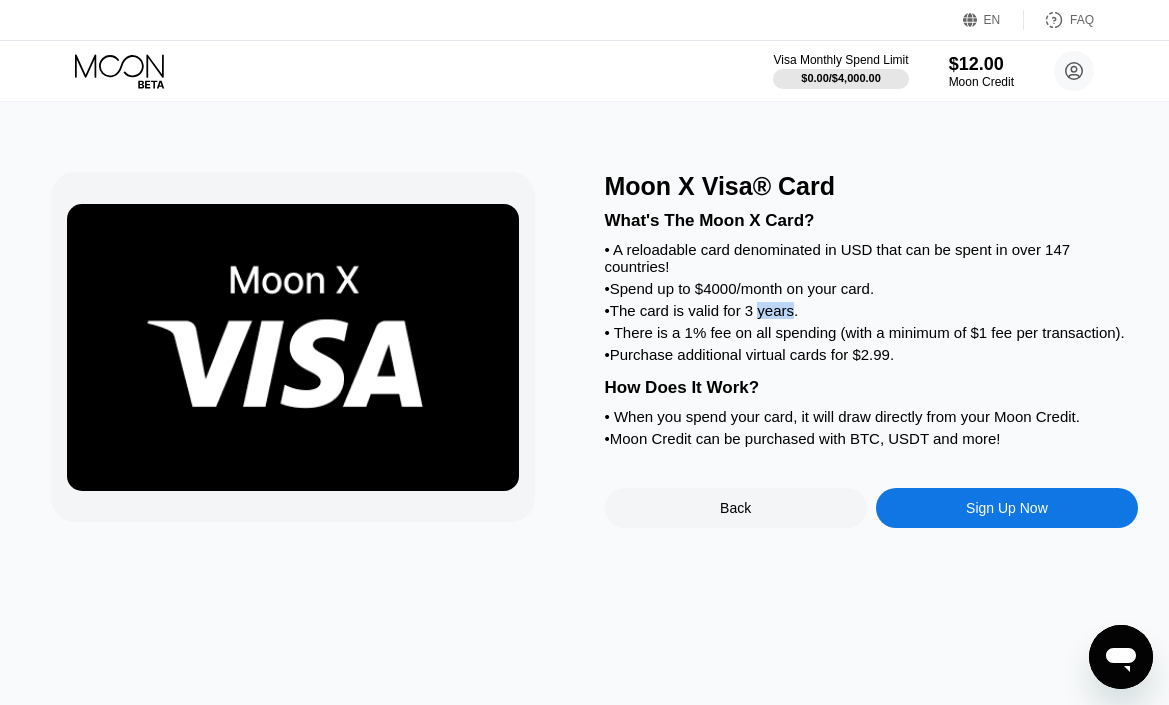 click on "•  The card is valid for 3 years." at bounding box center [872, 310] 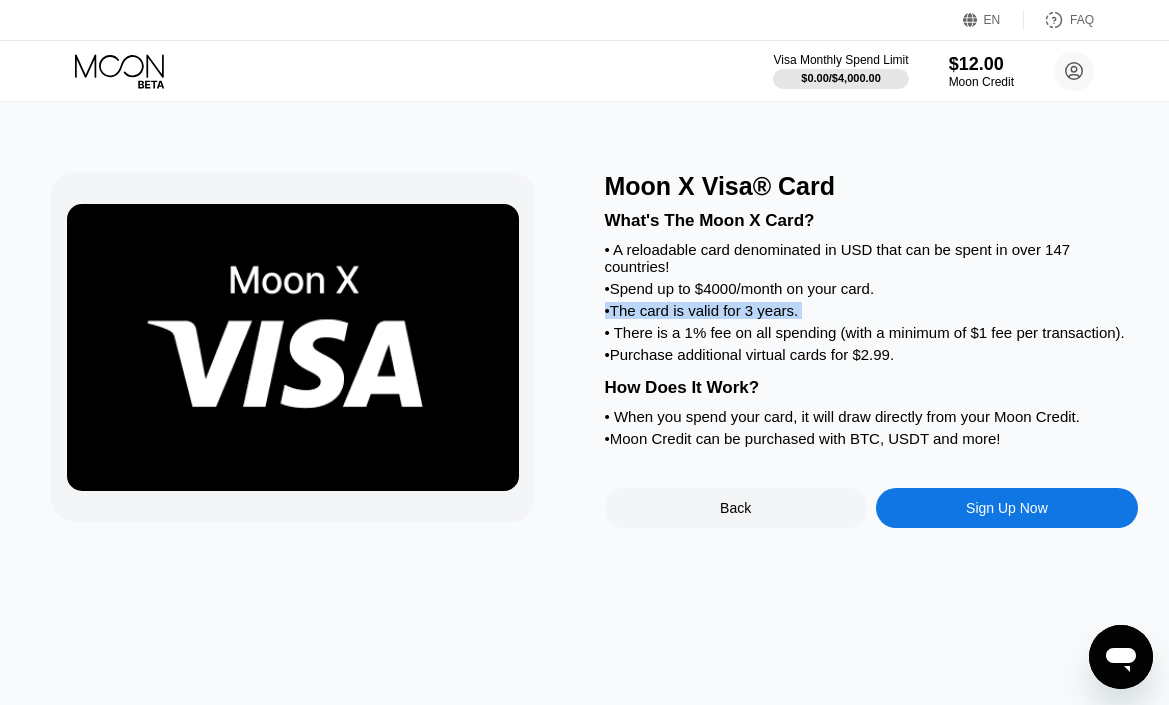 click on "•  The card is valid for 3 years." at bounding box center (872, 310) 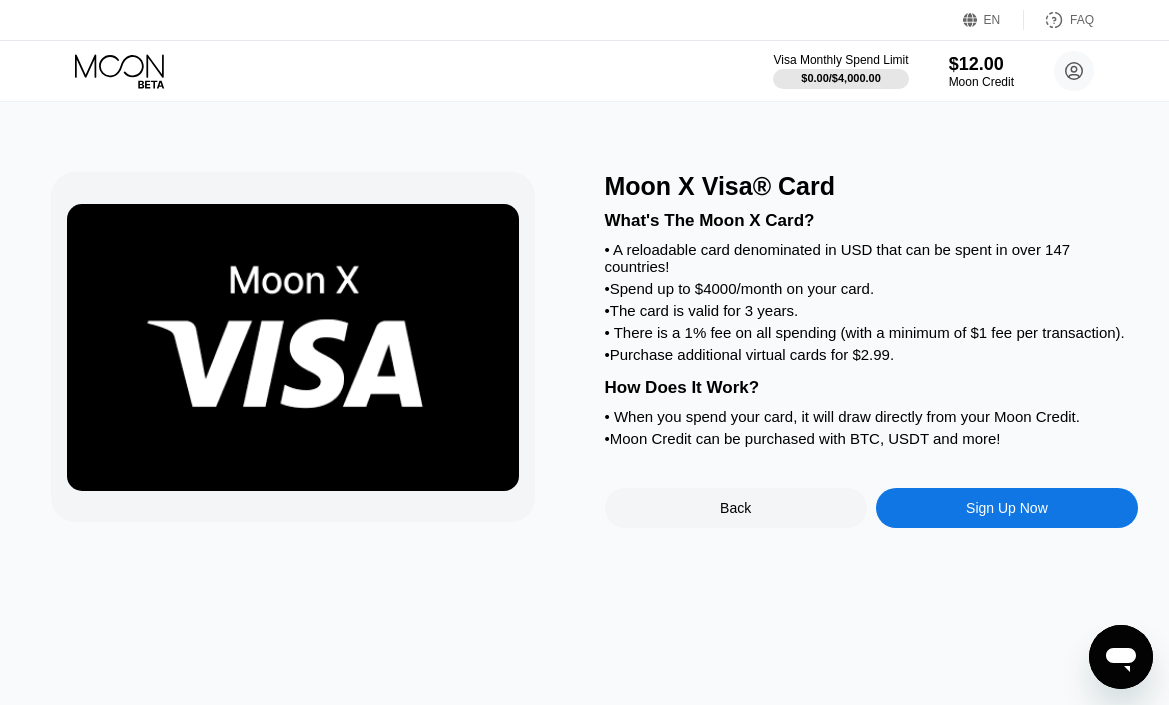 click on "•  Spend up to $4000/month on your card." at bounding box center [872, 288] 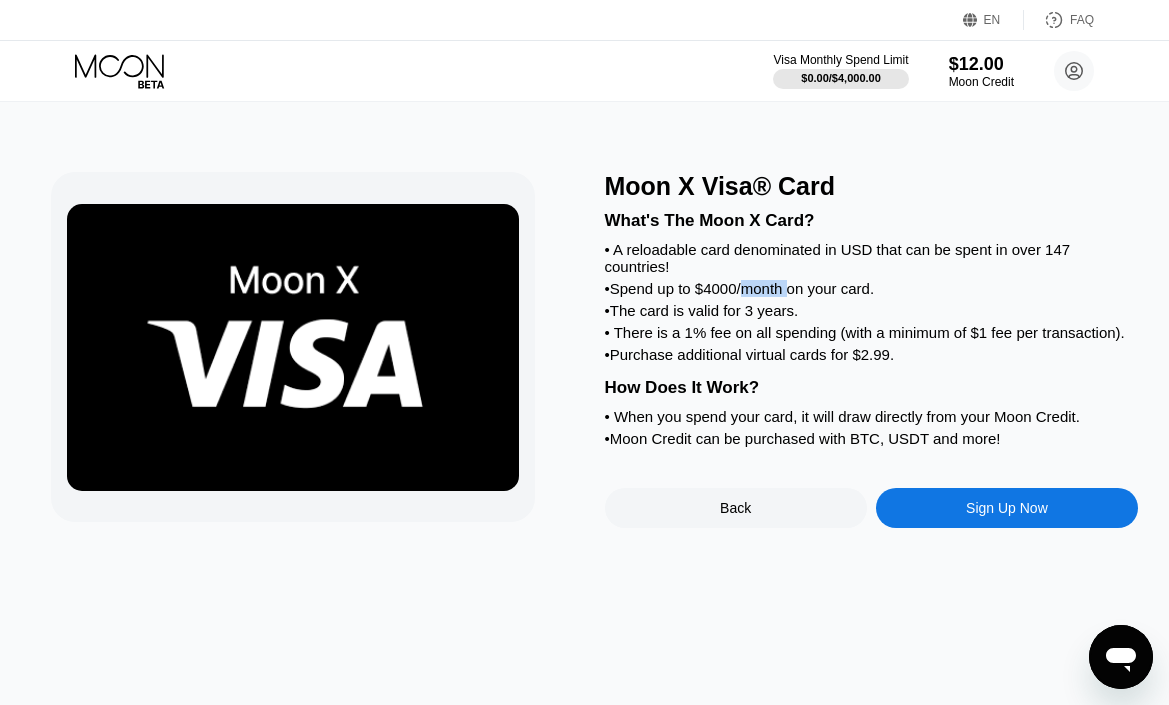 click on "•  Spend up to $4000/month on your card." at bounding box center [872, 288] 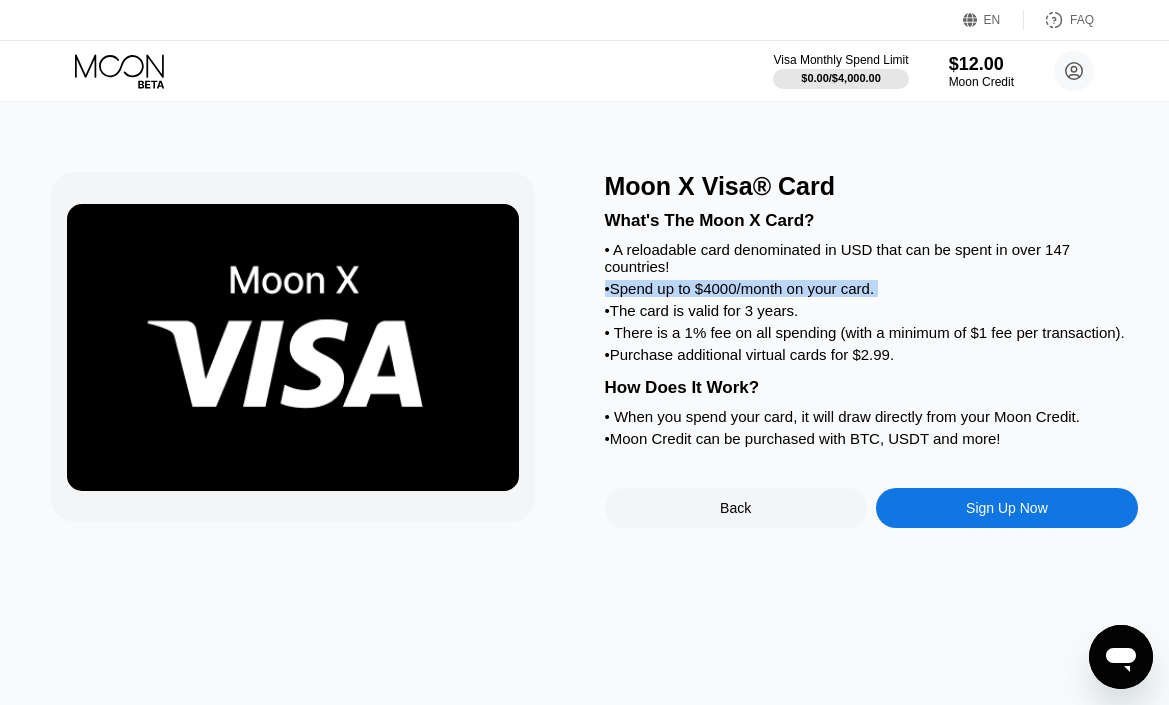 click on "•  Spend up to $4000/month on your card." at bounding box center [872, 288] 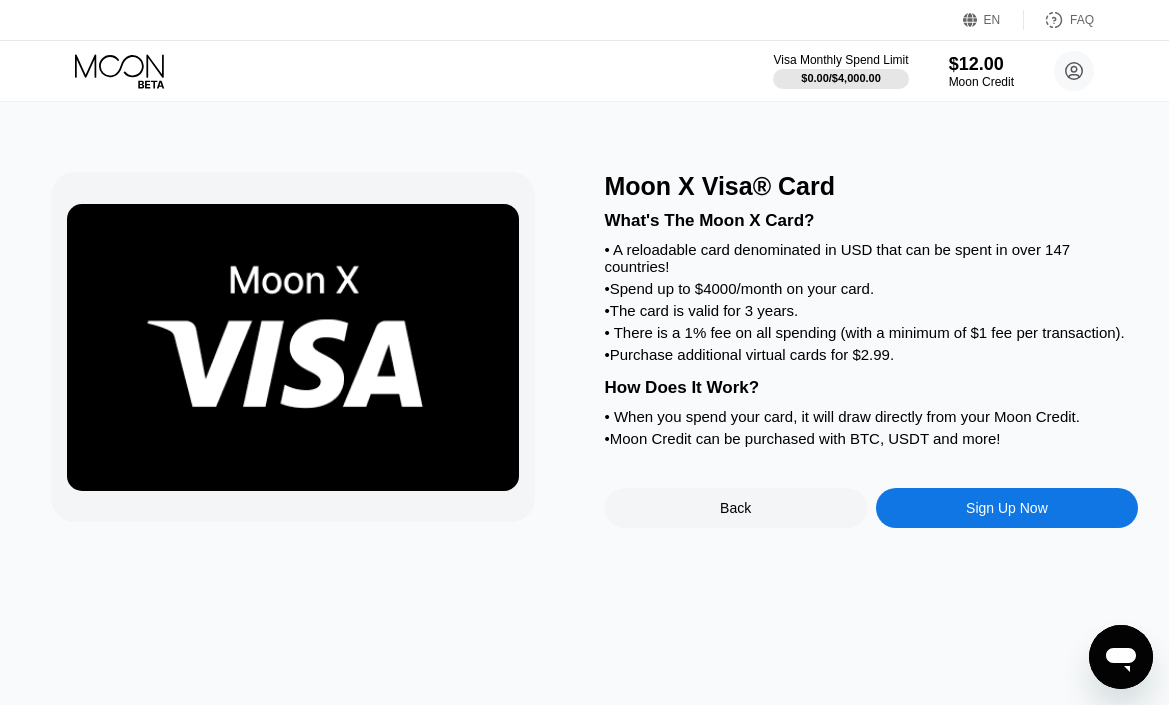 click on "•   A reloadable card denominated in USD that can be spent in over 147 countries!" at bounding box center (872, 258) 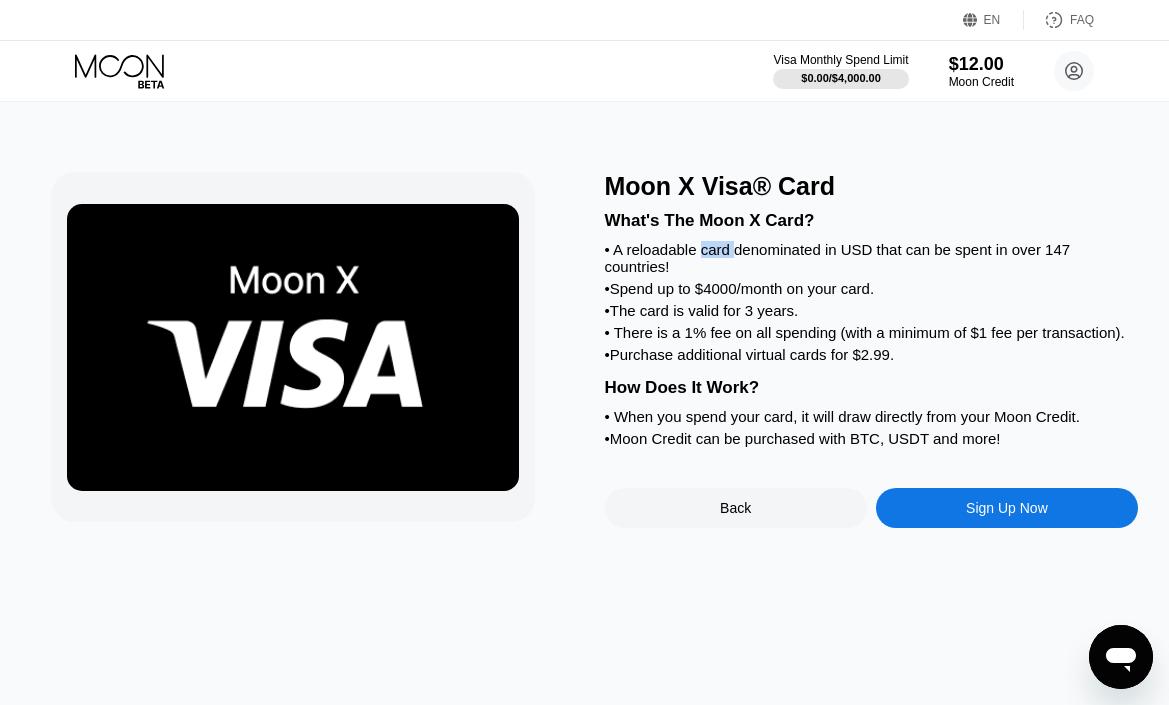 click on "•   A reloadable card denominated in USD that can be spent in over 147 countries!" at bounding box center (872, 258) 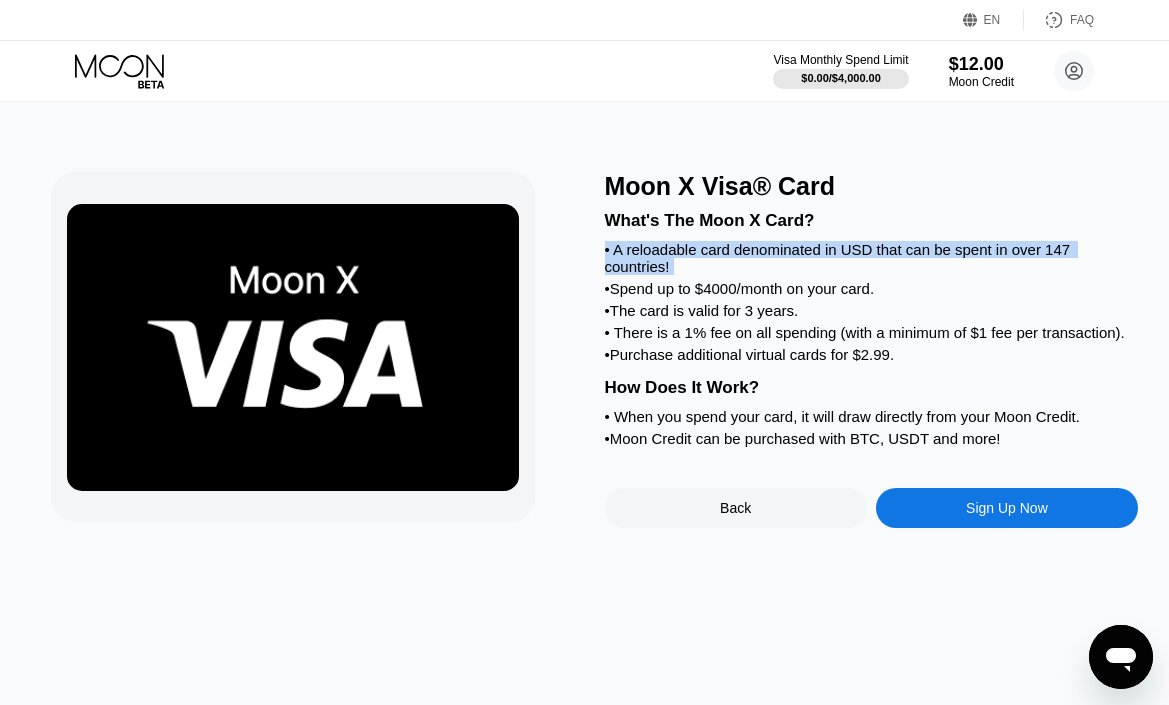 drag, startPoint x: 716, startPoint y: 256, endPoint x: 761, endPoint y: 383, distance: 134.73679 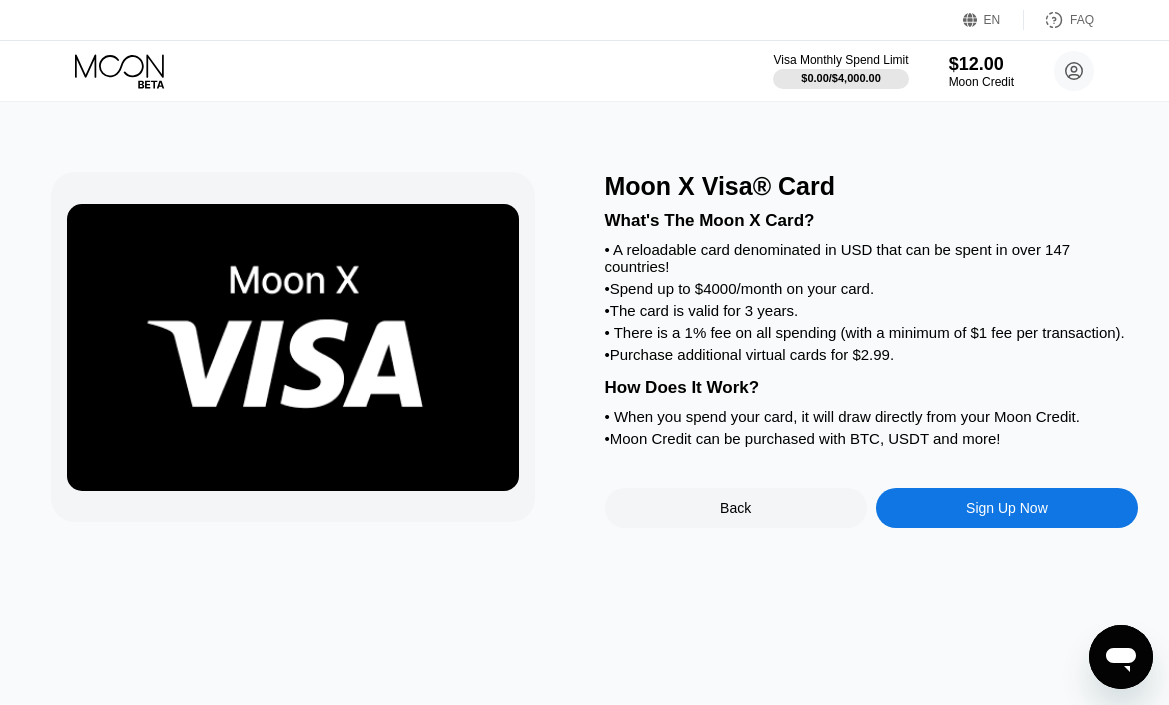 click on "•  Purchase additional virtual cards for $2.99." at bounding box center (872, 354) 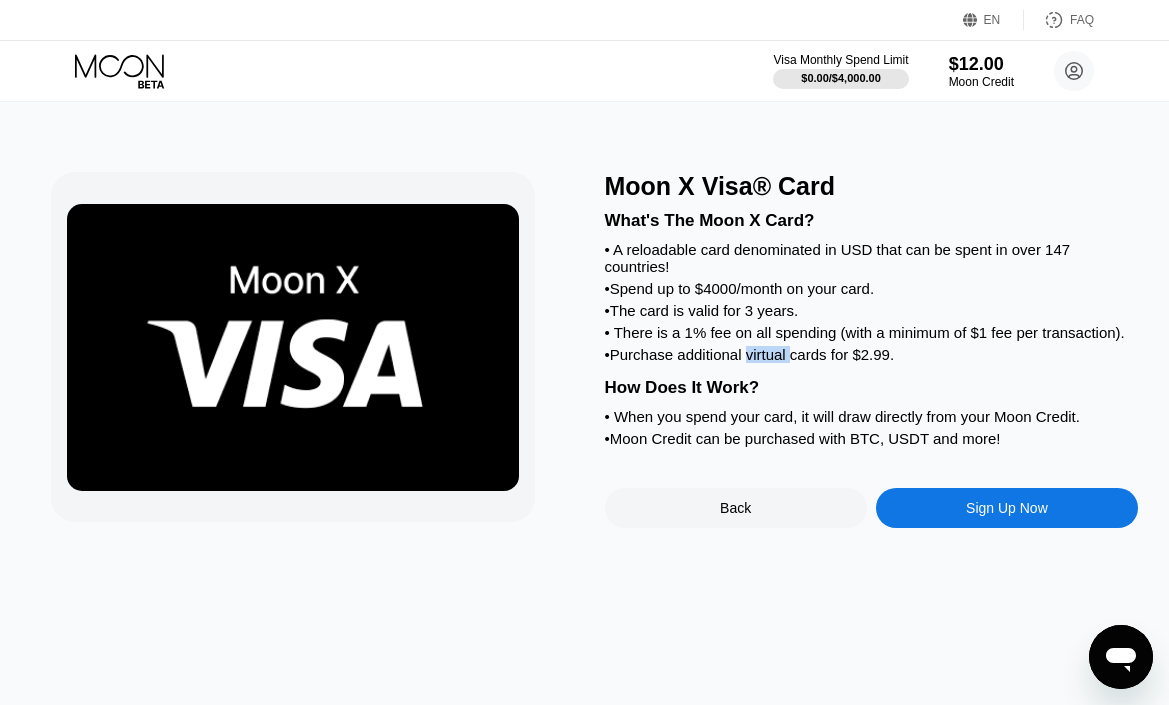 click on "•  Purchase additional virtual cards for $2.99." at bounding box center (872, 354) 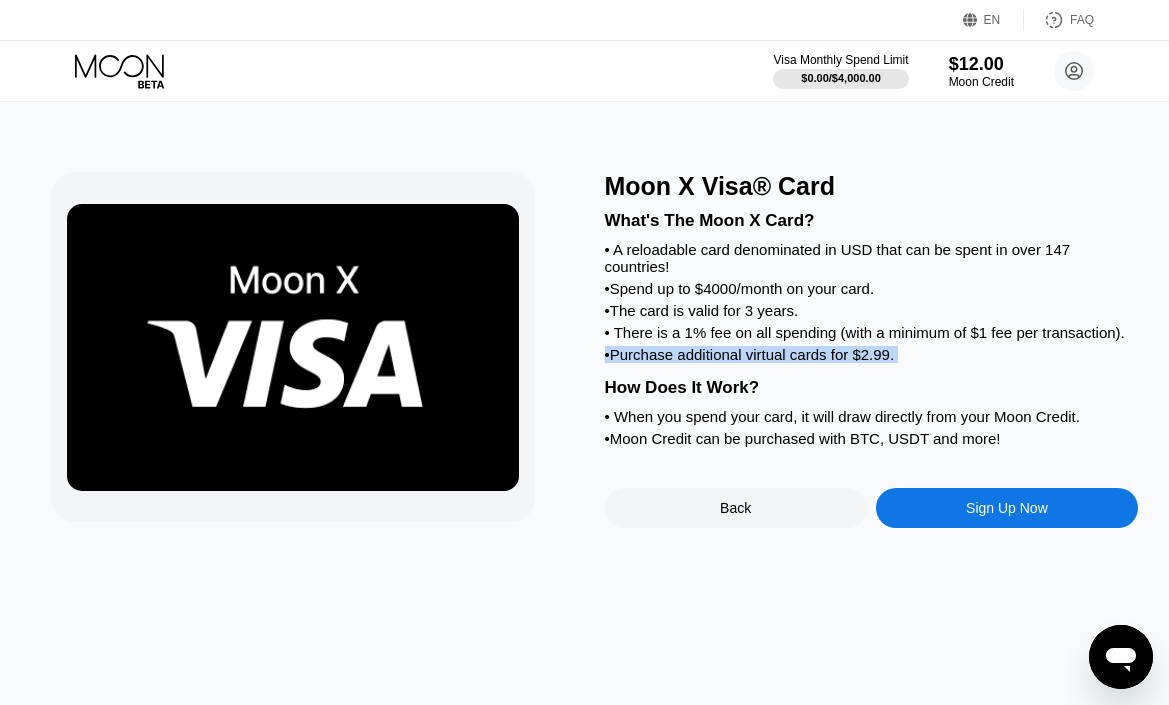 click on "•  Purchase additional virtual cards for $2.99." at bounding box center (872, 354) 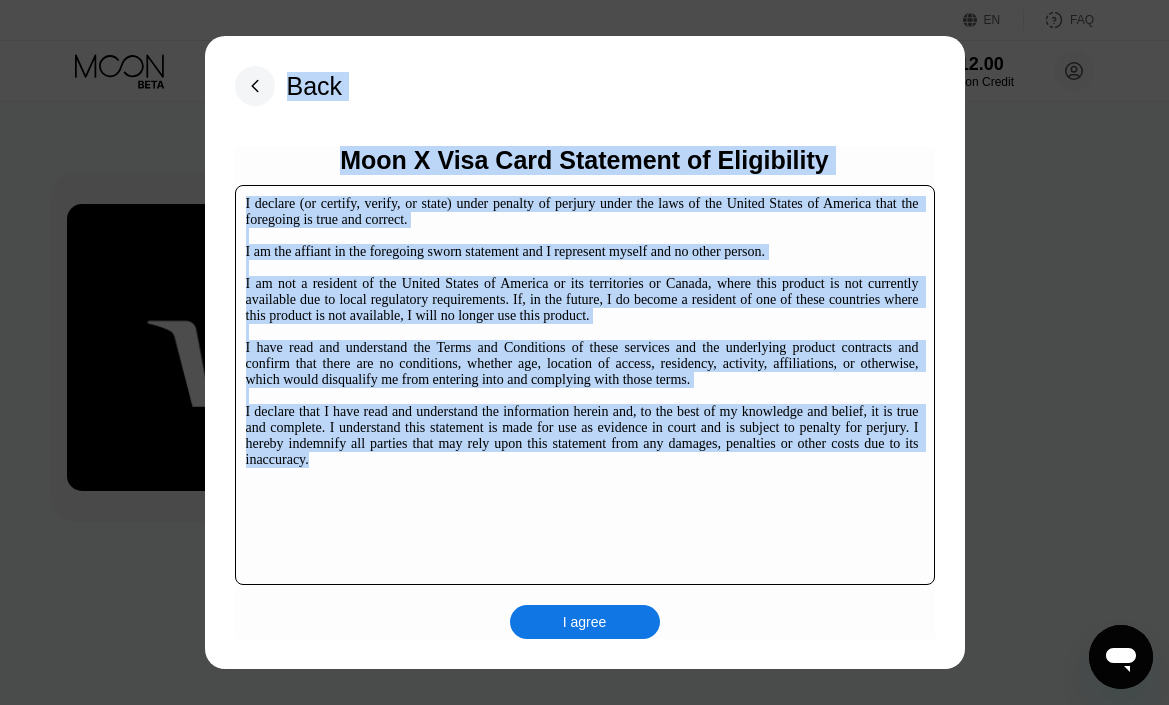 drag, startPoint x: 654, startPoint y: 512, endPoint x: 198, endPoint y: 176, distance: 566.42035 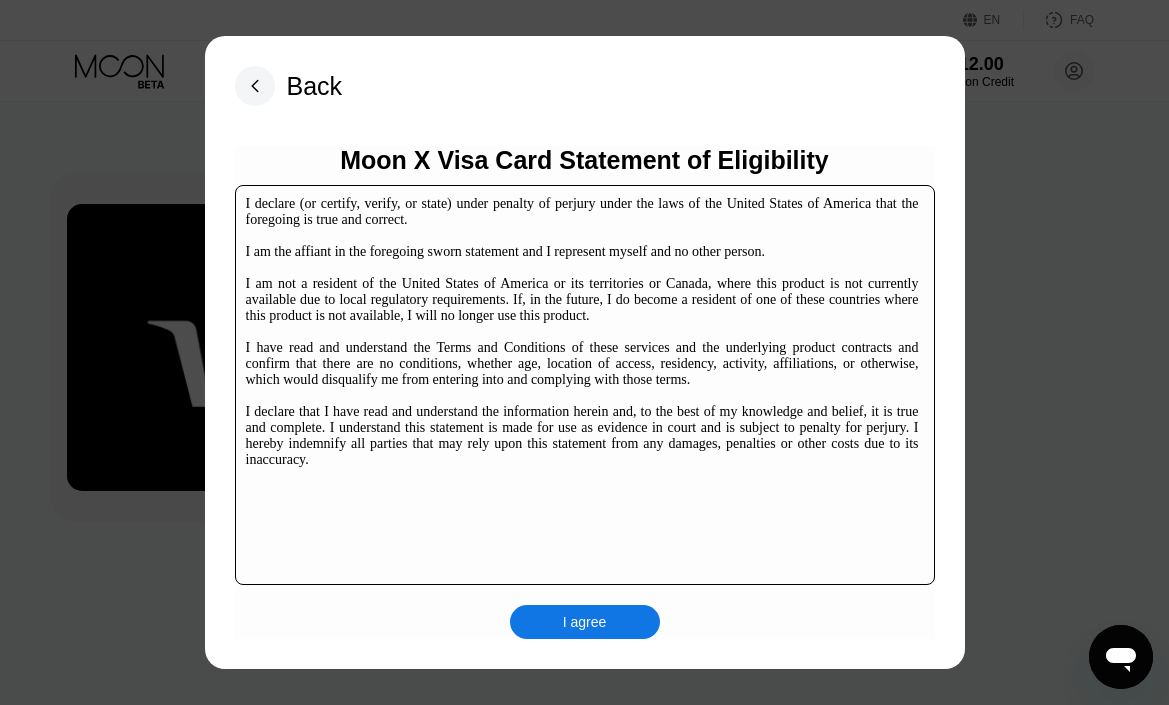 click on "I declare (or certify, verify, or state) under penalty of perjury under the laws of the United States of America that the foregoing is true and correct. I am the affiant in the foregoing sworn statement and I represent myself and no other person. I am not a resident of the United States of America or its territories or Canada, where this product is not currently available due to local regulatory requirements. If, in the future, I do become a resident of one of these countries where this product is not available, I will no longer use this product. I have read and understand the Terms and Conditions of these services and the underlying product contracts and confirm that there are no conditions, whether age, location of access, residency, activity, affiliations, or otherwise, which would disqualify me from entering into and complying with those terms." at bounding box center (582, 332) 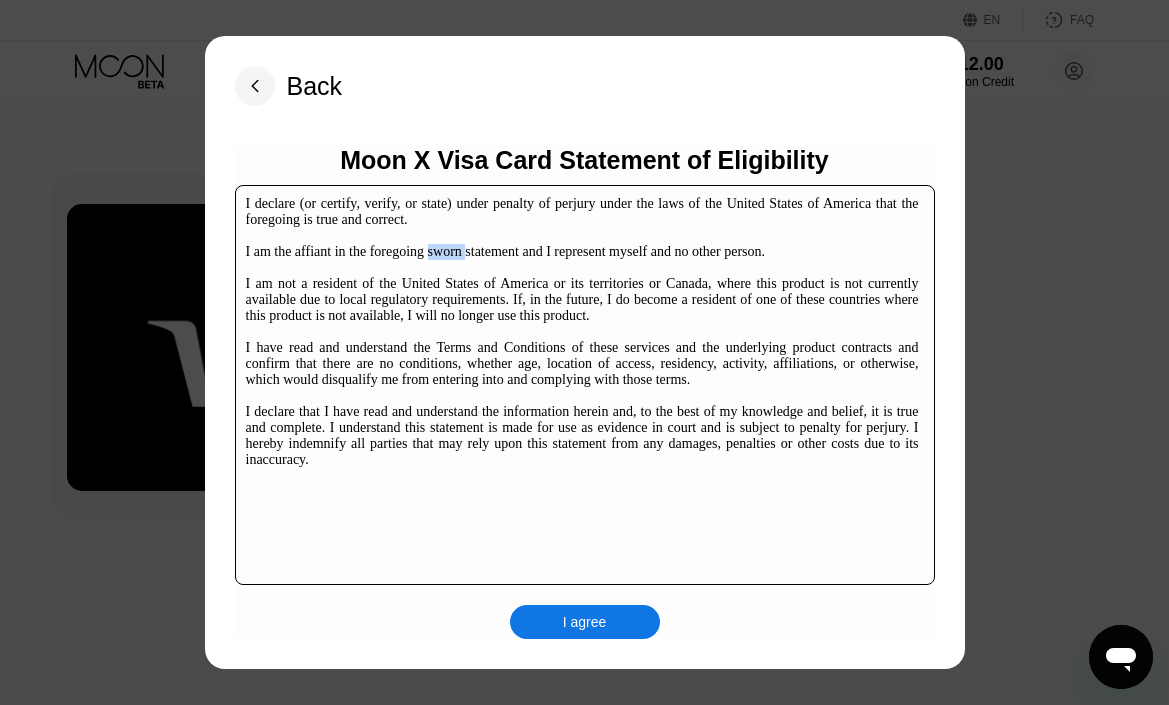 click on "I declare (or certify, verify, or state) under penalty of perjury under the laws of the United States of America that the foregoing is true and correct. I am the affiant in the foregoing sworn statement and I represent myself and no other person. I am not a resident of the United States of America or its territories or Canada, where this product is not currently available due to local regulatory requirements. If, in the future, I do become a resident of one of these countries where this product is not available, I will no longer use this product. I have read and understand the Terms and Conditions of these services and the underlying product contracts and confirm that there are no conditions, whether age, location of access, residency, activity, affiliations, or otherwise, which would disqualify me from entering into and complying with those terms." at bounding box center (582, 332) 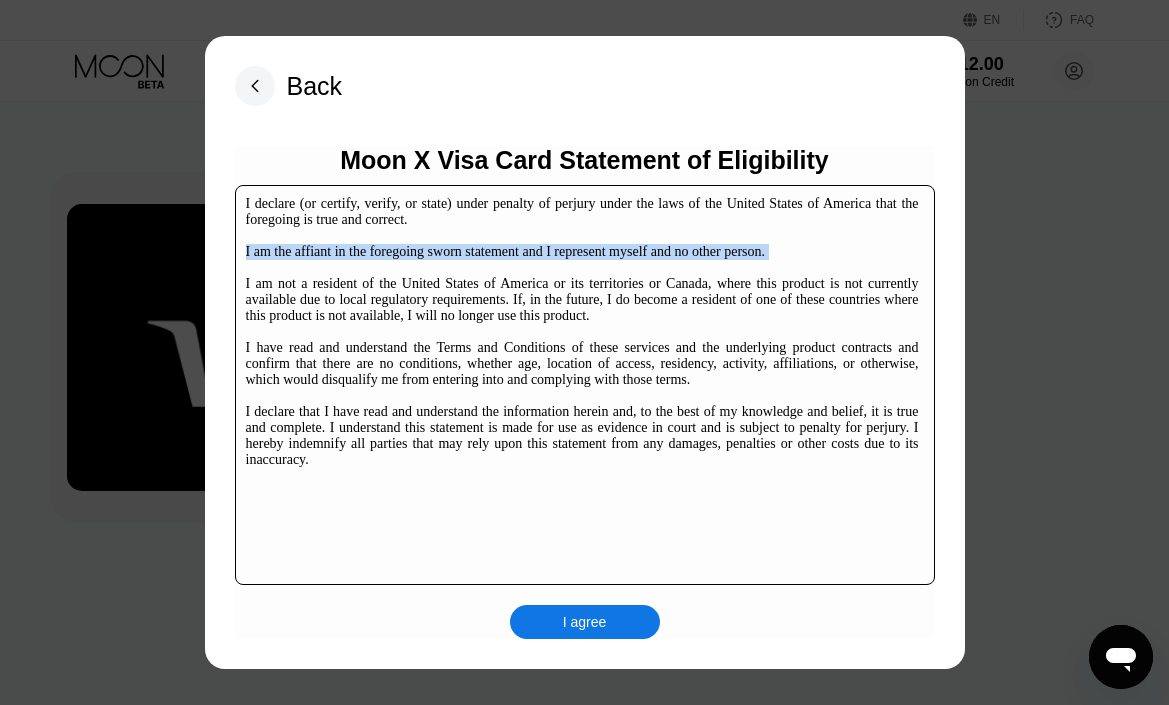 click on "I declare (or certify, verify, or state) under penalty of perjury under the laws of the United States of America that the foregoing is true and correct. I am the affiant in the foregoing sworn statement and I represent myself and no other person. I am not a resident of the United States of America or its territories or Canada, where this product is not currently available due to local regulatory requirements. If, in the future, I do become a resident of one of these countries where this product is not available, I will no longer use this product. I have read and understand the Terms and Conditions of these services and the underlying product contracts and confirm that there are no conditions, whether age, location of access, residency, activity, affiliations, or otherwise, which would disqualify me from entering into and complying with those terms." at bounding box center [582, 332] 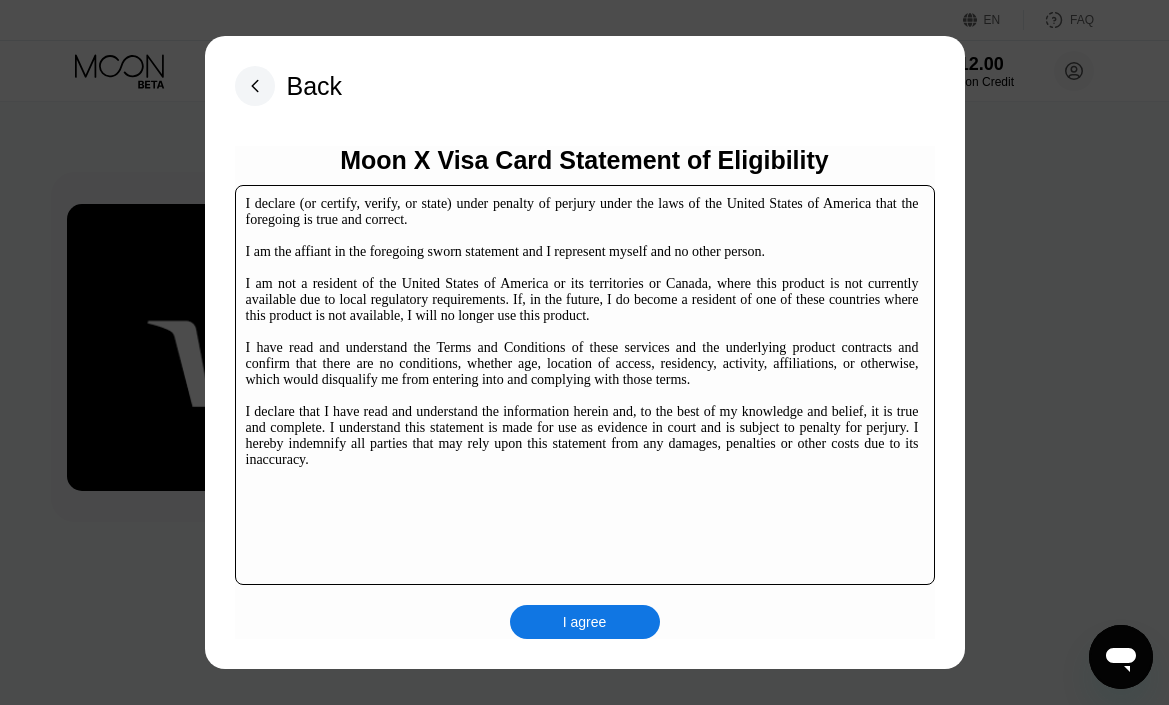 click on "I declare (or certify, verify, or state) under penalty of perjury under the laws of the United States of America that the foregoing is true and correct. I am the affiant in the foregoing sworn statement and I represent myself and no other person. I am not a resident of the United States of America or its territories or Canada, where this product is not currently available due to local regulatory requirements. If, in the future, I do become a resident of one of these countries where this product is not available, I will no longer use this product. I have read and understand the Terms and Conditions of these services and the underlying product contracts and confirm that there are no conditions, whether age, location of access, residency, activity, affiliations, or otherwise, which would disqualify me from entering into and complying with those terms." at bounding box center (582, 332) 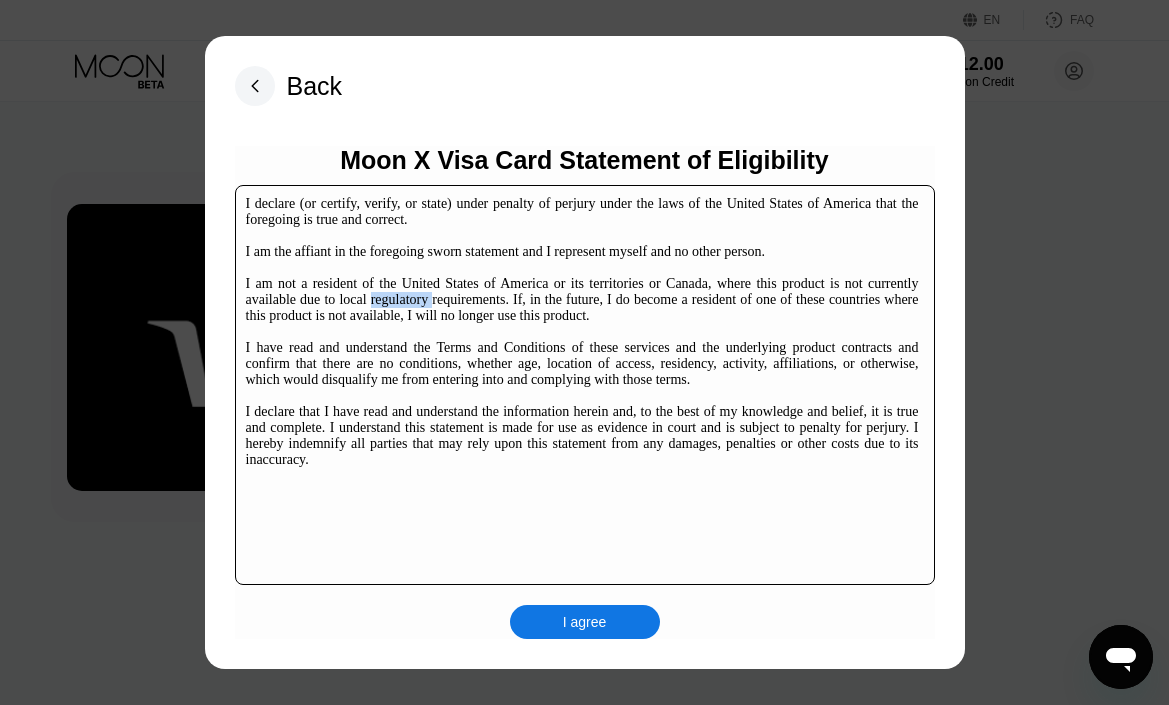 click on "I declare (or certify, verify, or state) under penalty of perjury under the laws of the United States of America that the foregoing is true and correct. I am the affiant in the foregoing sworn statement and I represent myself and no other person. I am not a resident of the United States of America or its territories or Canada, where this product is not currently available due to local regulatory requirements. If, in the future, I do become a resident of one of these countries where this product is not available, I will no longer use this product. I have read and understand the Terms and Conditions of these services and the underlying product contracts and confirm that there are no conditions, whether age, location of access, residency, activity, affiliations, or otherwise, which would disqualify me from entering into and complying with those terms." at bounding box center (582, 332) 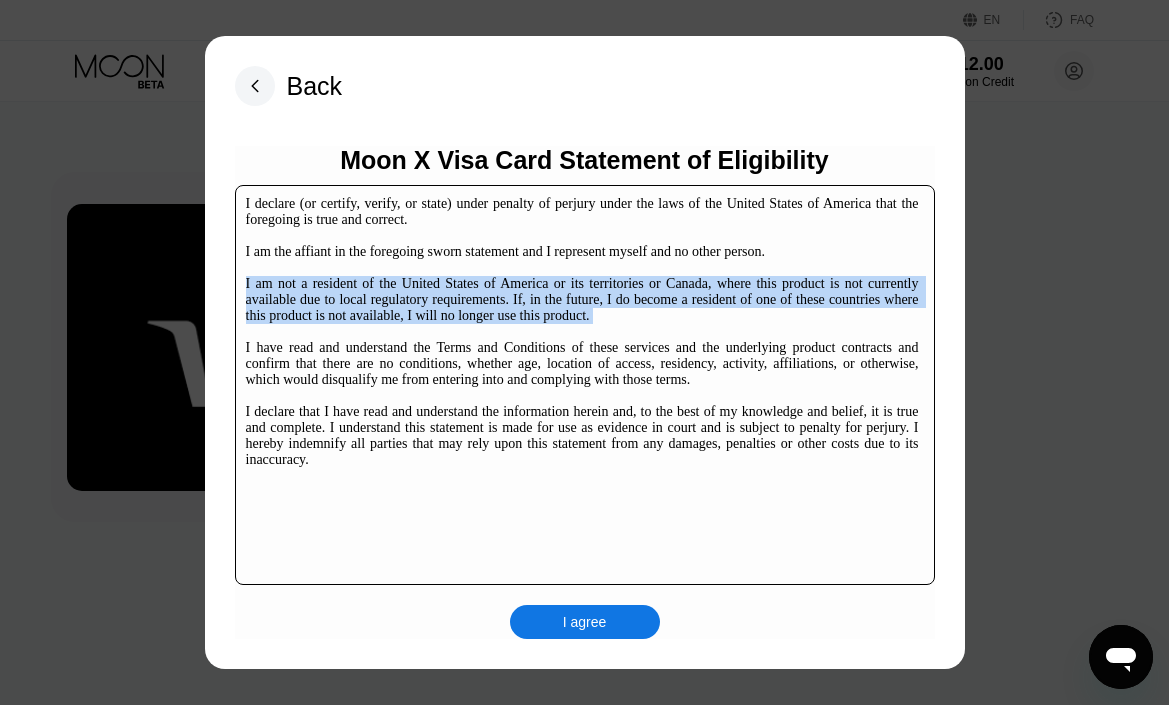 click on "I declare (or certify, verify, or state) under penalty of perjury under the laws of the United States of America that the foregoing is true and correct. I am the affiant in the foregoing sworn statement and I represent myself and no other person. I am not a resident of the United States of America or its territories or Canada, where this product is not currently available due to local regulatory requirements. If, in the future, I do become a resident of one of these countries where this product is not available, I will no longer use this product. I have read and understand the Terms and Conditions of these services and the underlying product contracts and confirm that there are no conditions, whether age, location of access, residency, activity, affiliations, or otherwise, which would disqualify me from entering into and complying with those terms." at bounding box center [582, 332] 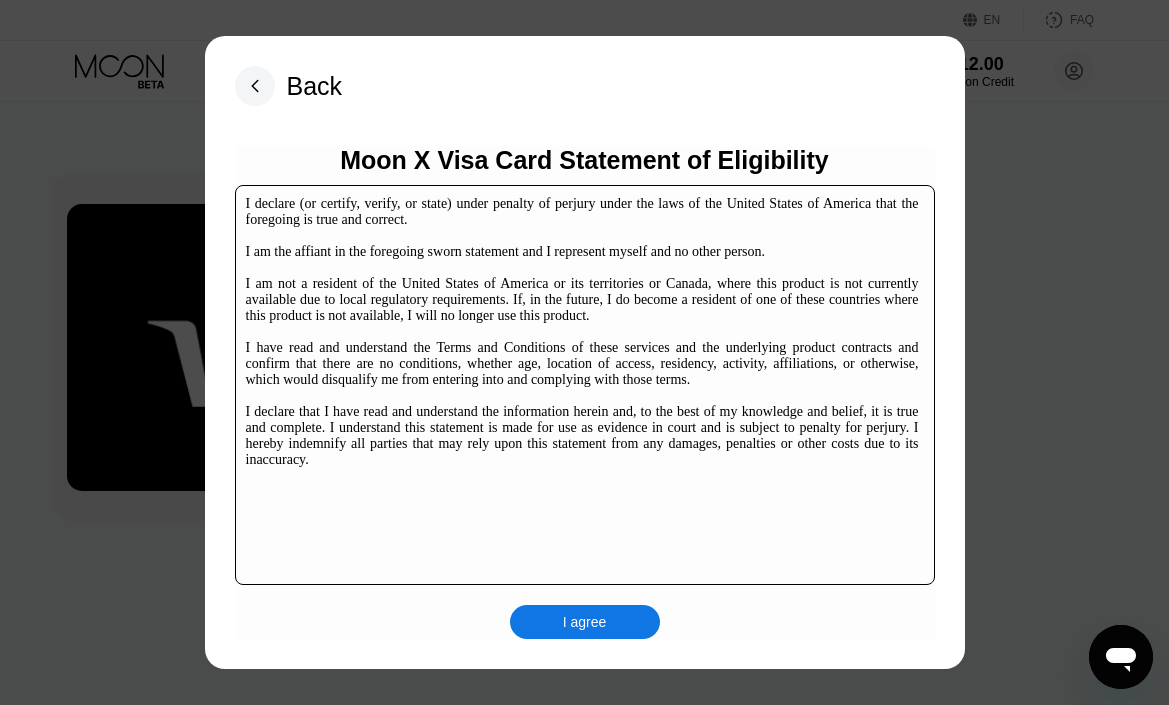 click on "I declare (or certify, verify, or state) under penalty of perjury under the laws of the United States of America that the foregoing is true and correct. I am the affiant in the foregoing sworn statement and I represent myself and no other person. I am not a resident of the United States of America or its territories or Canada, where this product is not currently available due to local regulatory requirements. If, in the future, I do become a resident of one of these countries where this product is not available, I will no longer use this product. I have read and understand the Terms and Conditions of these services and the underlying product contracts and confirm that there are no conditions, whether age, location of access, residency, activity, affiliations, or otherwise, which would disqualify me from entering into and complying with those terms." at bounding box center [582, 332] 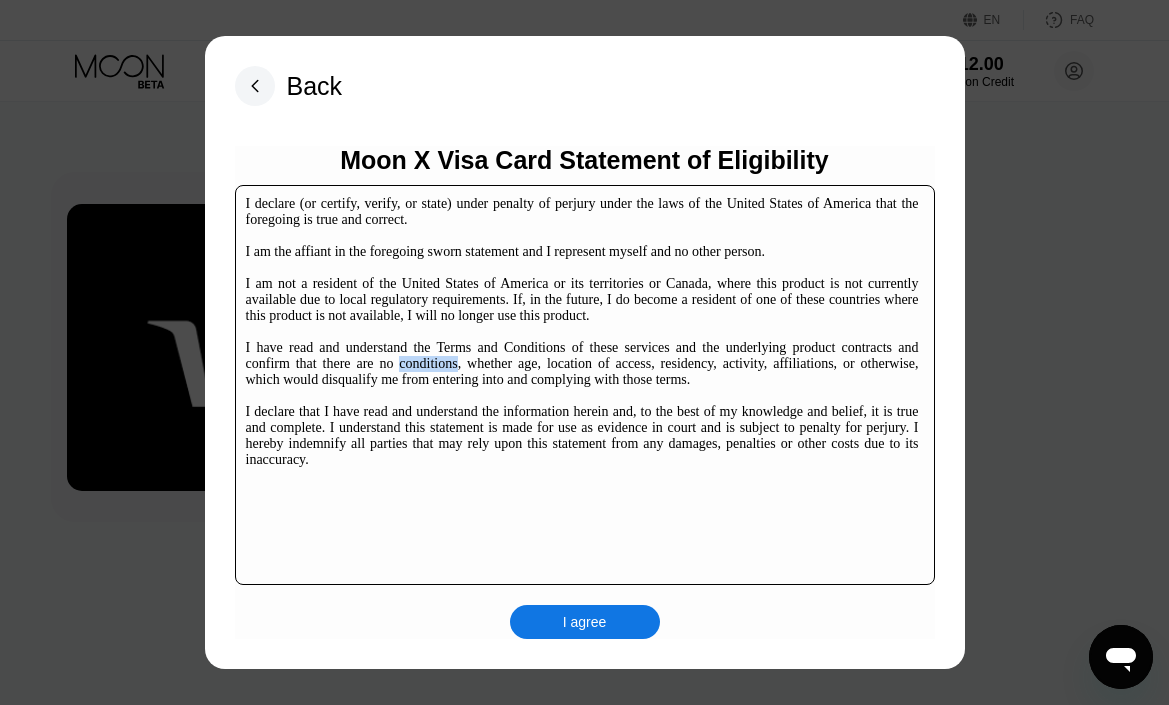 click on "I declare (or certify, verify, or state) under penalty of perjury under the laws of the United States of America that the foregoing is true and correct. I am the affiant in the foregoing sworn statement and I represent myself and no other person. I am not a resident of the United States of America or its territories or Canada, where this product is not currently available due to local regulatory requirements. If, in the future, I do become a resident of one of these countries where this product is not available, I will no longer use this product. I have read and understand the Terms and Conditions of these services and the underlying product contracts and confirm that there are no conditions, whether age, location of access, residency, activity, affiliations, or otherwise, which would disqualify me from entering into and complying with those terms." at bounding box center (582, 332) 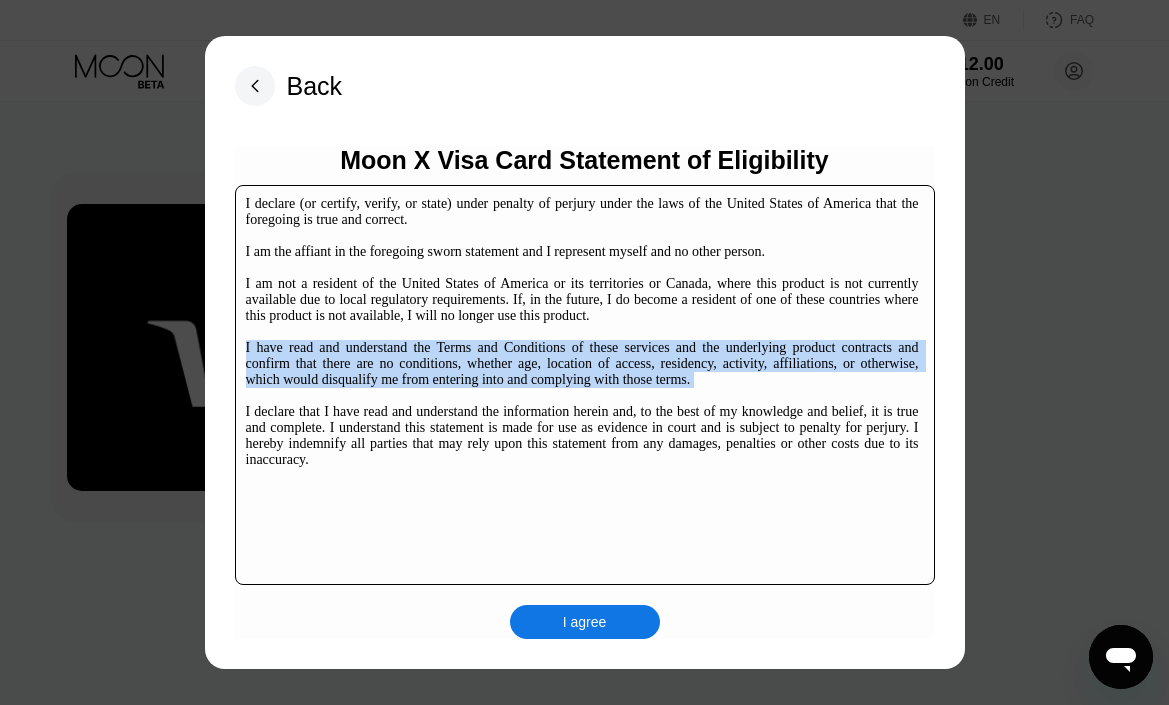 click on "I declare (or certify, verify, or state) under penalty of perjury under the laws of the United States of America that the foregoing is true and correct. I am the affiant in the foregoing sworn statement and I represent myself and no other person. I am not a resident of the United States of America or its territories or Canada, where this product is not currently available due to local regulatory requirements. If, in the future, I do become a resident of one of these countries where this product is not available, I will no longer use this product. I have read and understand the Terms and Conditions of these services and the underlying product contracts and confirm that there are no conditions, whether age, location of access, residency, activity, affiliations, or otherwise, which would disqualify me from entering into and complying with those terms." at bounding box center [582, 332] 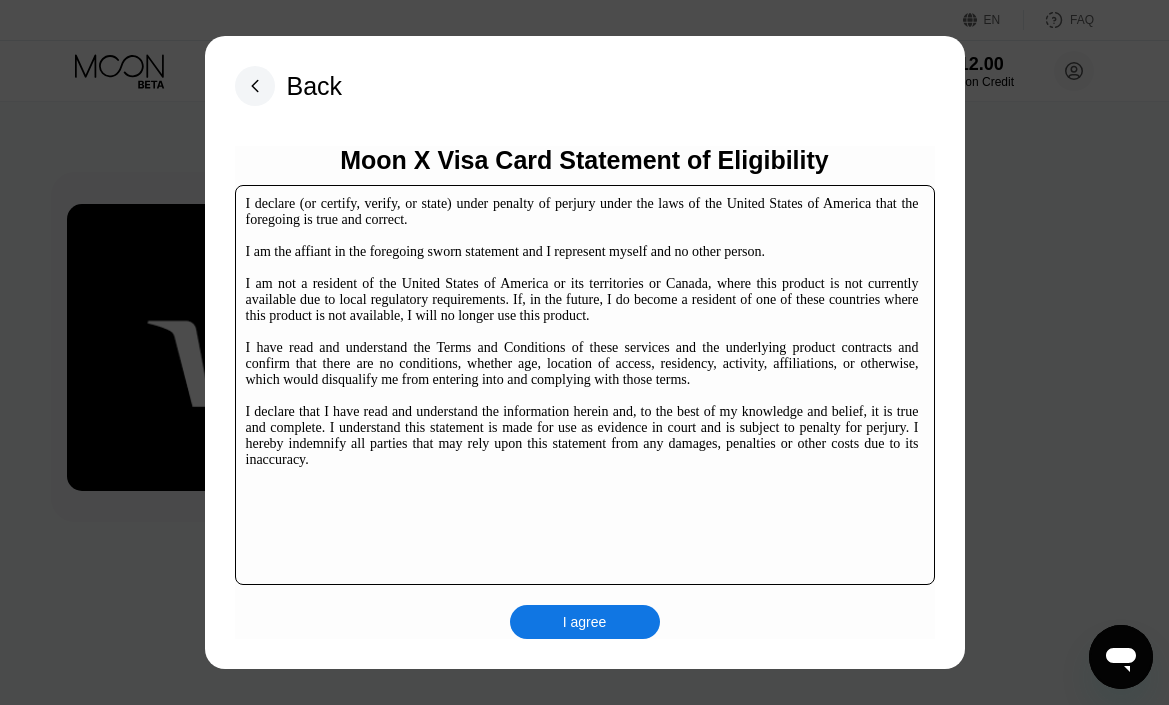 click on "I declare (or certify, verify, or state) under penalty of perjury under the laws of the United States of America that the foregoing is true and correct. I am the affiant in the foregoing sworn statement and I represent myself and no other person. I am not a resident of the United States of America or its territories or Canada, where this product is not currently available due to local regulatory requirements. If, in the future, I do become a resident of one of these countries where this product is not available, I will no longer use this product. I have read and understand the Terms and Conditions of these services and the underlying product contracts and confirm that there are no conditions, whether age, location of access, residency, activity, affiliations, or otherwise, which would disqualify me from entering into and complying with those terms." at bounding box center [582, 332] 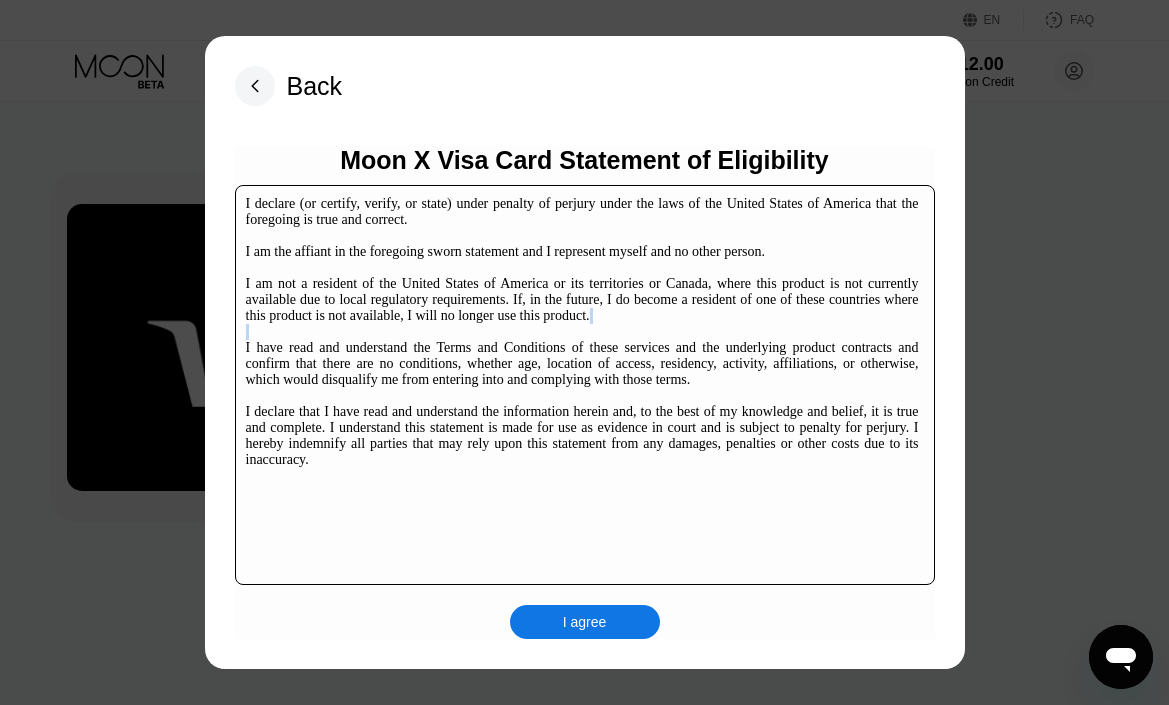 click on "I declare (or certify, verify, or state) under penalty of perjury under the laws of the United States of America that the foregoing is true and correct. I am the affiant in the foregoing sworn statement and I represent myself and no other person. I am not a resident of the United States of America or its territories or Canada, where this product is not currently available due to local regulatory requirements. If, in the future, I do become a resident of one of these countries where this product is not available, I will no longer use this product. I have read and understand the Terms and Conditions of these services and the underlying product contracts and confirm that there are no conditions, whether age, location of access, residency, activity, affiliations, or otherwise, which would disqualify me from entering into and complying with those terms." at bounding box center [582, 332] 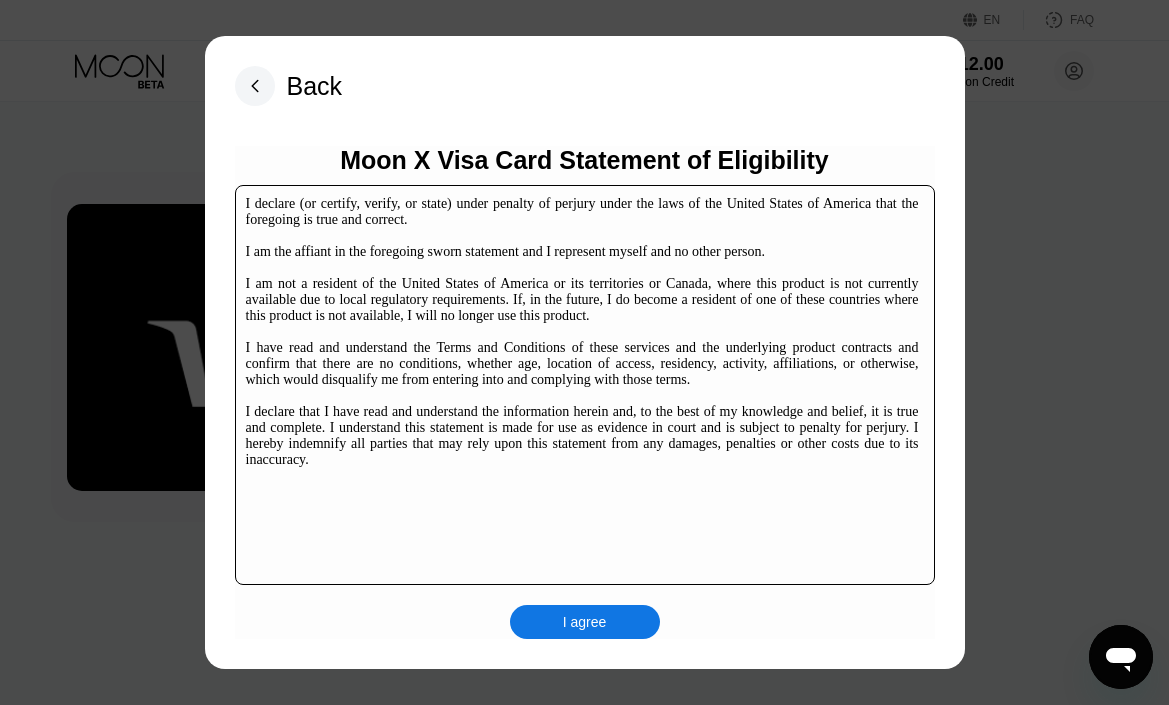 click on "I declare (or certify, verify, or state) under penalty of perjury under the laws of the United States of America that the foregoing is true and correct. I am the affiant in the foregoing sworn statement and I represent myself and no other person. I am not a resident of the United States of America or its territories or Canada, where this product is not currently available due to local regulatory requirements. If, in the future, I do become a resident of one of these countries where this product is not available, I will no longer use this product. I have read and understand the Terms and Conditions of these services and the underlying product contracts and confirm that there are no conditions, whether age, location of access, residency, activity, affiliations, or otherwise, which would disqualify me from entering into and complying with those terms." at bounding box center [582, 332] 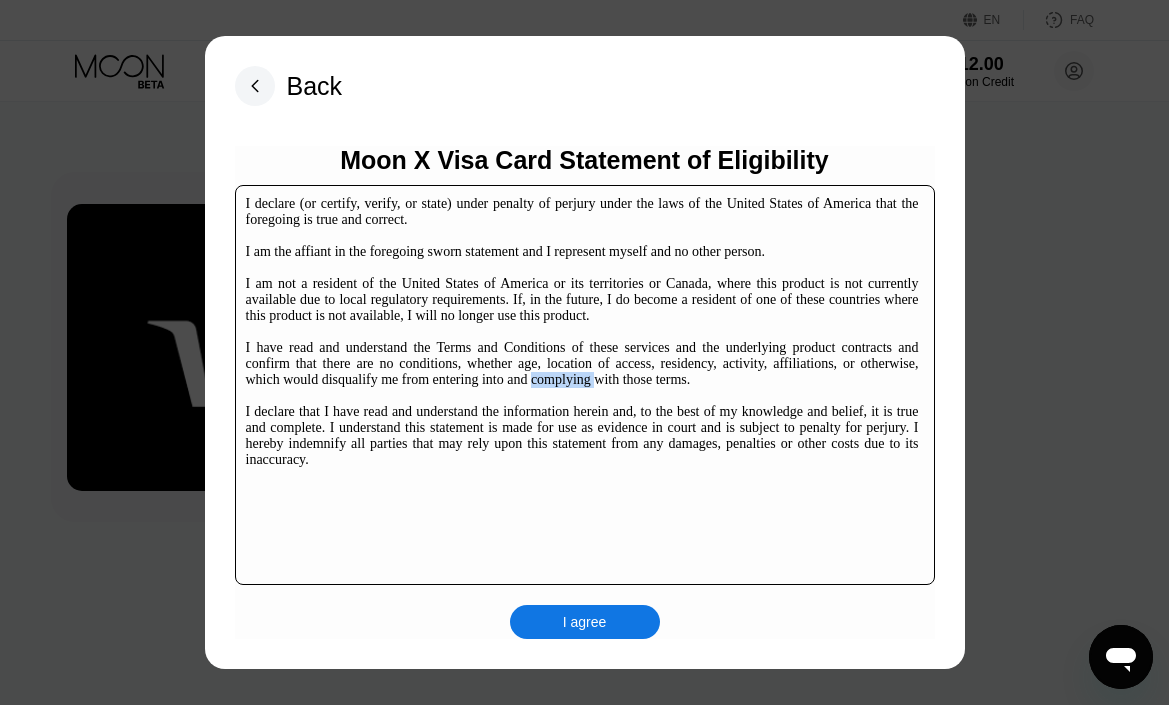 click on "I declare (or certify, verify, or state) under penalty of perjury under the laws of the United States of America that the foregoing is true and correct. I am the affiant in the foregoing sworn statement and I represent myself and no other person. I am not a resident of the United States of America or its territories or Canada, where this product is not currently available due to local regulatory requirements. If, in the future, I do become a resident of one of these countries where this product is not available, I will no longer use this product. I have read and understand the Terms and Conditions of these services and the underlying product contracts and confirm that there are no conditions, whether age, location of access, residency, activity, affiliations, or otherwise, which would disqualify me from entering into and complying with those terms." at bounding box center (582, 332) 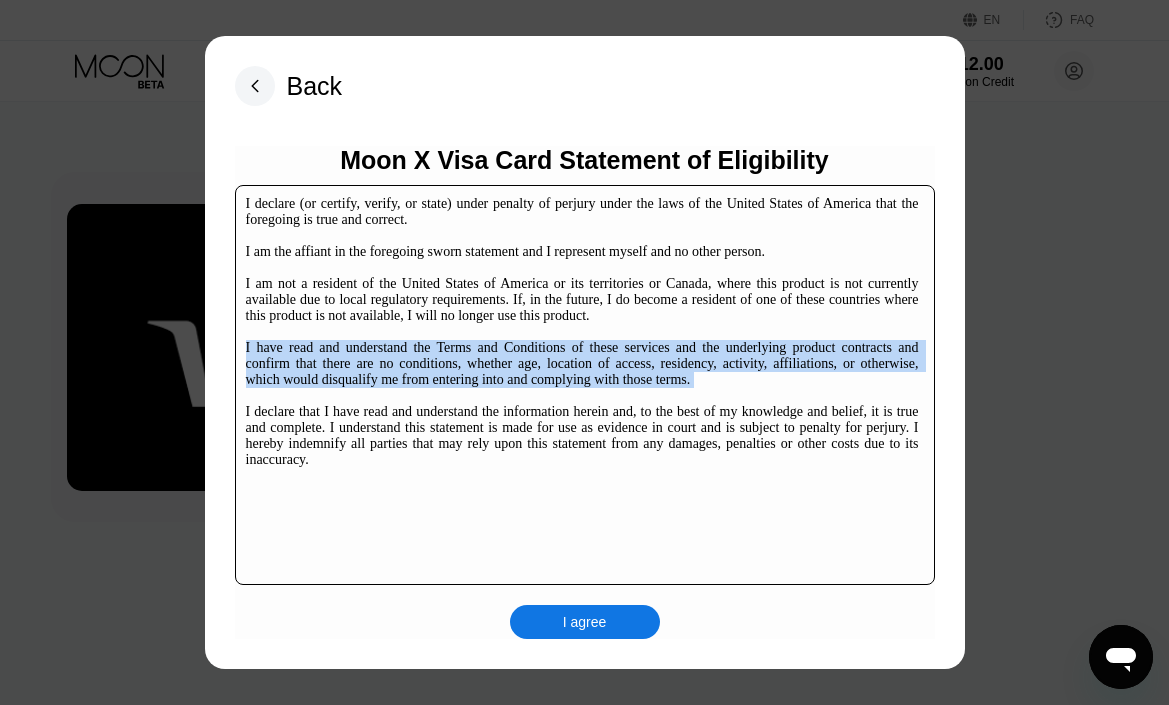 click on "I declare (or certify, verify, or state) under penalty of perjury under the laws of the United States of America that the foregoing is true and correct. I am the affiant in the foregoing sworn statement and I represent myself and no other person. I am not a resident of the United States of America or its territories or Canada, where this product is not currently available due to local regulatory requirements. If, in the future, I do become a resident of one of these countries where this product is not available, I will no longer use this product. I have read and understand the Terms and Conditions of these services and the underlying product contracts and confirm that there are no conditions, whether age, location of access, residency, activity, affiliations, or otherwise, which would disqualify me from entering into and complying with those terms." at bounding box center (582, 332) 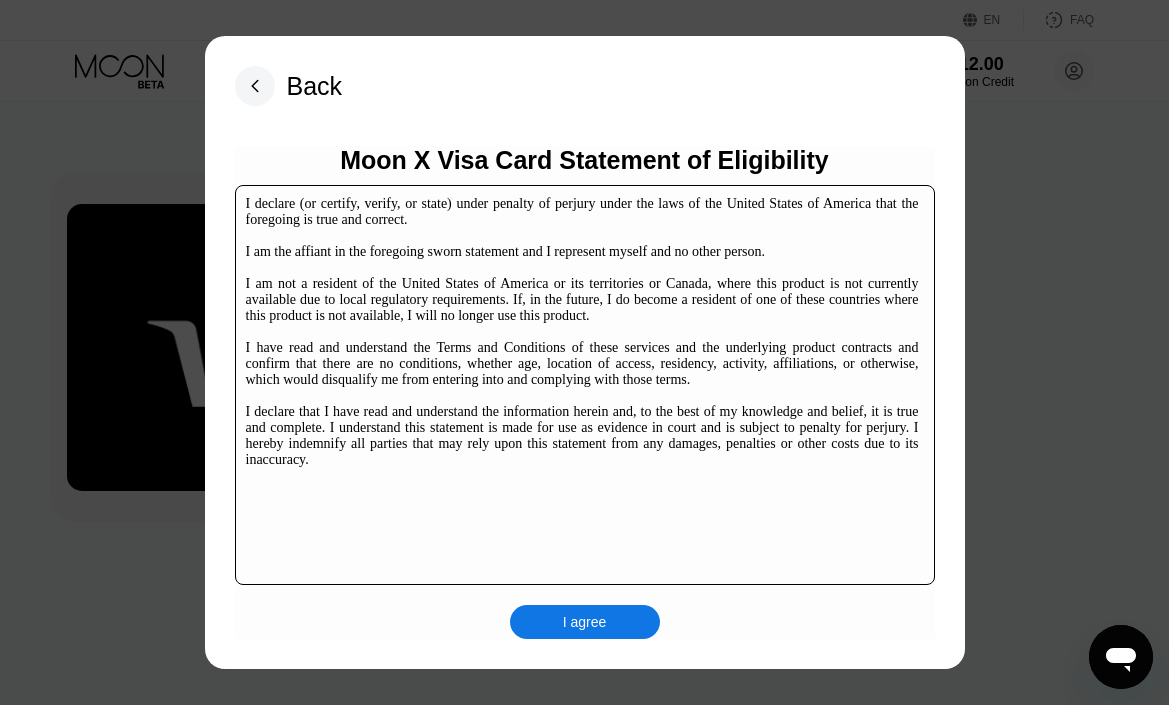 click on "I declare (or certify, verify, or state) under penalty of perjury under the laws of the United States of America that the foregoing is true and correct. I am the affiant in the foregoing sworn statement and I represent myself and no other person. I am not a resident of the United States of America or its territories or Canada, where this product is not currently available due to local regulatory requirements. If, in the future, I do become a resident of one of these countries where this product is not available, I will no longer use this product. I have read and understand the Terms and Conditions of these services and the underlying product contracts and confirm that there are no conditions, whether age, location of access, residency, activity, affiliations, or otherwise, which would disqualify me from entering into and complying with those terms." at bounding box center (582, 332) 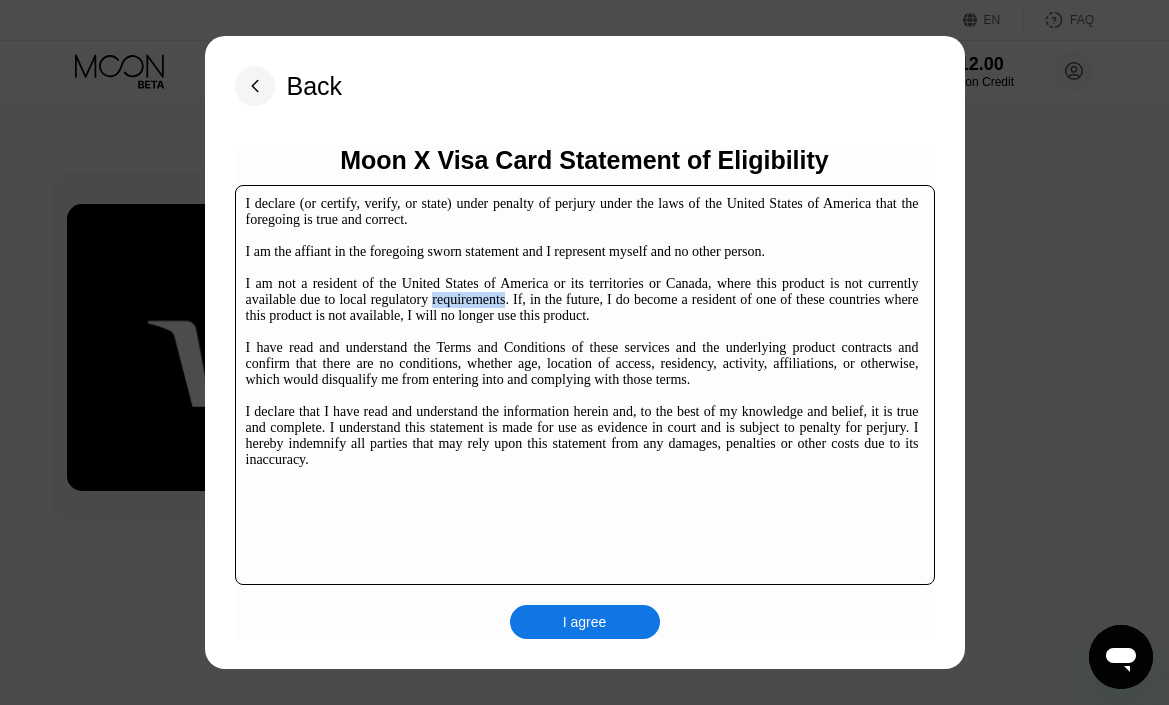 click on "I declare (or certify, verify, or state) under penalty of perjury under the laws of the United States of America that the foregoing is true and correct. I am the affiant in the foregoing sworn statement and I represent myself and no other person. I am not a resident of the United States of America or its territories or Canada, where this product is not currently available due to local regulatory requirements. If, in the future, I do become a resident of one of these countries where this product is not available, I will no longer use this product. I have read and understand the Terms and Conditions of these services and the underlying product contracts and confirm that there are no conditions, whether age, location of access, residency, activity, affiliations, or otherwise, which would disqualify me from entering into and complying with those terms." at bounding box center [582, 332] 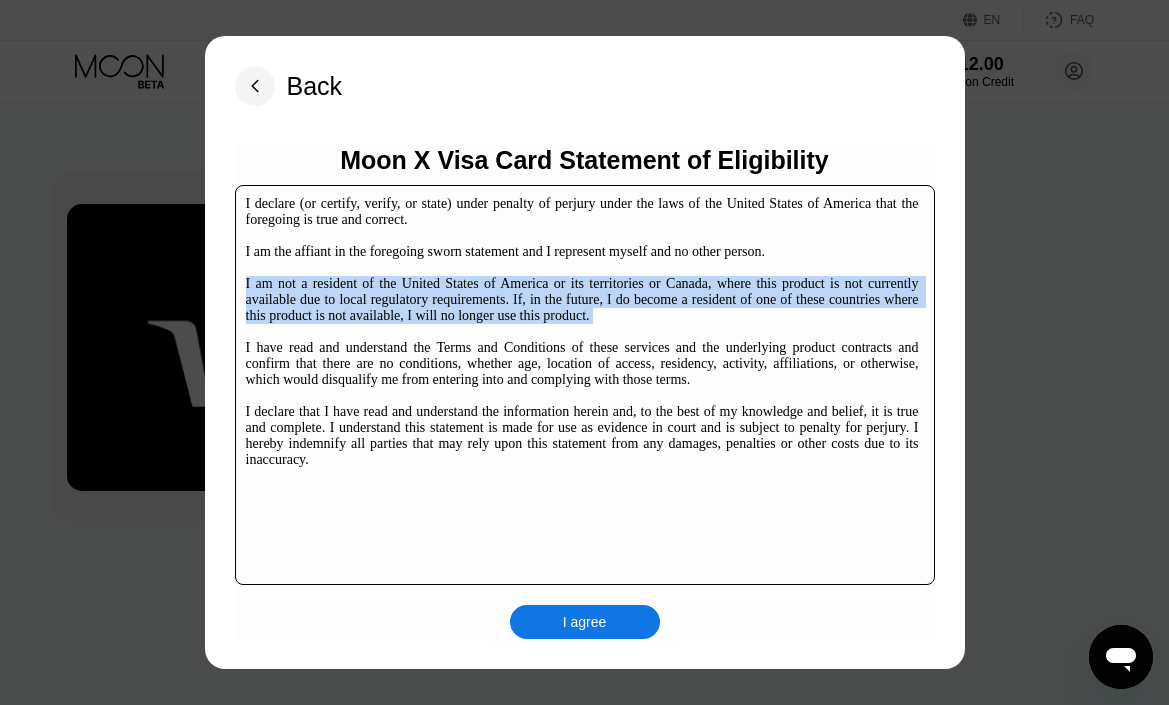 click on "I declare (or certify, verify, or state) under penalty of perjury under the laws of the United States of America that the foregoing is true and correct. I am the affiant in the foregoing sworn statement and I represent myself and no other person. I am not a resident of the United States of America or its territories or Canada, where this product is not currently available due to local regulatory requirements. If, in the future, I do become a resident of one of these countries where this product is not available, I will no longer use this product. I have read and understand the Terms and Conditions of these services and the underlying product contracts and confirm that there are no conditions, whether age, location of access, residency, activity, affiliations, or otherwise, which would disqualify me from entering into and complying with those terms." at bounding box center [582, 332] 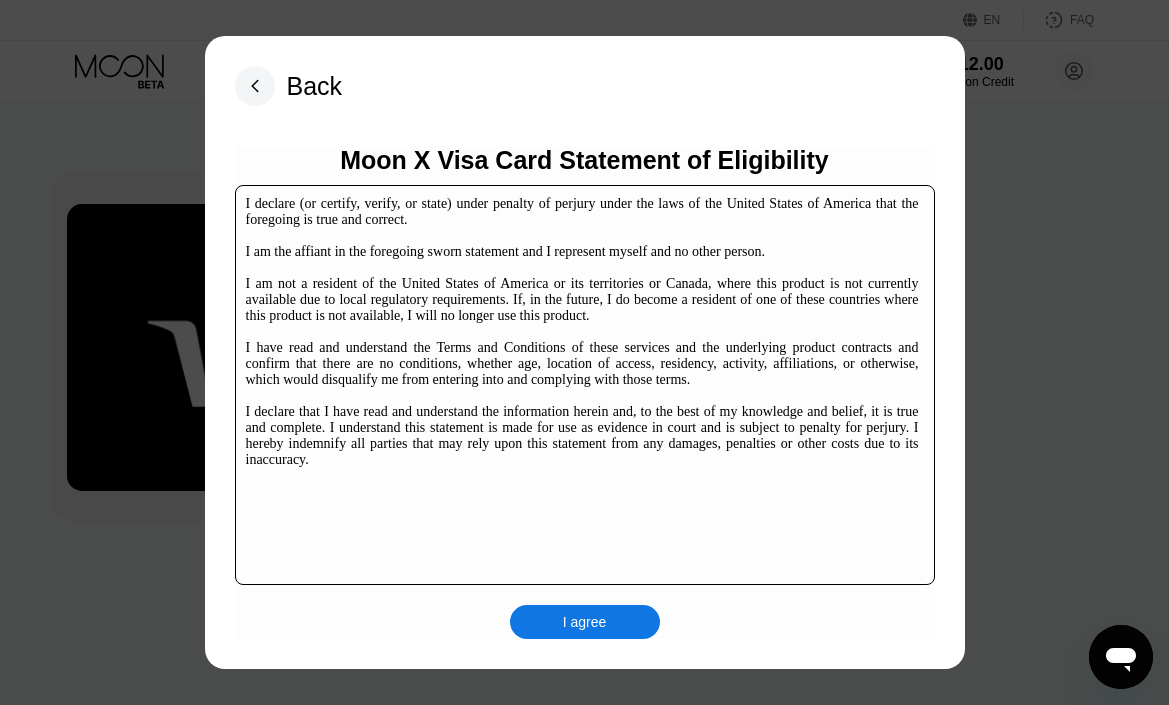 click on "I declare (or certify, verify, or state) under penalty of perjury under the laws of the United States of America that the foregoing is true and correct. I am the affiant in the foregoing sworn statement and I represent myself and no other person. I am not a resident of the United States of America or its territories or Canada, where this product is not currently available due to local regulatory requirements. If, in the future, I do become a resident of one of these countries where this product is not available, I will no longer use this product. I have read and understand the Terms and Conditions of these services and the underlying product contracts and confirm that there are no conditions, whether age, location of access, residency, activity, affiliations, or otherwise, which would disqualify me from entering into and complying with those terms." at bounding box center (582, 332) 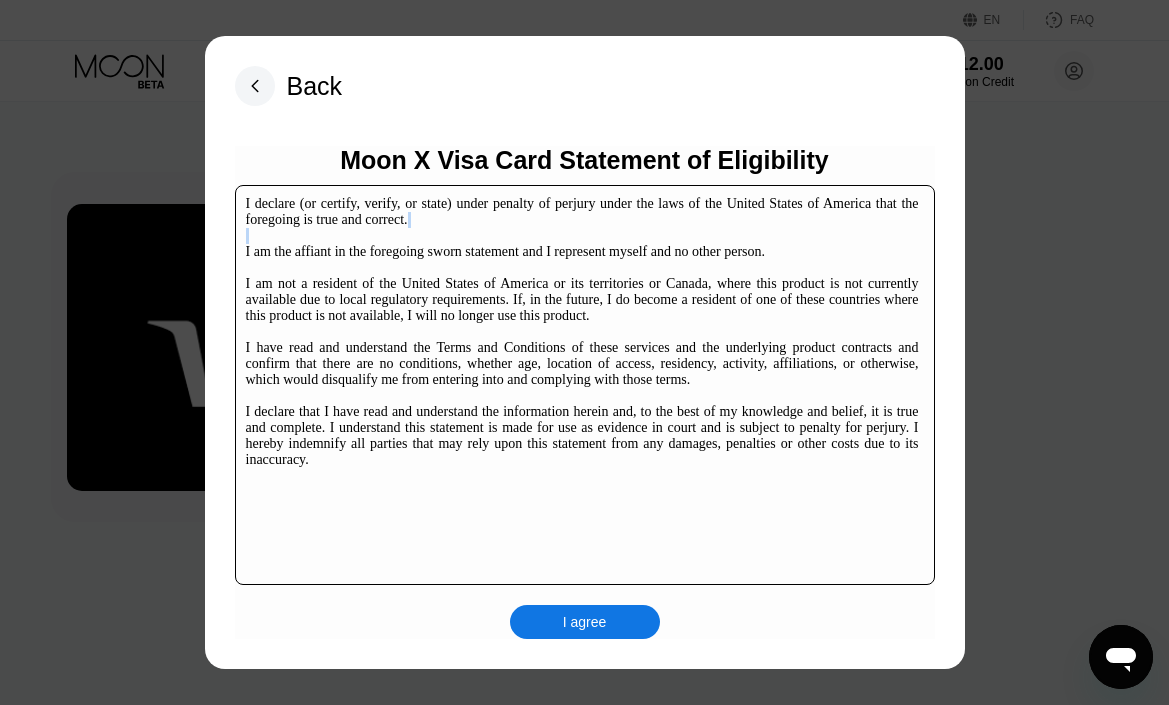 click on "I declare (or certify, verify, or state) under penalty of perjury under the laws of the United States of America that the foregoing is true and correct. I am the affiant in the foregoing sworn statement and I represent myself and no other person. I am not a resident of the United States of America or its territories or Canada, where this product is not currently available due to local regulatory requirements. If, in the future, I do become a resident of one of these countries where this product is not available, I will no longer use this product. I have read and understand the Terms and Conditions of these services and the underlying product contracts and confirm that there are no conditions, whether age, location of access, residency, activity, affiliations, or otherwise, which would disqualify me from entering into and complying with those terms." at bounding box center (582, 332) 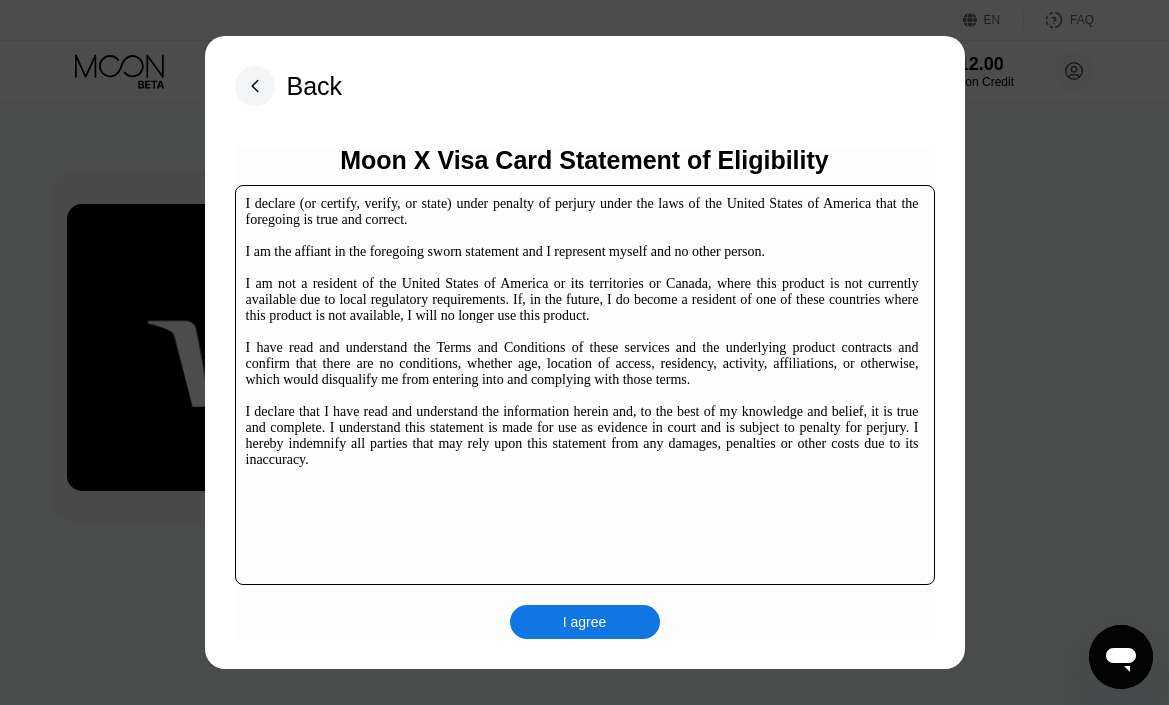 click on "I declare (or certify, verify, or state) under penalty of perjury under the laws of the United States of America that the foregoing is true and correct. I am the affiant in the foregoing sworn statement and I represent myself and no other person. I am not a resident of the United States of America or its territories or Canada, where this product is not currently available due to local regulatory requirements. If, in the future, I do become a resident of one of these countries where this product is not available, I will no longer use this product. I have read and understand the Terms and Conditions of these services and the underlying product contracts and confirm that there are no conditions, whether age, location of access, residency, activity, affiliations, or otherwise, which would disqualify me from entering into and complying with those terms." at bounding box center (582, 332) 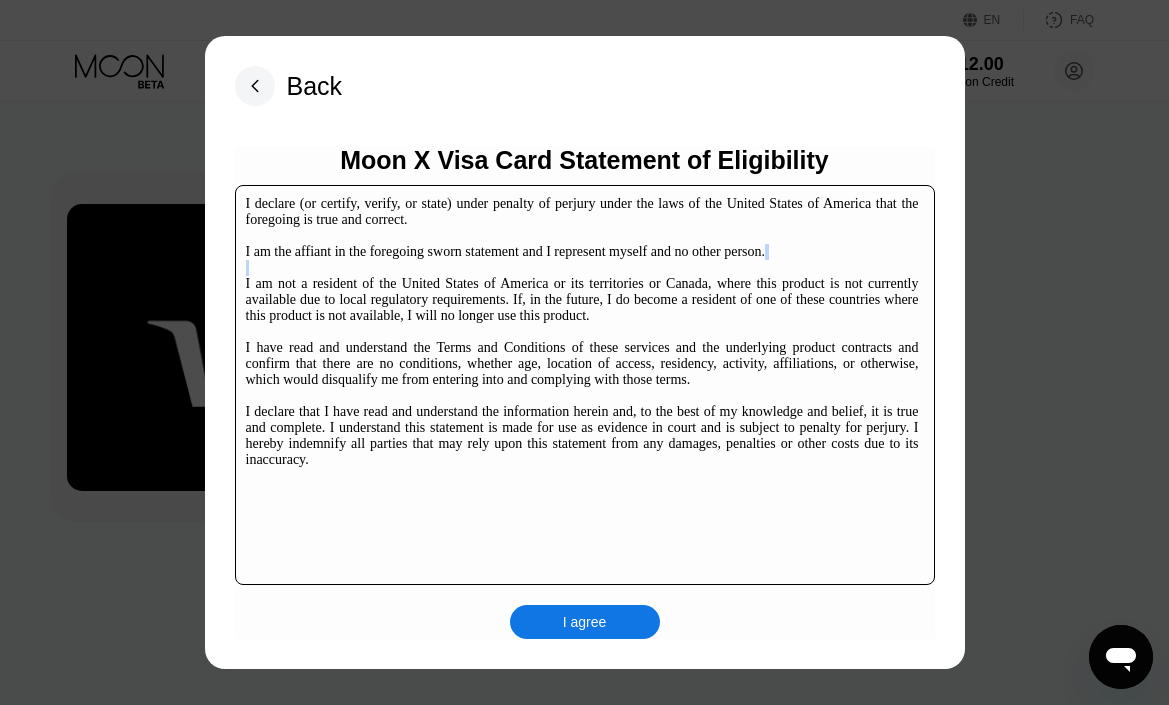 click on "I declare (or certify, verify, or state) under penalty of perjury under the laws of the United States of America that the foregoing is true and correct. I am the affiant in the foregoing sworn statement and I represent myself and no other person. I am not a resident of the United States of America or its territories or Canada, where this product is not currently available due to local regulatory requirements. If, in the future, I do become a resident of one of these countries where this product is not available, I will no longer use this product. I have read and understand the Terms and Conditions of these services and the underlying product contracts and confirm that there are no conditions, whether age, location of access, residency, activity, affiliations, or otherwise, which would disqualify me from entering into and complying with those terms." at bounding box center [582, 332] 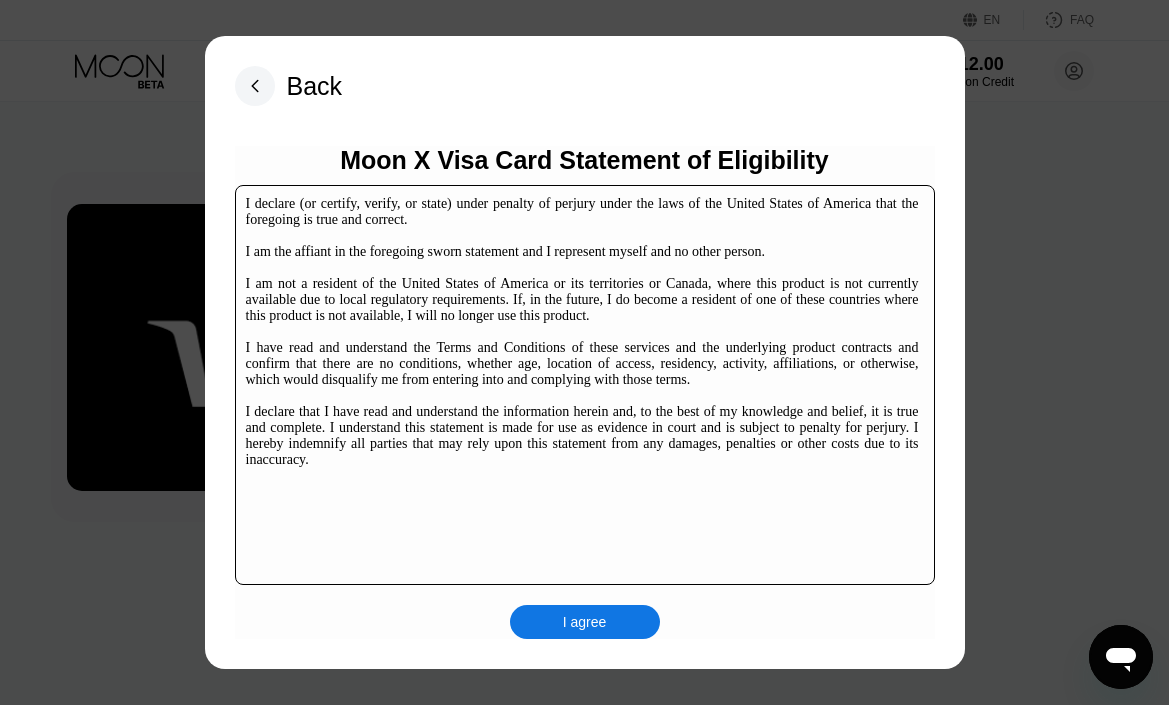 click on "I declare (or certify, verify, or state) under penalty of perjury under the laws of the United States of America that the foregoing is true and correct. I am the affiant in the foregoing sworn statement and I represent myself and no other person. I am not a resident of the United States of America or its territories or Canada, where this product is not currently available due to local regulatory requirements. If, in the future, I do become a resident of one of these countries where this product is not available, I will no longer use this product. I have read and understand the Terms and Conditions of these services and the underlying product contracts and confirm that there are no conditions, whether age, location of access, residency, activity, affiliations, or otherwise, which would disqualify me from entering into and complying with those terms." at bounding box center (582, 332) 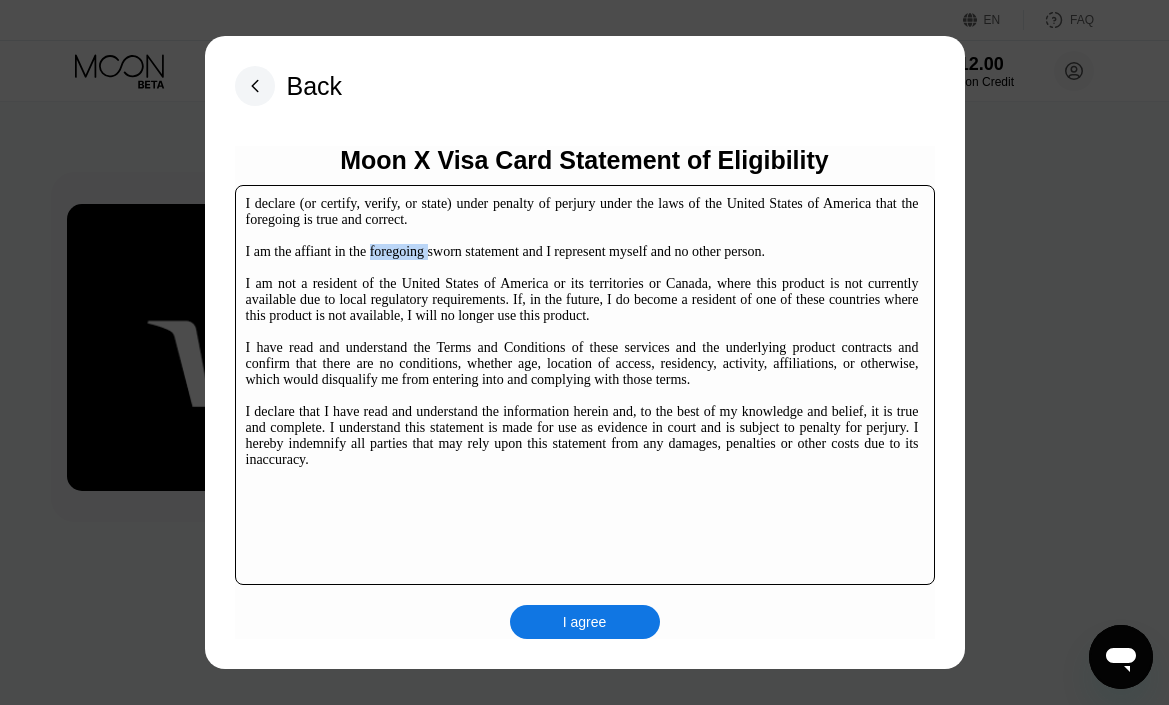 click on "I declare (or certify, verify, or state) under penalty of perjury under the laws of the United States of America that the foregoing is true and correct. I am the affiant in the foregoing sworn statement and I represent myself and no other person. I am not a resident of the United States of America or its territories or Canada, where this product is not currently available due to local regulatory requirements. If, in the future, I do become a resident of one of these countries where this product is not available, I will no longer use this product. I have read and understand the Terms and Conditions of these services and the underlying product contracts and confirm that there are no conditions, whether age, location of access, residency, activity, affiliations, or otherwise, which would disqualify me from entering into and complying with those terms." at bounding box center [582, 332] 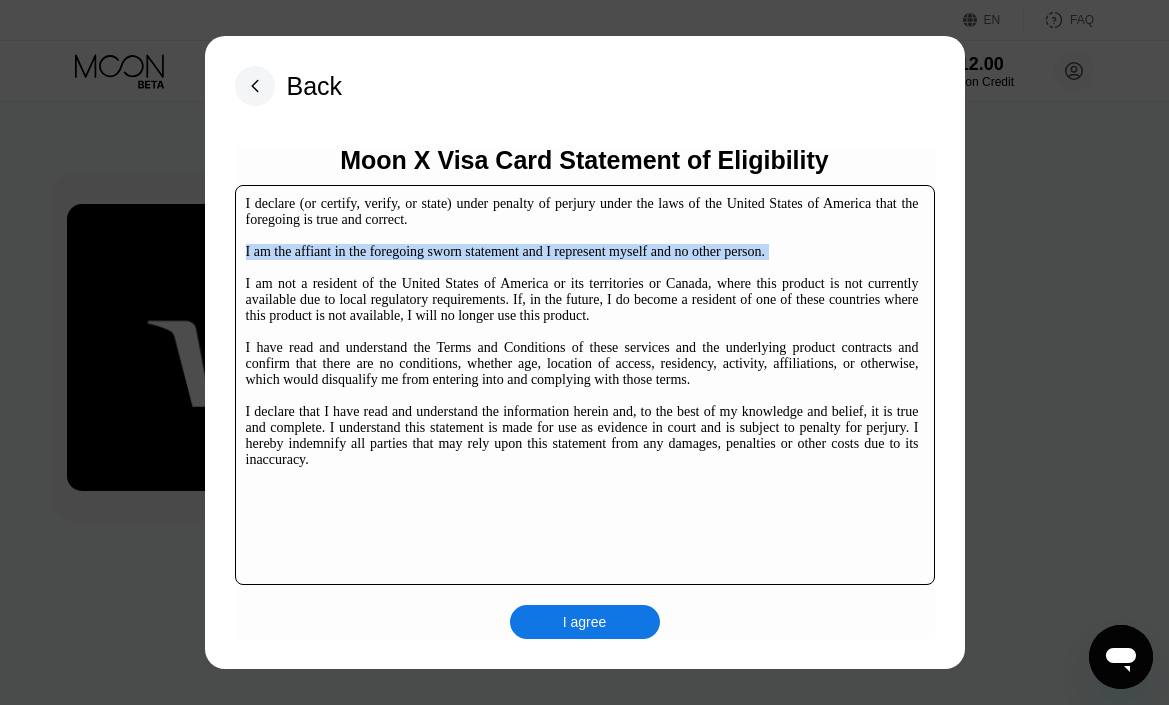 click on "I declare (or certify, verify, or state) under penalty of perjury under the laws of the United States of America that the foregoing is true and correct. I am the affiant in the foregoing sworn statement and I represent myself and no other person. I am not a resident of the United States of America or its territories or Canada, where this product is not currently available due to local regulatory requirements. If, in the future, I do become a resident of one of these countries where this product is not available, I will no longer use this product. I have read and understand the Terms and Conditions of these services and the underlying product contracts and confirm that there are no conditions, whether age, location of access, residency, activity, affiliations, or otherwise, which would disqualify me from entering into and complying with those terms." at bounding box center [582, 332] 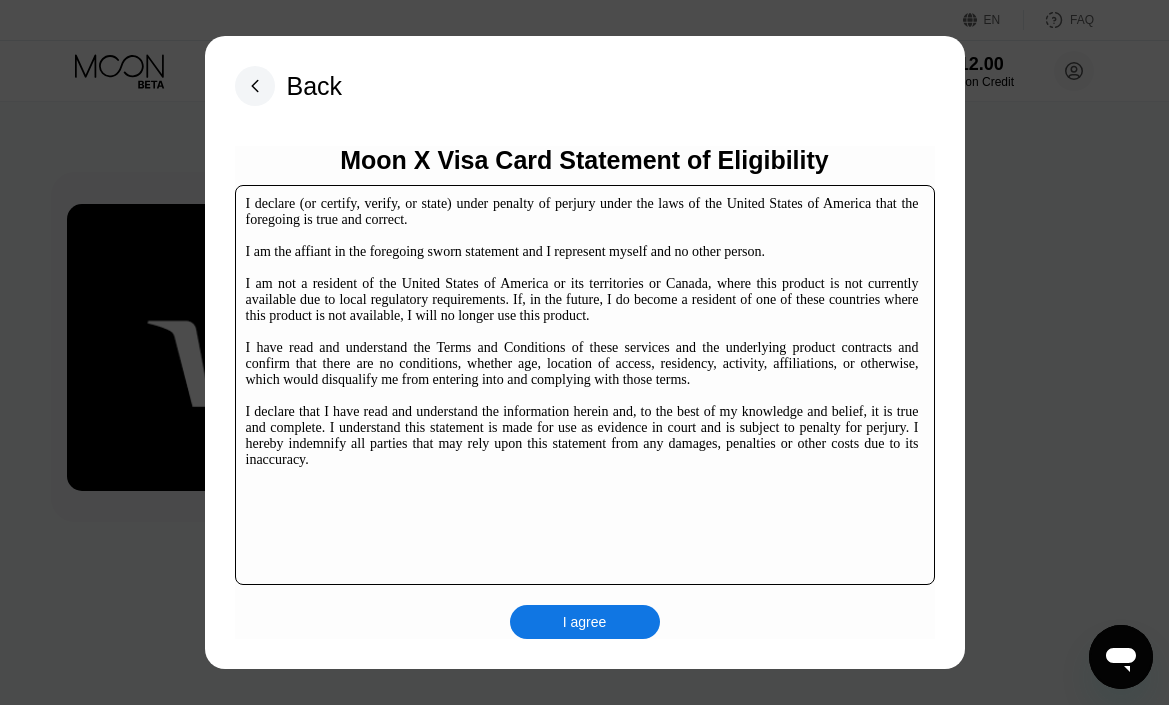 click on "I declare (or certify, verify, or state) under penalty of perjury under the laws of the United States of America that the foregoing is true and correct. I am the affiant in the foregoing sworn statement and I represent myself and no other person. I am not a resident of the United States of America or its territories or Canada, where this product is not currently available due to local regulatory requirements. If, in the future, I do become a resident of one of these countries where this product is not available, I will no longer use this product. I have read and understand the Terms and Conditions of these services and the underlying product contracts and confirm that there are no conditions, whether age, location of access, residency, activity, affiliations, or otherwise, which would disqualify me from entering into and complying with those terms." at bounding box center (582, 332) 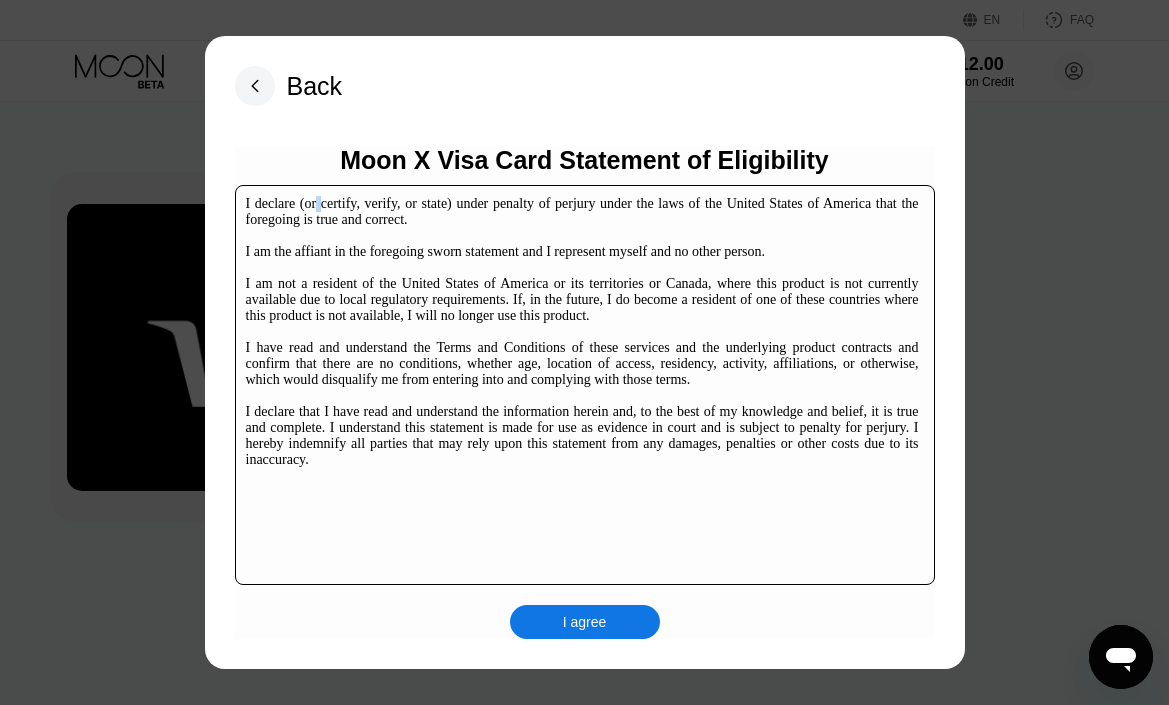 click on "I declare (or certify, verify, or state) under penalty of perjury under the laws of the United States of America that the foregoing is true and correct. I am the affiant in the foregoing sworn statement and I represent myself and no other person. I am not a resident of the United States of America or its territories or Canada, where this product is not currently available due to local regulatory requirements. If, in the future, I do become a resident of one of these countries where this product is not available, I will no longer use this product. I have read and understand the Terms and Conditions of these services and the underlying product contracts and confirm that there are no conditions, whether age, location of access, residency, activity, affiliations, or otherwise, which would disqualify me from entering into and complying with those terms." at bounding box center [582, 332] 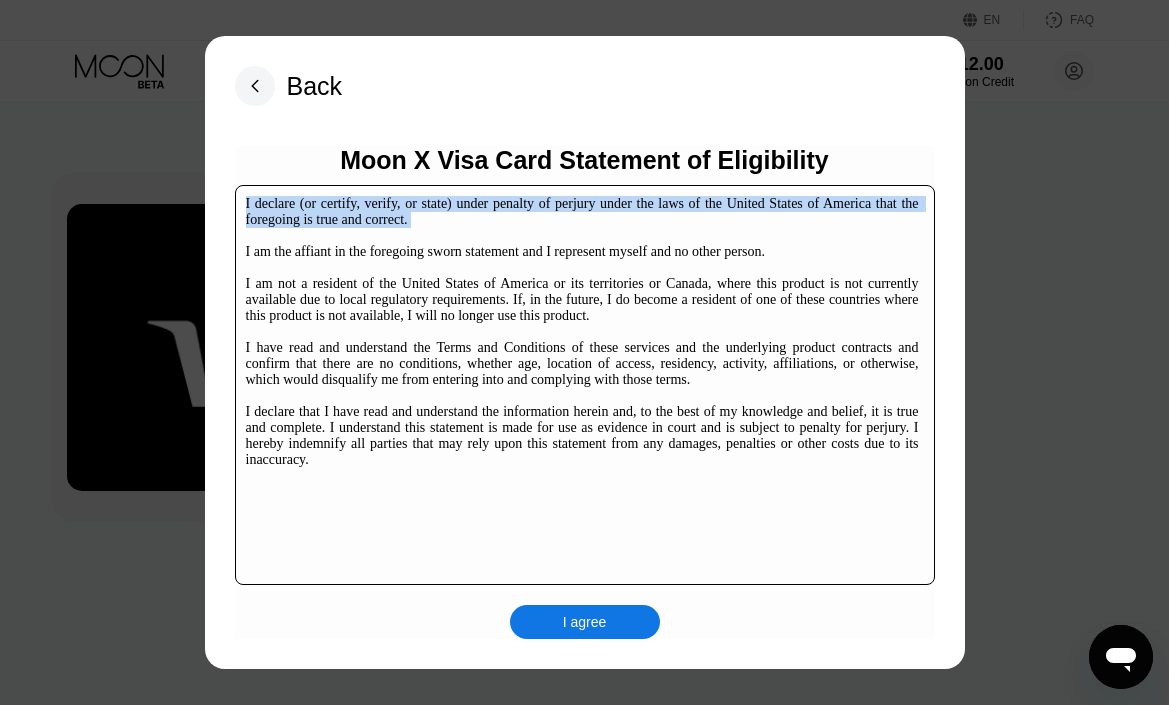 click on "I declare (or certify, verify, or state) under penalty of perjury under the laws of the United States of America that the foregoing is true and correct. I am the affiant in the foregoing sworn statement and I represent myself and no other person. I am not a resident of the United States of America or its territories or Canada, where this product is not currently available due to local regulatory requirements. If, in the future, I do become a resident of one of these countries where this product is not available, I will no longer use this product. I have read and understand the Terms and Conditions of these services and the underlying product contracts and confirm that there are no conditions, whether age, location of access, residency, activity, affiliations, or otherwise, which would disqualify me from entering into and complying with those terms." at bounding box center [582, 332] 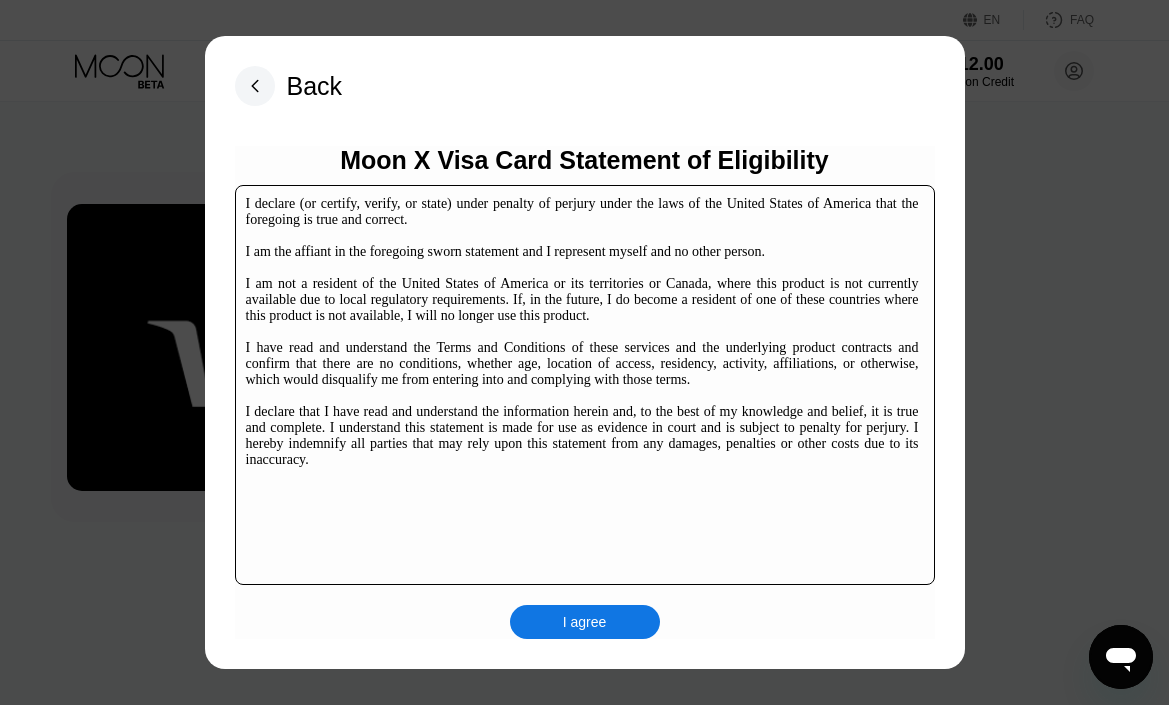 click on "I declare (or certify, verify, or state) under penalty of perjury under the laws of the United States of America that the foregoing is true and correct. I am the affiant in the foregoing sworn statement and I represent myself and no other person. I am not a resident of the United States of America or its territories or Canada, where this product is not currently available due to local regulatory requirements. If, in the future, I do become a resident of one of these countries where this product is not available, I will no longer use this product. I have read and understand the Terms and Conditions of these services and the underlying product contracts and confirm that there are no conditions, whether age, location of access, residency, activity, affiliations, or otherwise, which would disqualify me from entering into and complying with those terms." at bounding box center (582, 332) 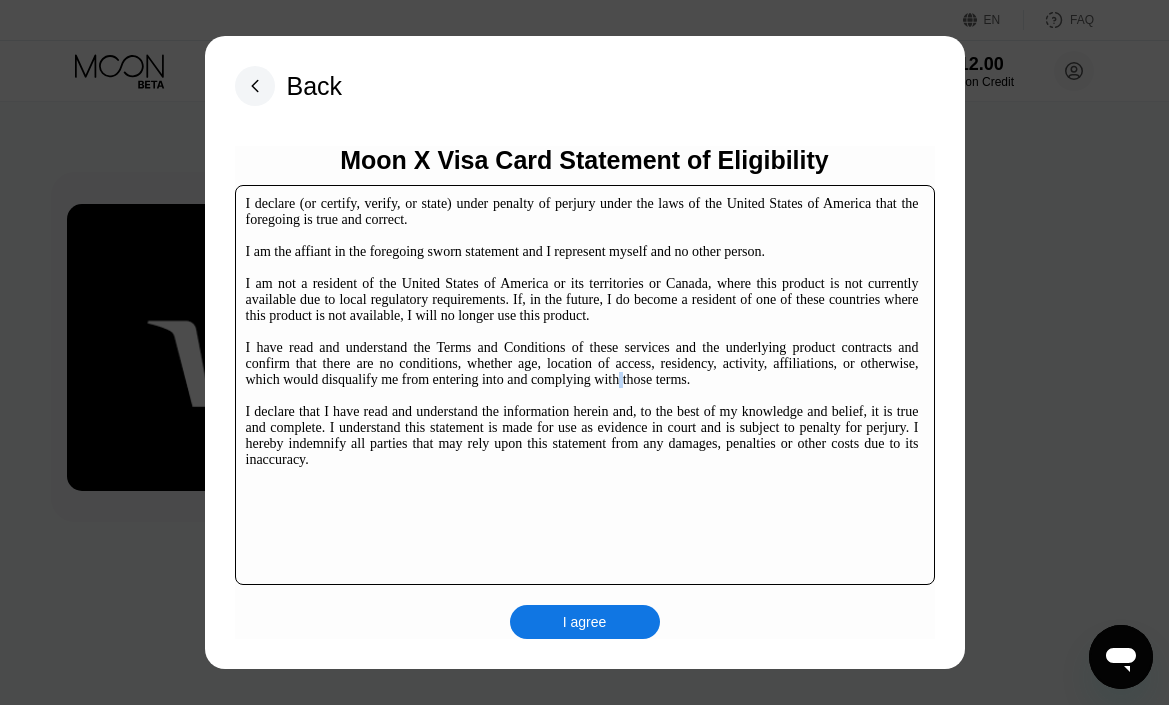 click on "I declare (or certify, verify, or state) under penalty of perjury under the laws of the United States of America that the foregoing is true and correct. I am the affiant in the foregoing sworn statement and I represent myself and no other person. I am not a resident of the United States of America or its territories or Canada, where this product is not currently available due to local regulatory requirements. If, in the future, I do become a resident of one of these countries where this product is not available, I will no longer use this product. I have read and understand the Terms and Conditions of these services and the underlying product contracts and confirm that there are no conditions, whether age, location of access, residency, activity, affiliations, or otherwise, which would disqualify me from entering into and complying with those terms." at bounding box center (582, 332) 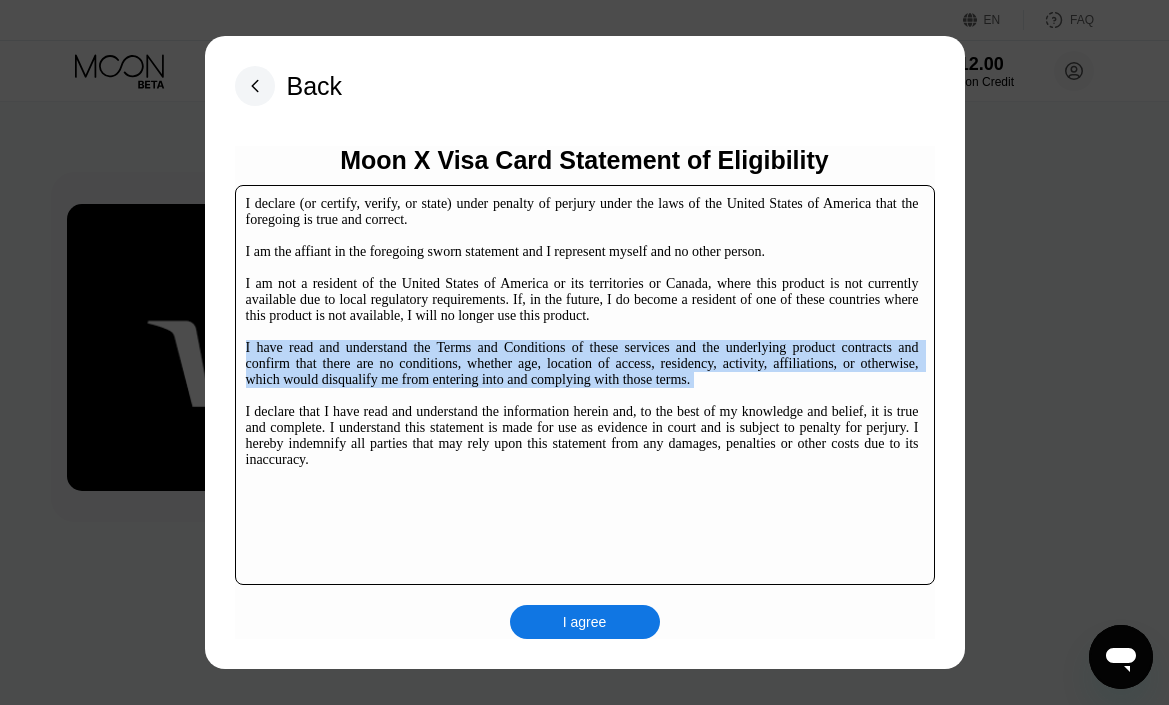 click on "I declare (or certify, verify, or state) under penalty of perjury under the laws of the United States of America that the foregoing is true and correct. I am the affiant in the foregoing sworn statement and I represent myself and no other person. I am not a resident of the United States of America or its territories or Canada, where this product is not currently available due to local regulatory requirements. If, in the future, I do become a resident of one of these countries where this product is not available, I will no longer use this product. I have read and understand the Terms and Conditions of these services and the underlying product contracts and confirm that there are no conditions, whether age, location of access, residency, activity, affiliations, or otherwise, which would disqualify me from entering into and complying with those terms." at bounding box center (582, 332) 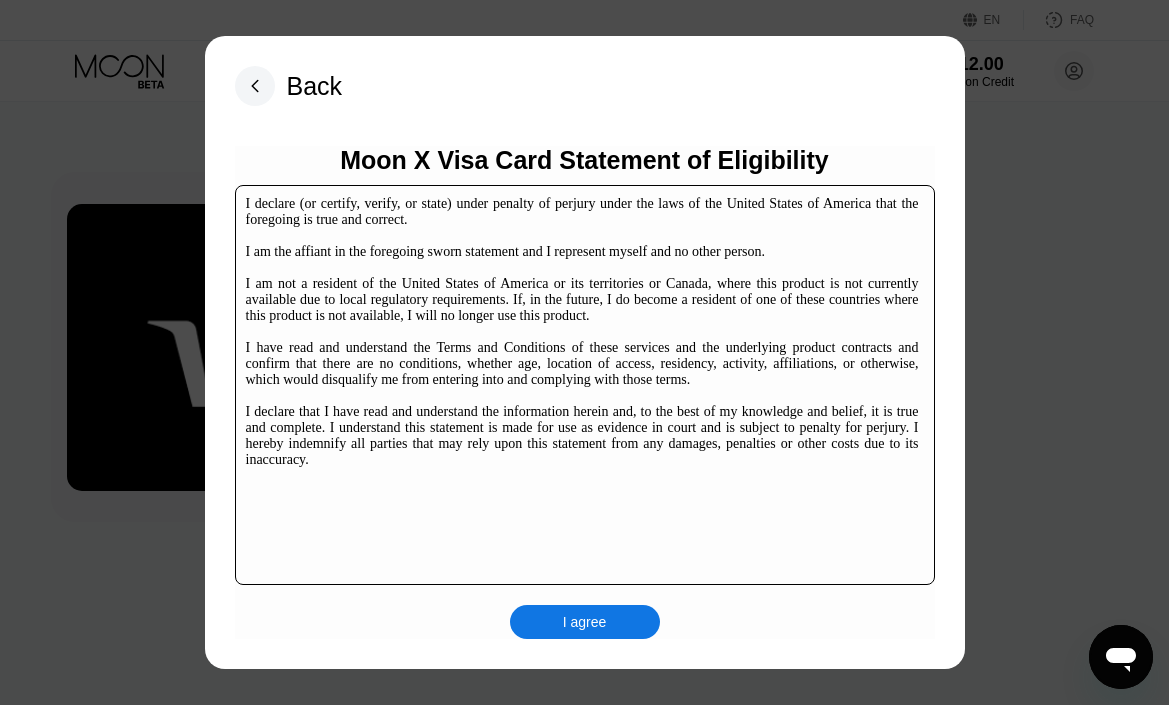 click on "I declare (or certify, verify, or state) under penalty of perjury under the laws of the United States of America that the foregoing is true and correct. I am the affiant in the foregoing sworn statement and I represent myself and no other person. I am not a resident of the United States of America or its territories or Canada, where this product is not currently available due to local regulatory requirements. If, in the future, I do become a resident of one of these countries where this product is not available, I will no longer use this product. I have read and understand the Terms and Conditions of these services and the underlying product contracts and confirm that there are no conditions, whether age, location of access, residency, activity, affiliations, or otherwise, which would disqualify me from entering into and complying with those terms." at bounding box center [582, 332] 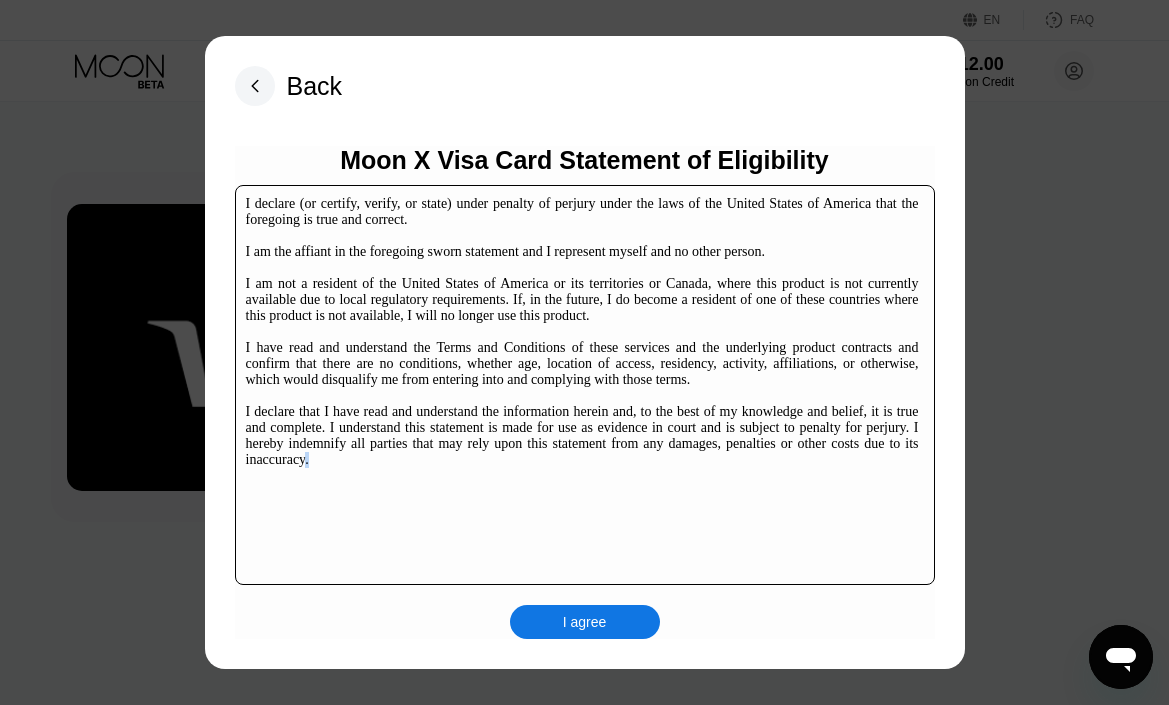 click on "I declare (or certify, verify, or state) under penalty of perjury under the laws of the United States of America that the foregoing is true and correct. I am the affiant in the foregoing sworn statement and I represent myself and no other person. I am not a resident of the United States of America or its territories or Canada, where this product is not currently available due to local regulatory requirements. If, in the future, I do become a resident of one of these countries where this product is not available, I will no longer use this product. I have read and understand the Terms and Conditions of these services and the underlying product contracts and confirm that there are no conditions, whether age, location of access, residency, activity, affiliations, or otherwise, which would disqualify me from entering into and complying with those terms." at bounding box center (582, 332) 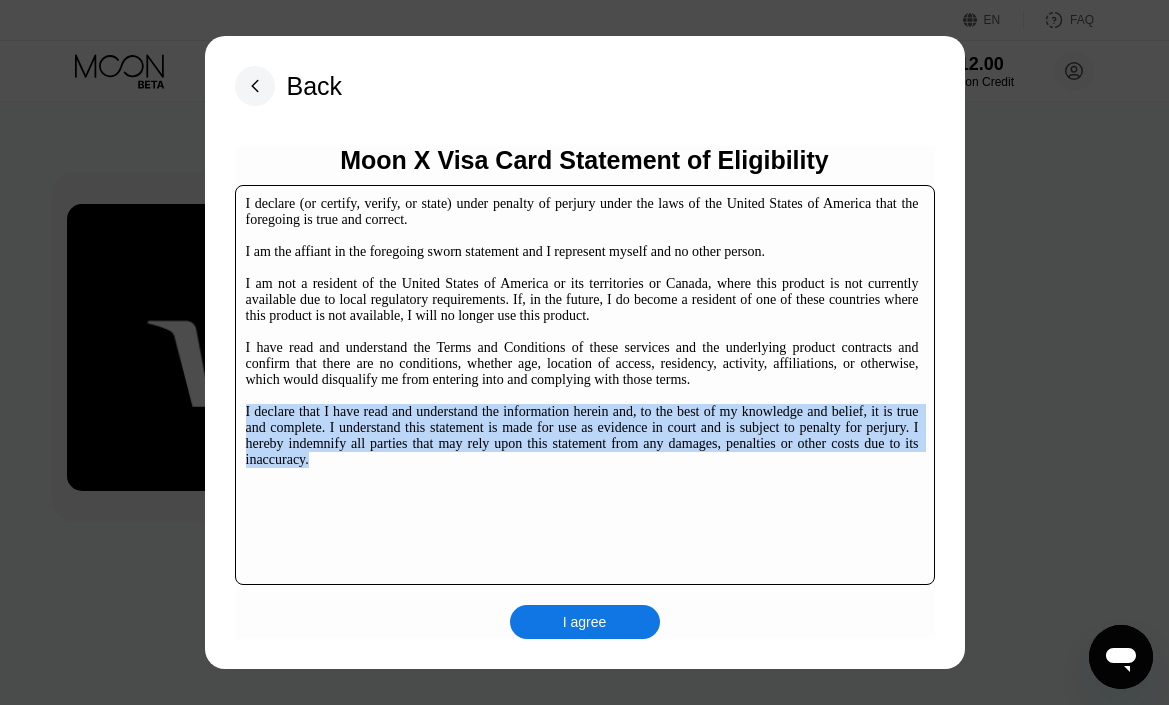 click on "I declare (or certify, verify, or state) under penalty of perjury under the laws of the United States of America that the foregoing is true and correct. I am the affiant in the foregoing sworn statement and I represent myself and no other person. I am not a resident of the United States of America or its territories or Canada, where this product is not currently available due to local regulatory requirements. If, in the future, I do become a resident of one of these countries where this product is not available, I will no longer use this product. I have read and understand the Terms and Conditions of these services and the underlying product contracts and confirm that there are no conditions, whether age, location of access, residency, activity, affiliations, or otherwise, which would disqualify me from entering into and complying with those terms." at bounding box center (582, 332) 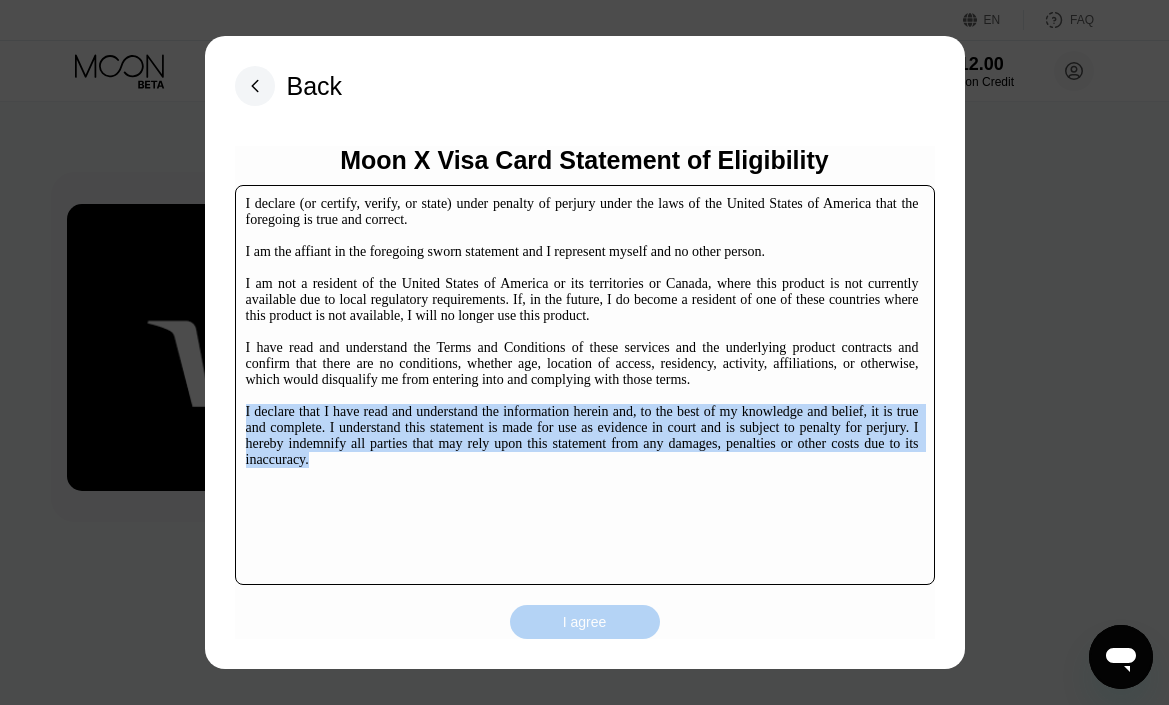 click on "I agree" at bounding box center [585, 622] 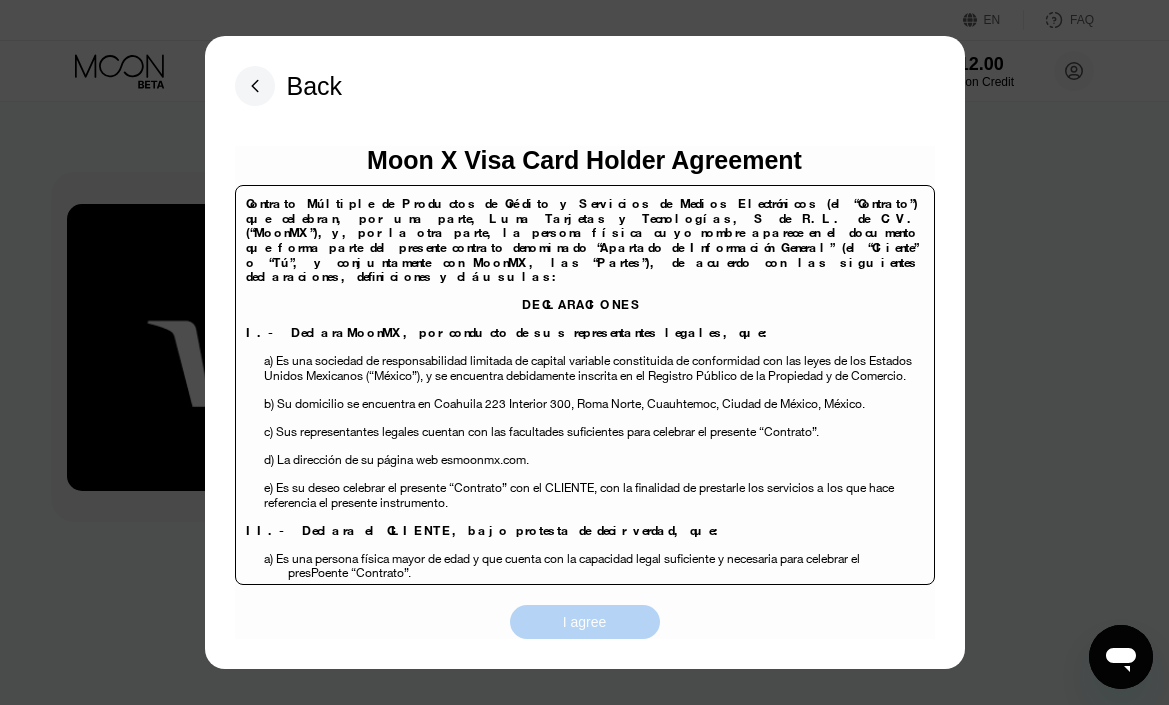 click on "I agree" at bounding box center (585, 622) 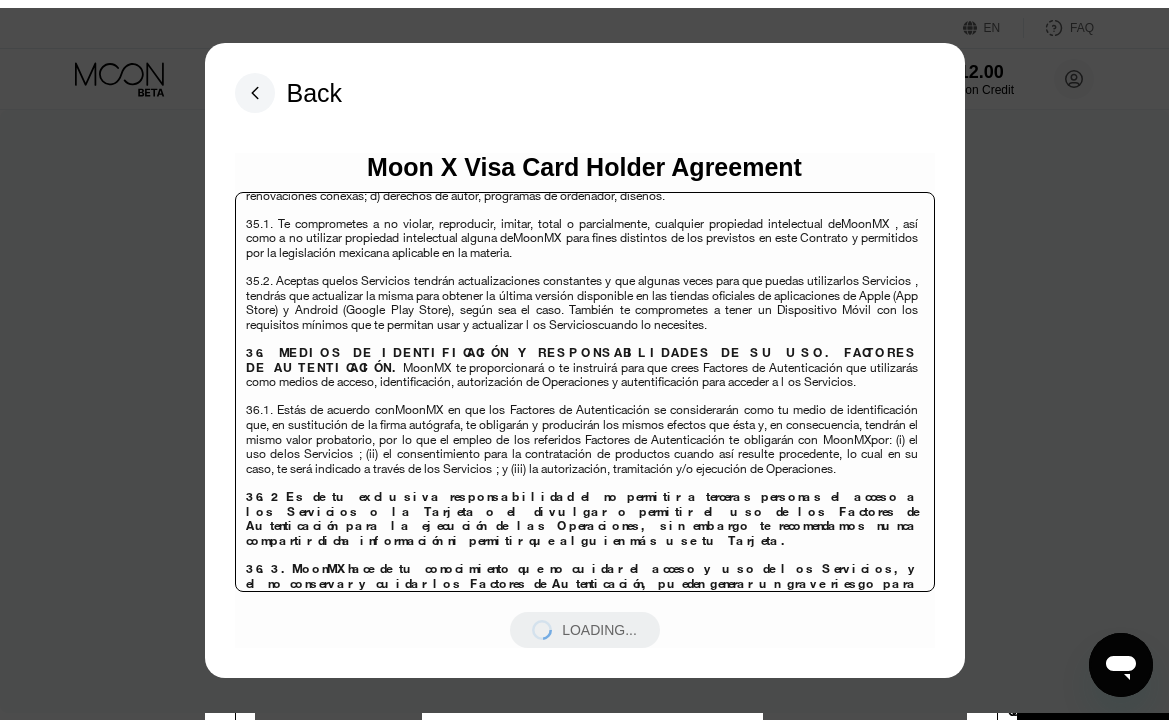 scroll, scrollTop: 9762, scrollLeft: 0, axis: vertical 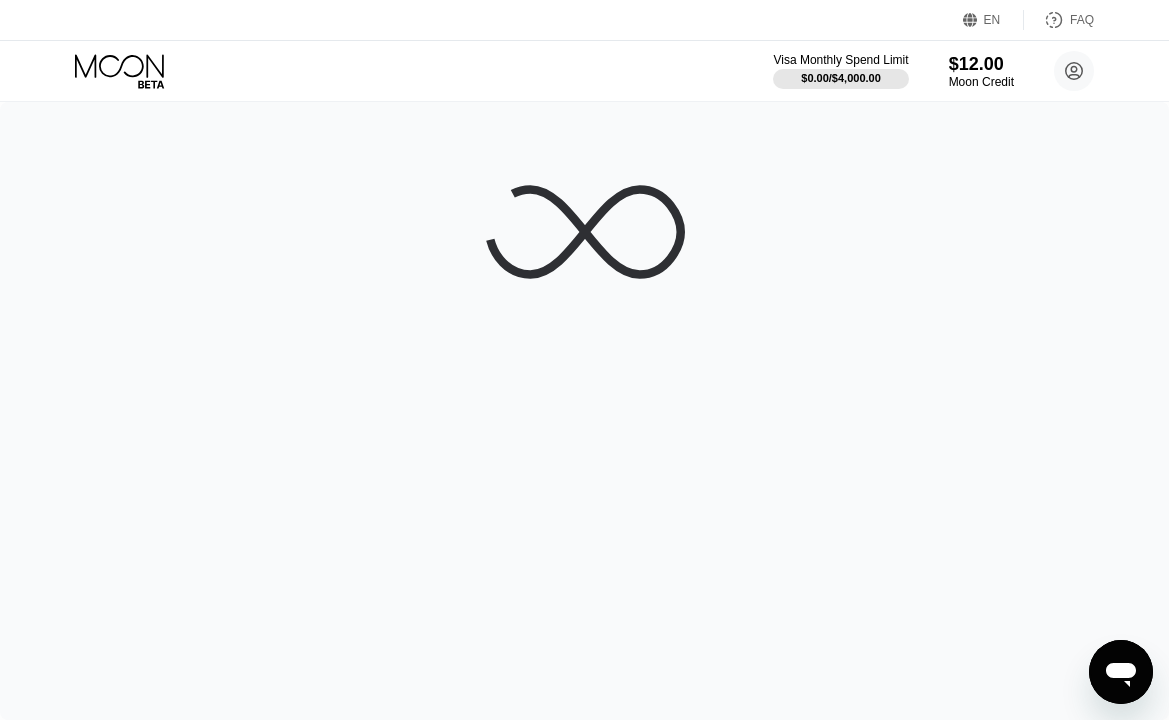 drag, startPoint x: 926, startPoint y: 474, endPoint x: 928, endPoint y: 560, distance: 86.023254 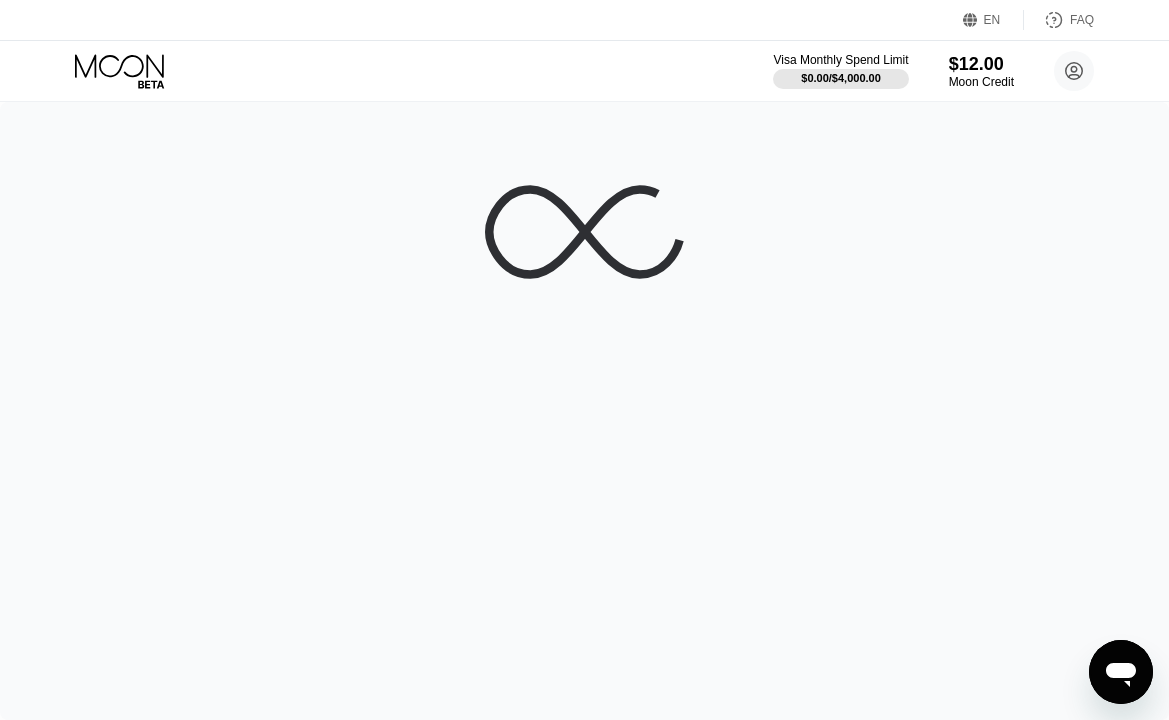click at bounding box center [584, 411] 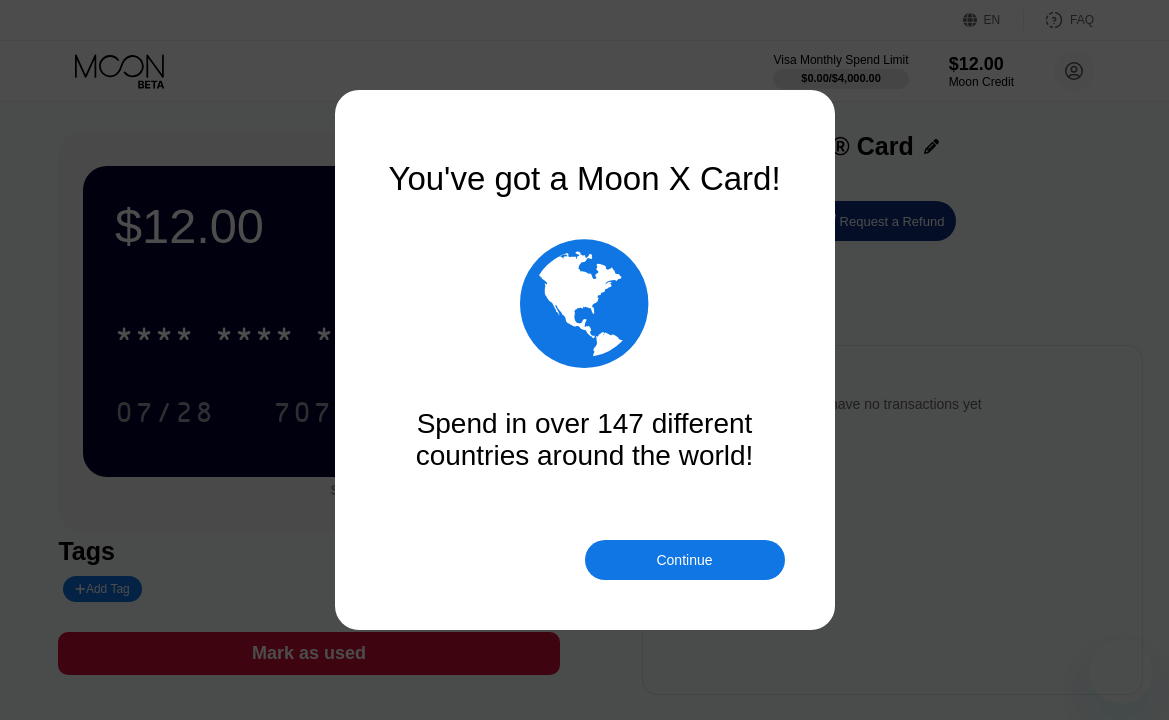 scroll, scrollTop: 0, scrollLeft: 0, axis: both 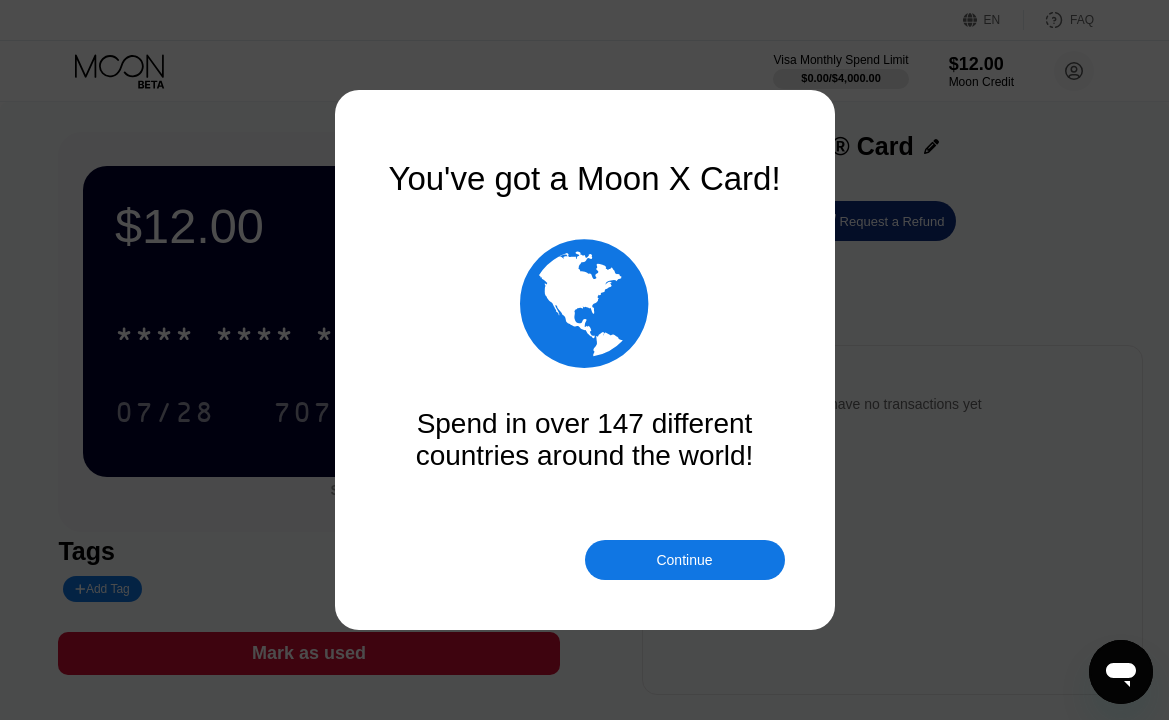 click on "Continue" at bounding box center [684, 560] 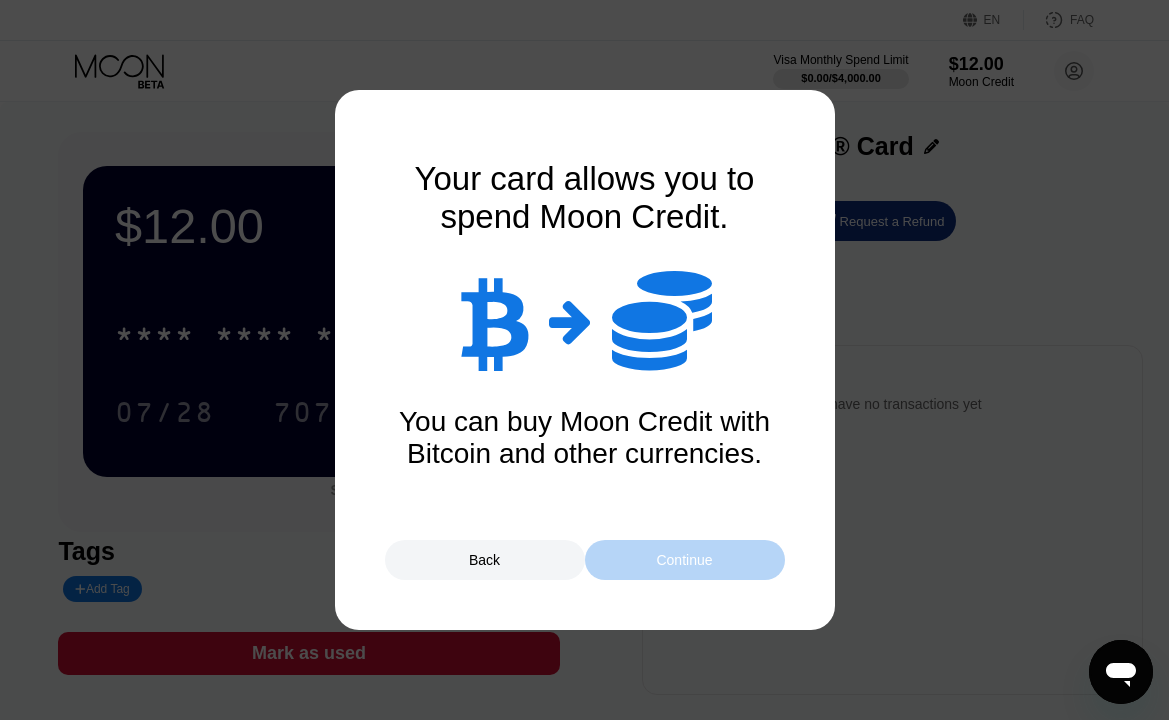click on "Continue" at bounding box center (684, 560) 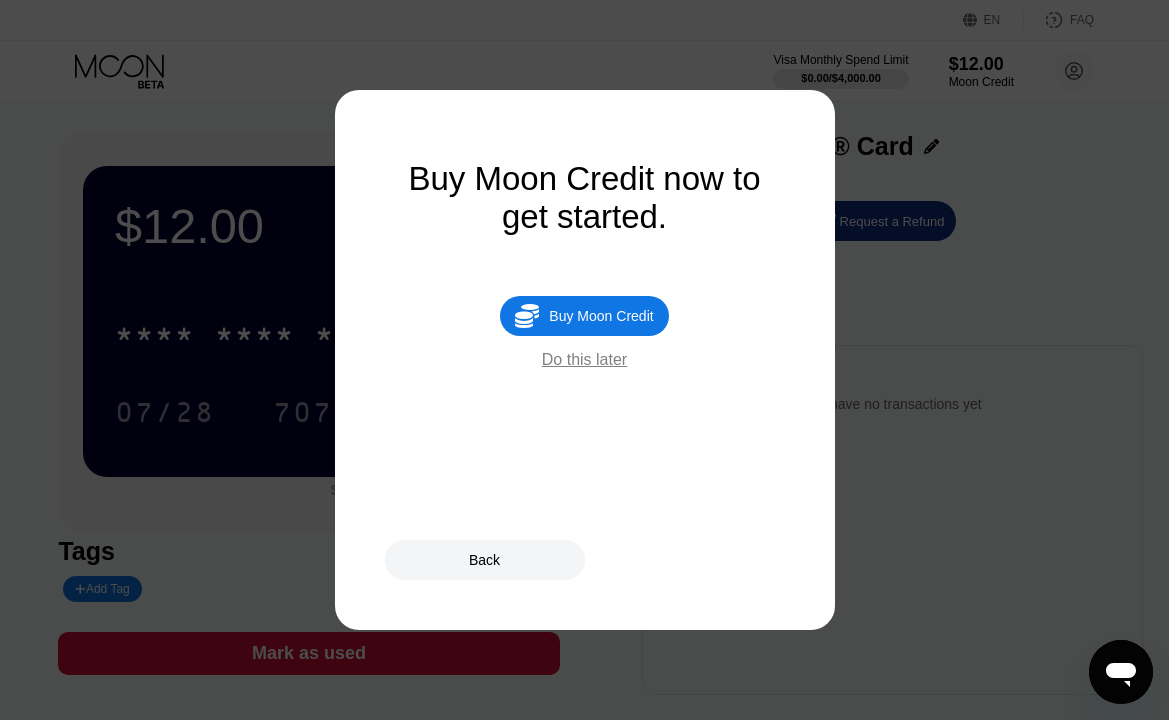 click on "Do this later" at bounding box center [584, 360] 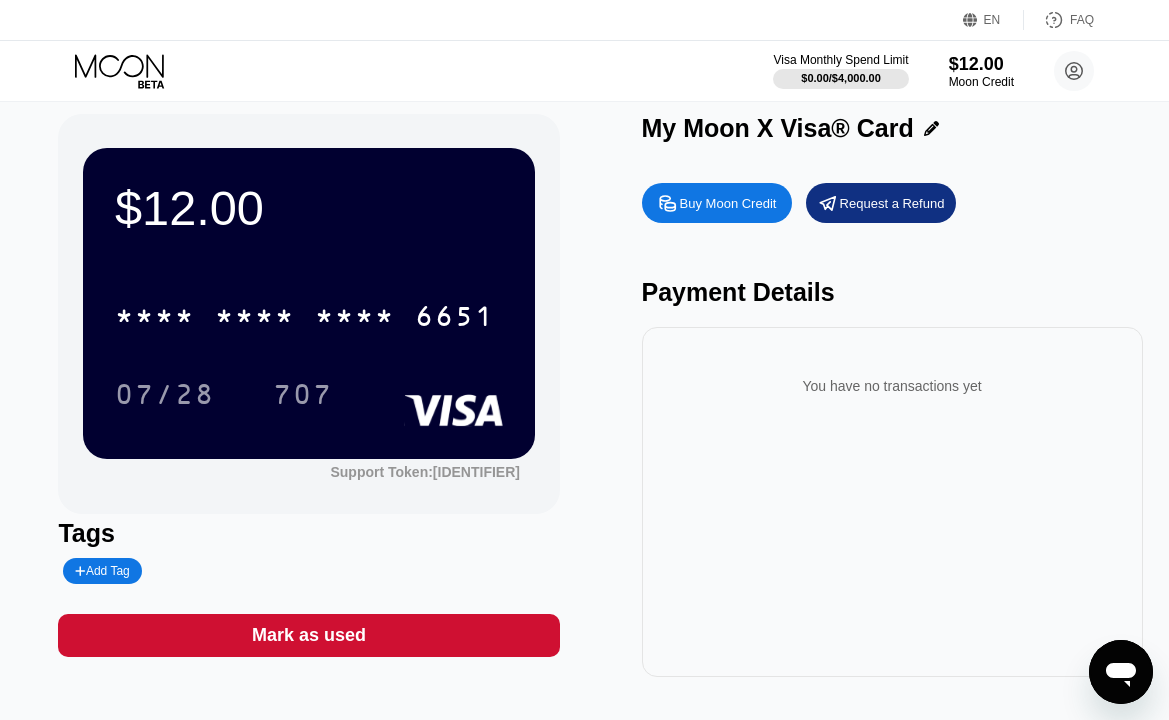 scroll, scrollTop: 0, scrollLeft: 0, axis: both 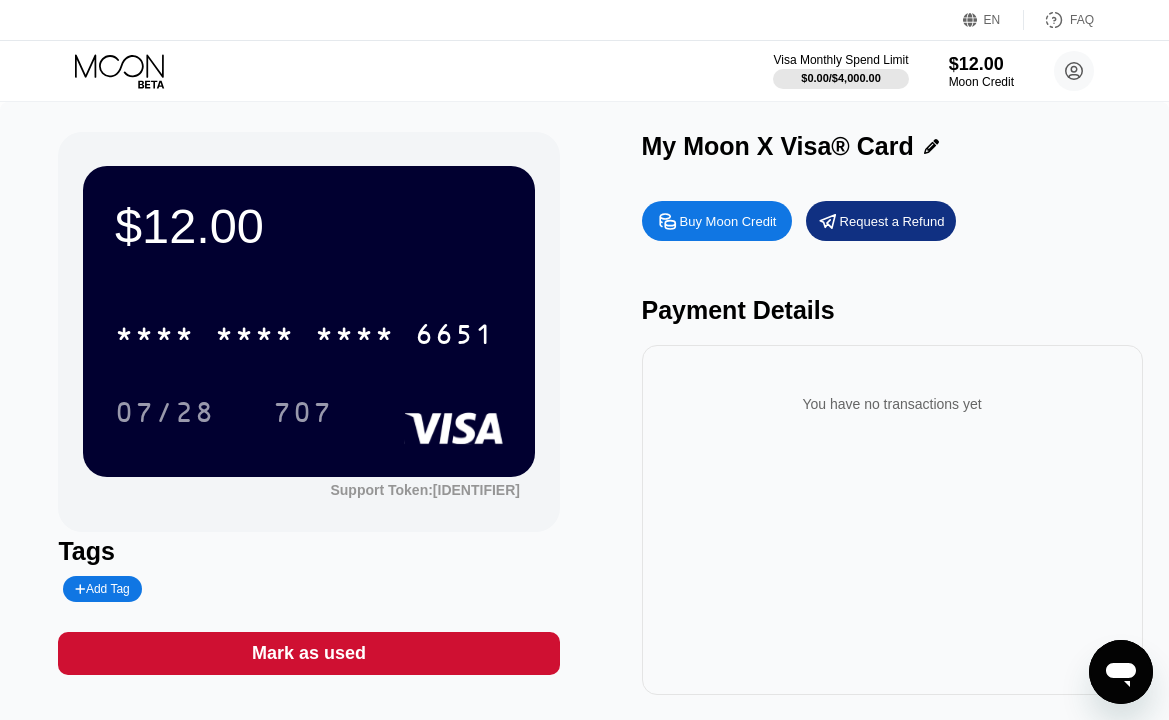 click on "07/28 707" at bounding box center [309, 412] 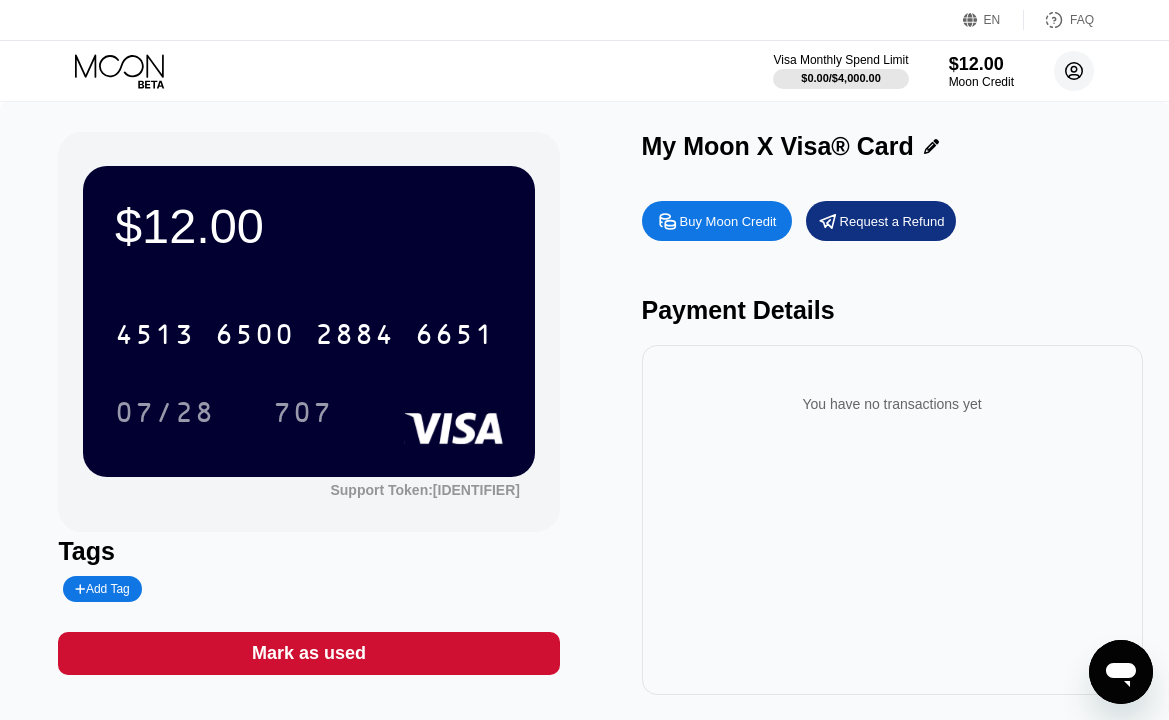 click 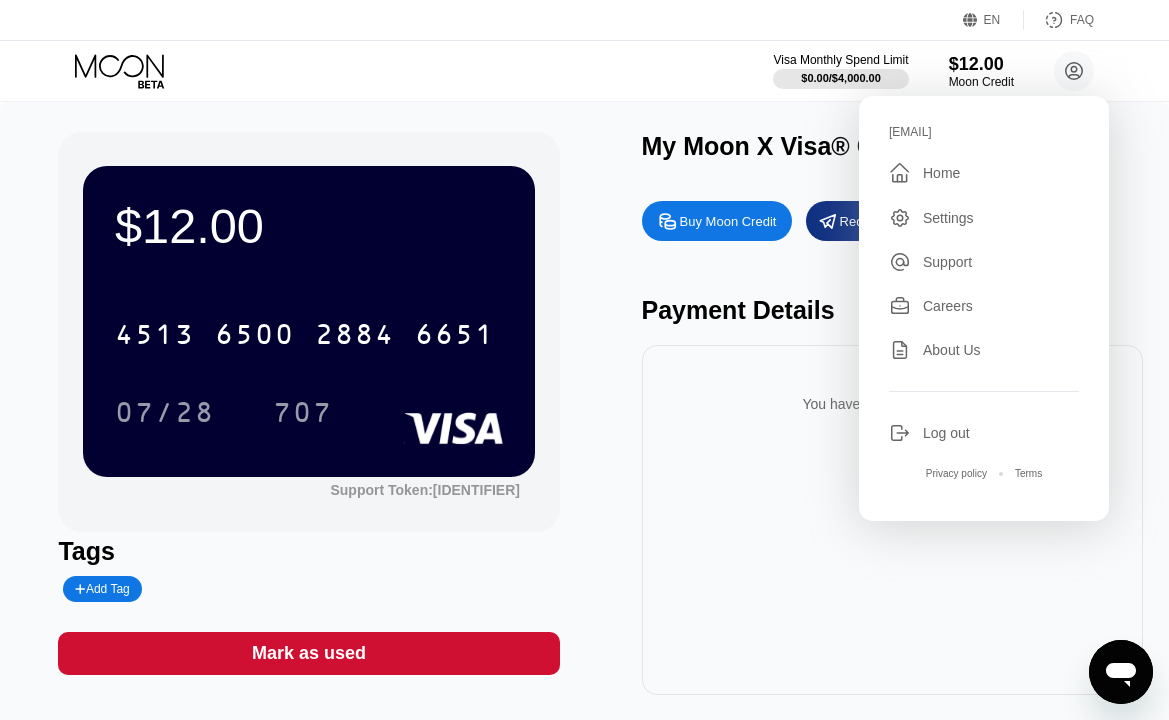 click on "Settings" at bounding box center [948, 218] 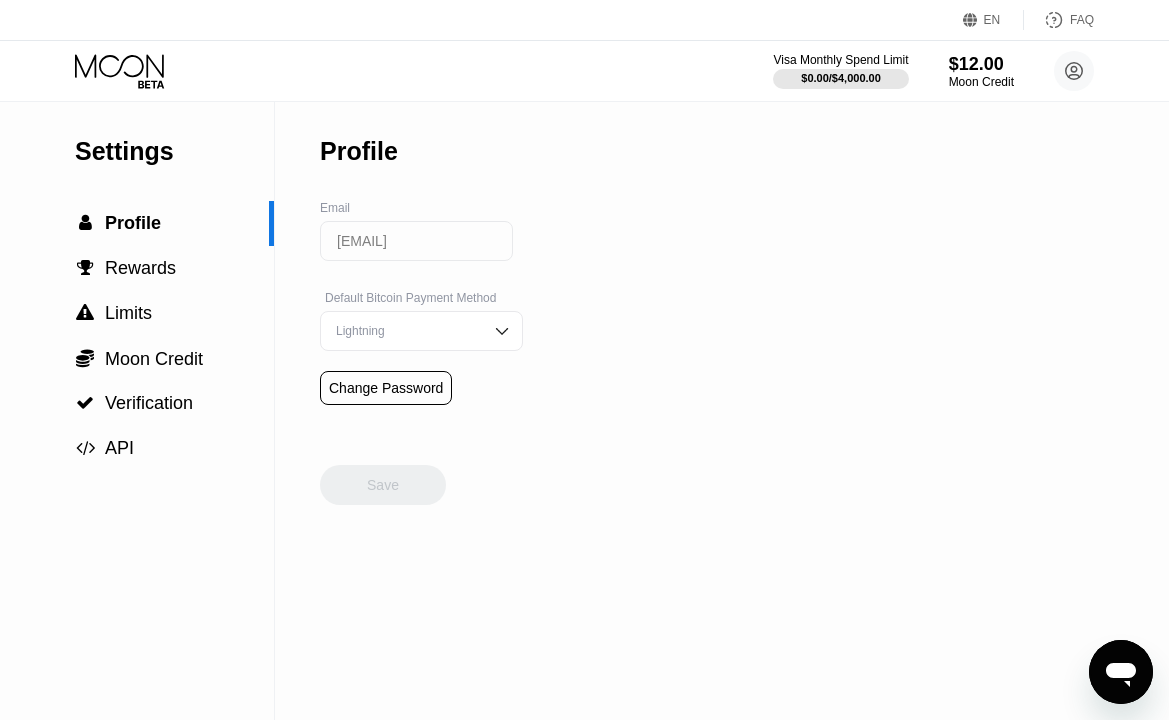 click on "Lightning" at bounding box center (406, 331) 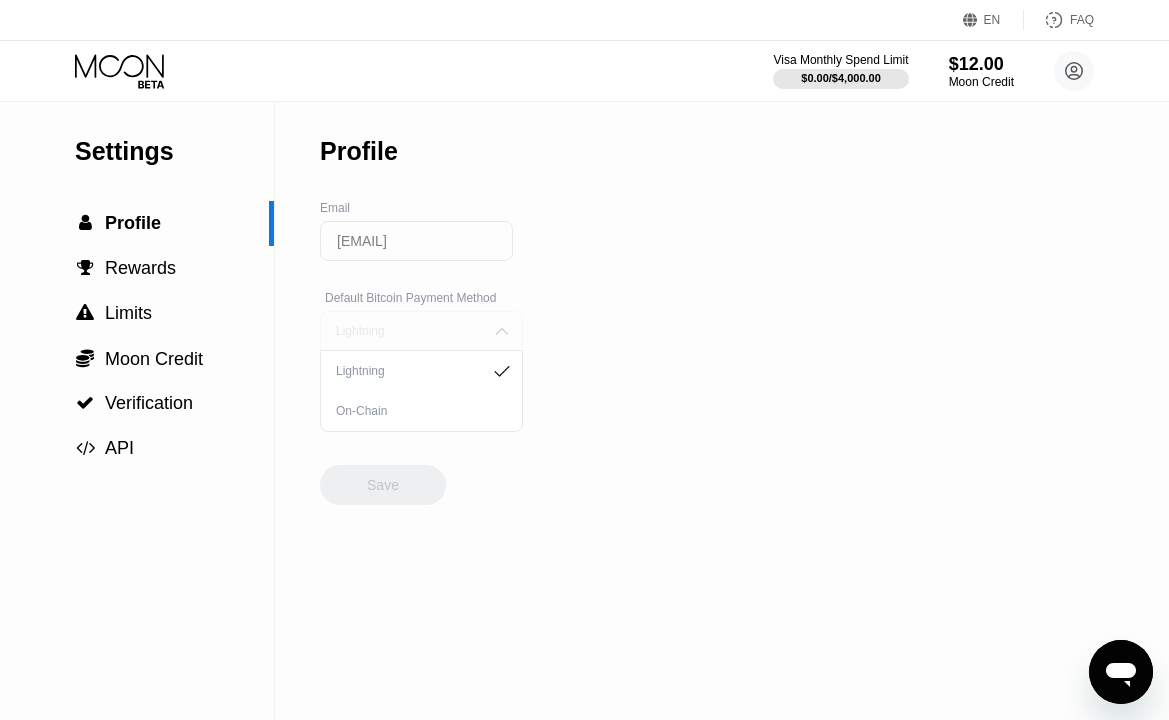 click on "Lightning" at bounding box center [406, 331] 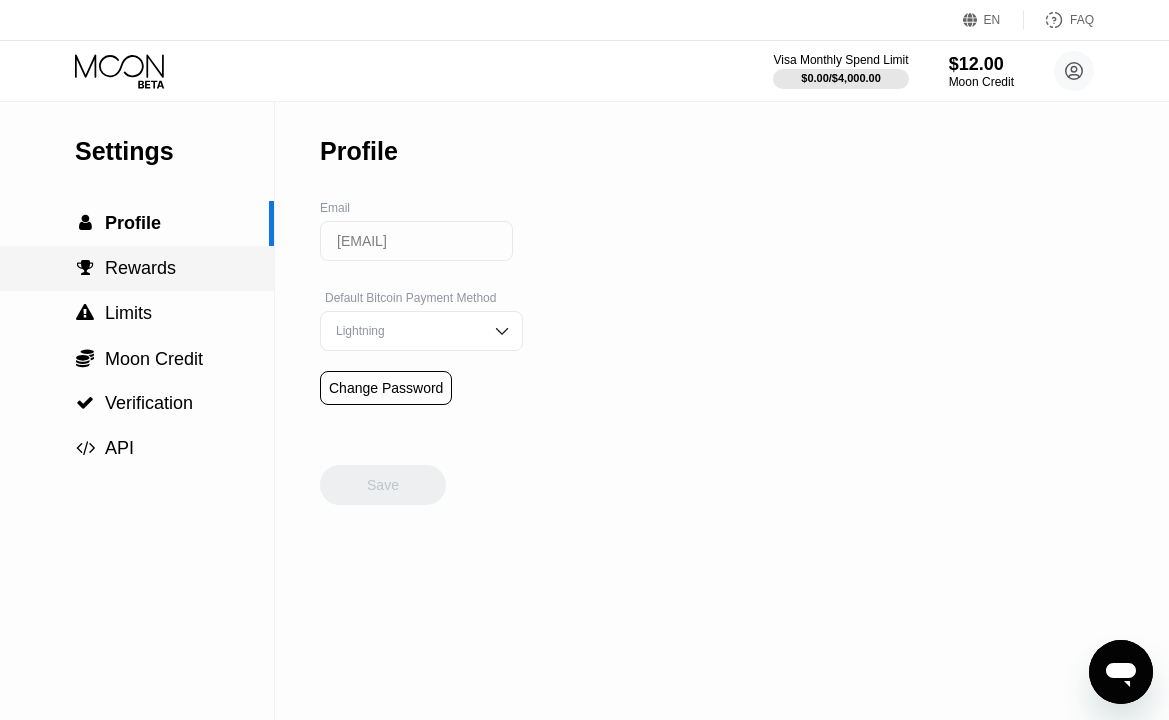 click on "Rewards" at bounding box center [140, 268] 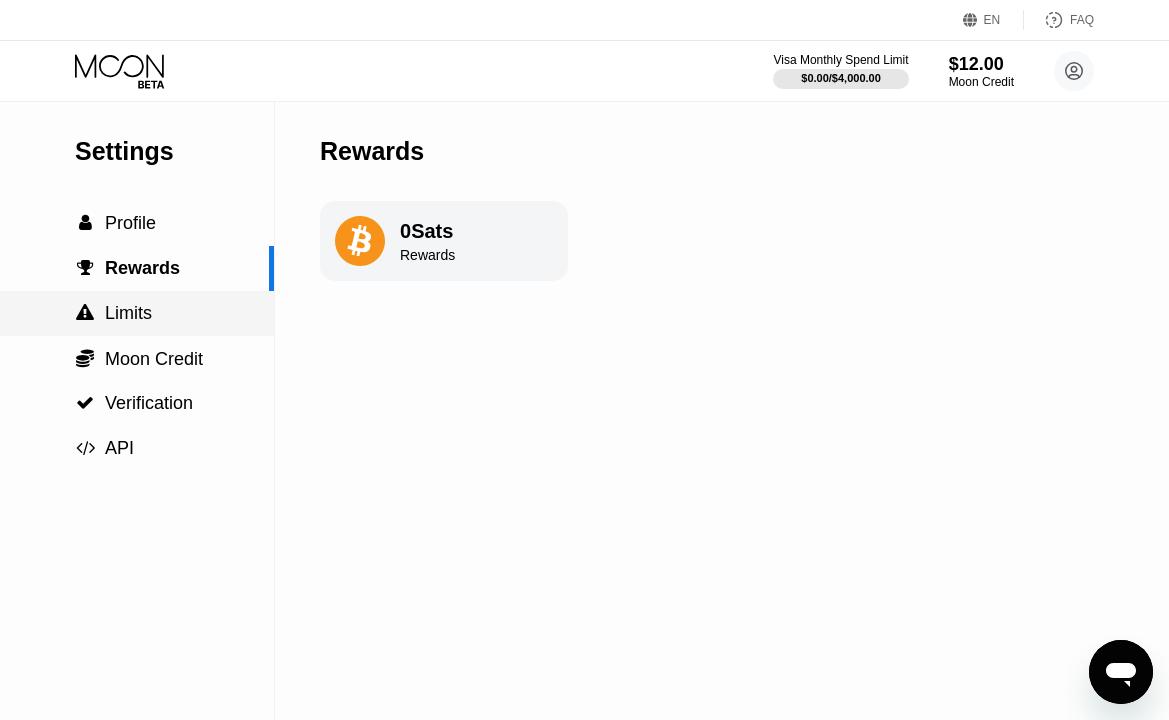 click on " Limits" at bounding box center (137, 313) 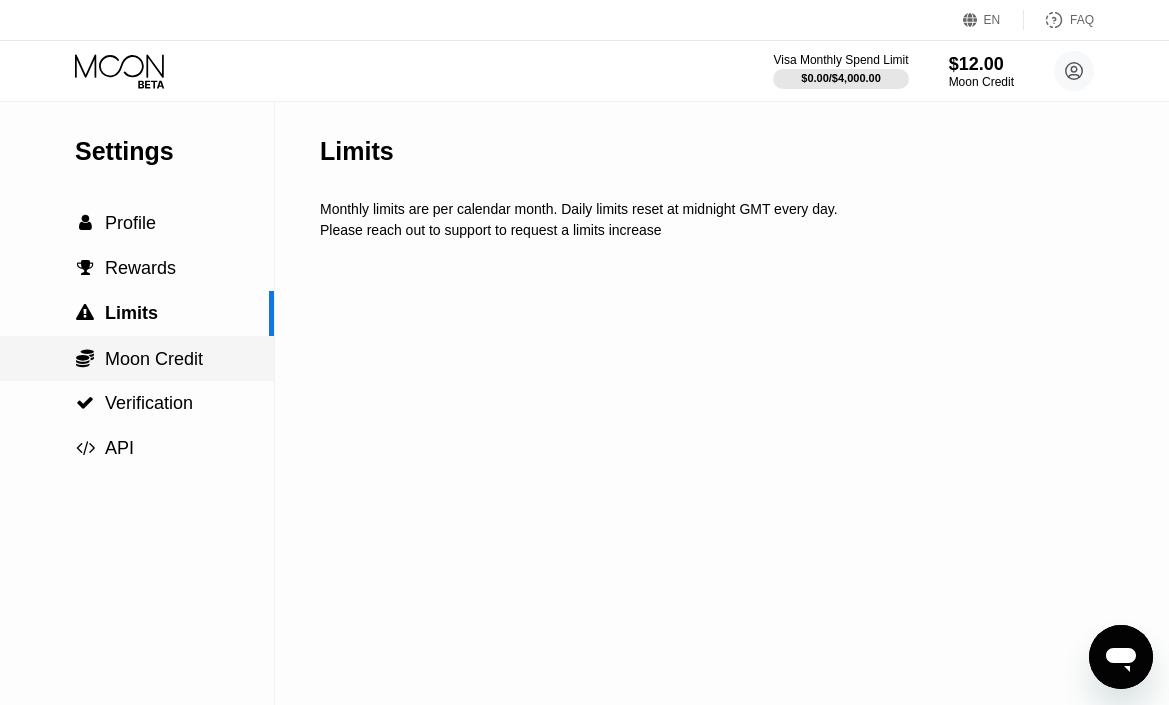 click on "Moon Credit" at bounding box center [154, 359] 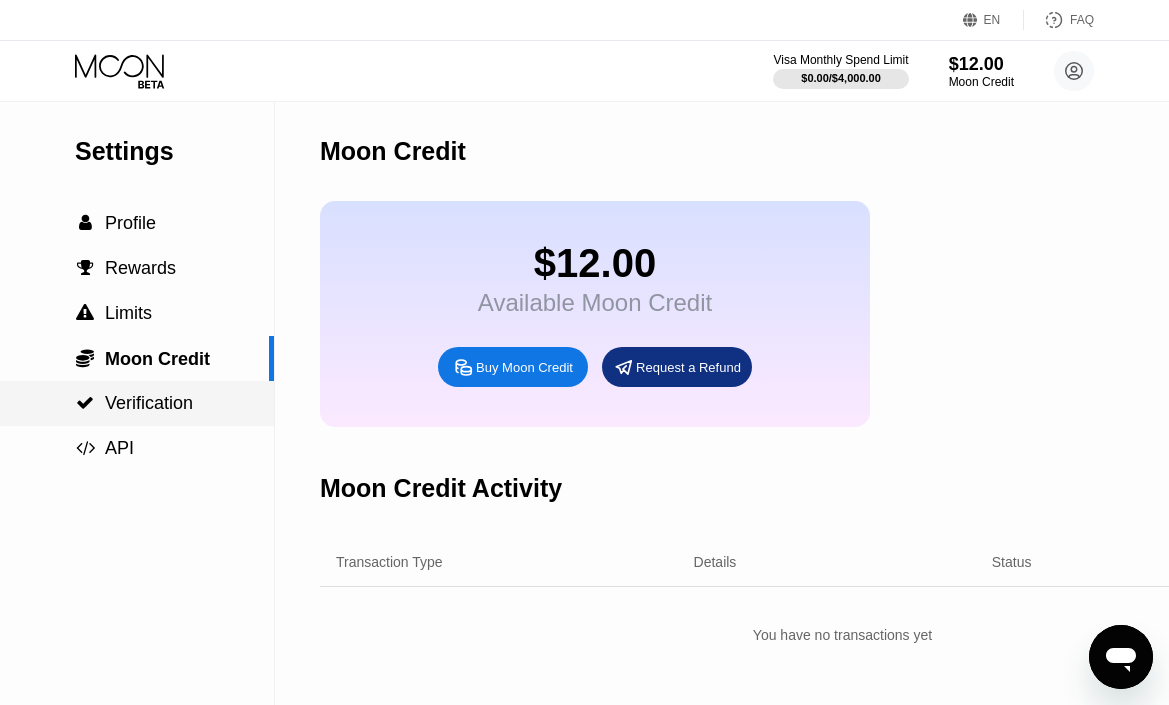 click on " Verification" at bounding box center [137, 403] 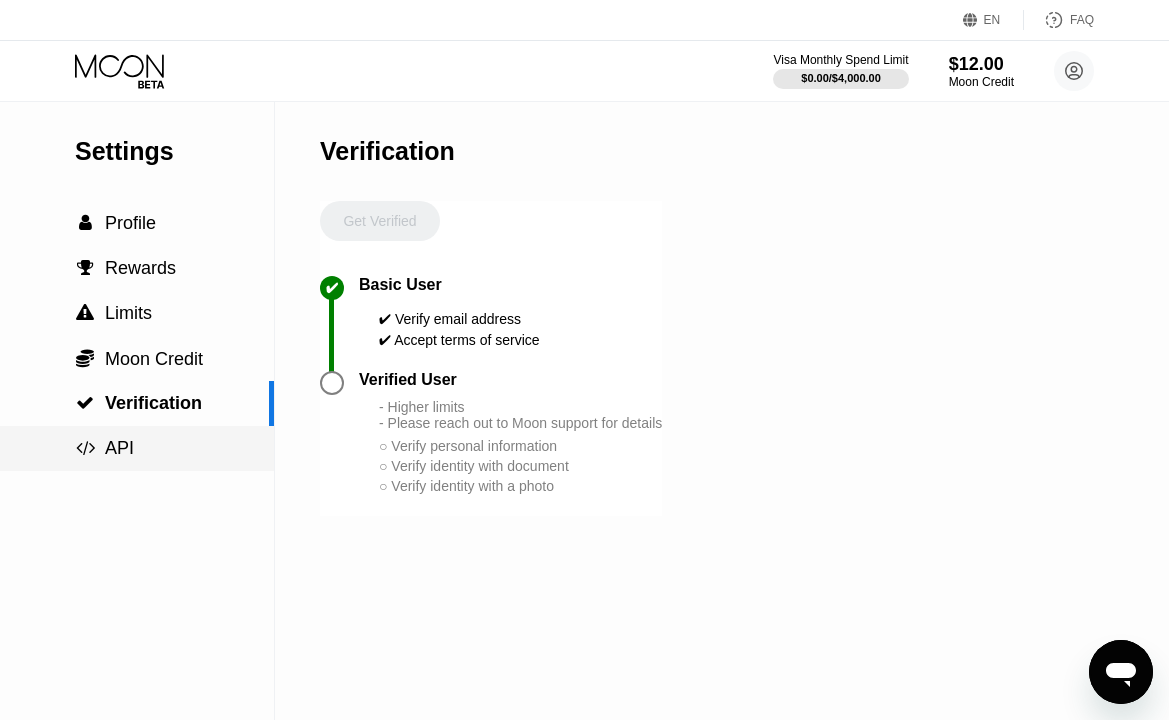 click on " API" at bounding box center (137, 448) 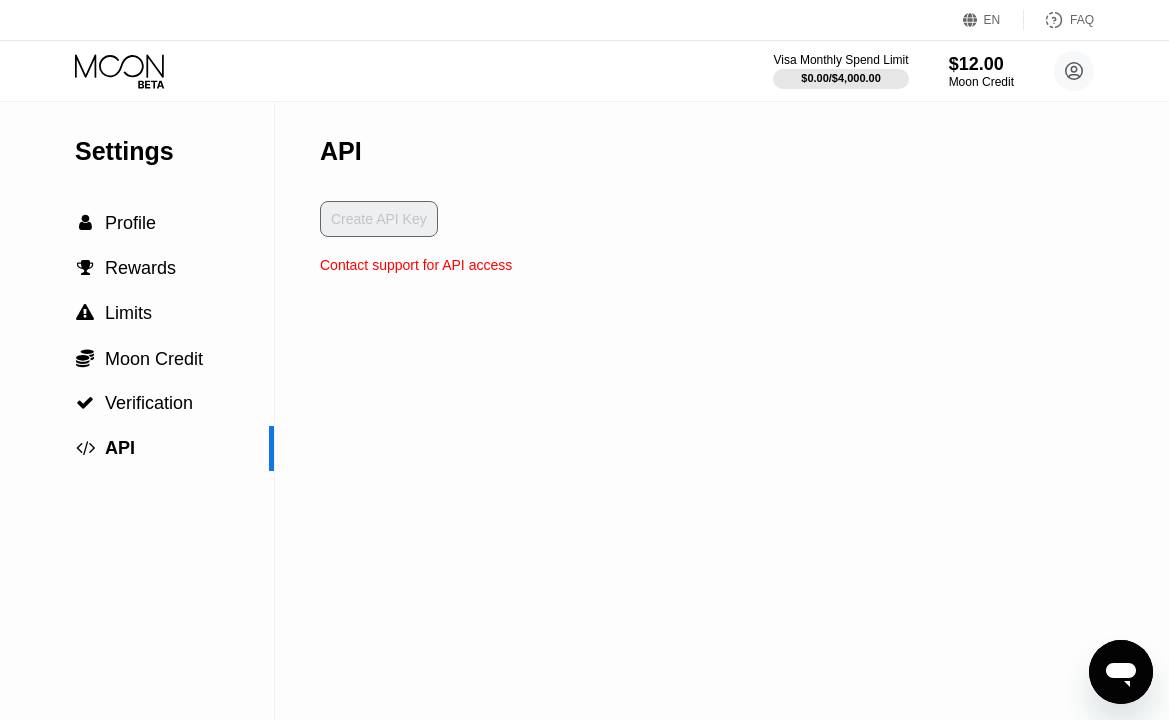click 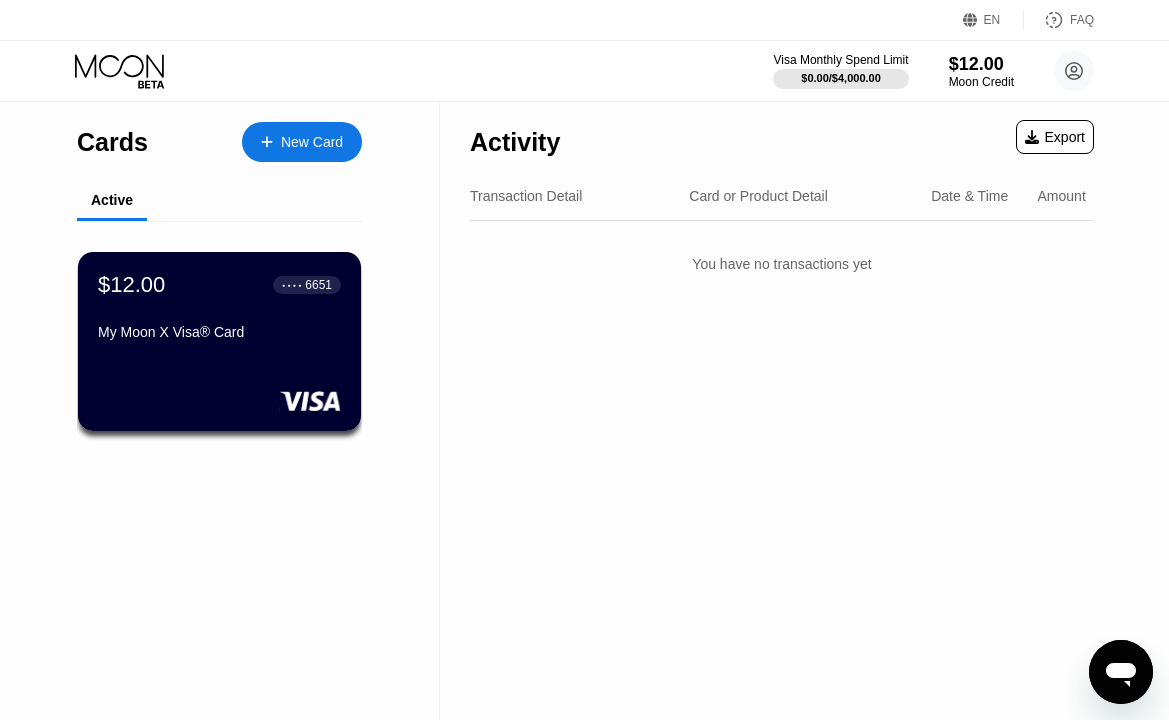 click on "My Moon X Visa® Card" at bounding box center (219, 336) 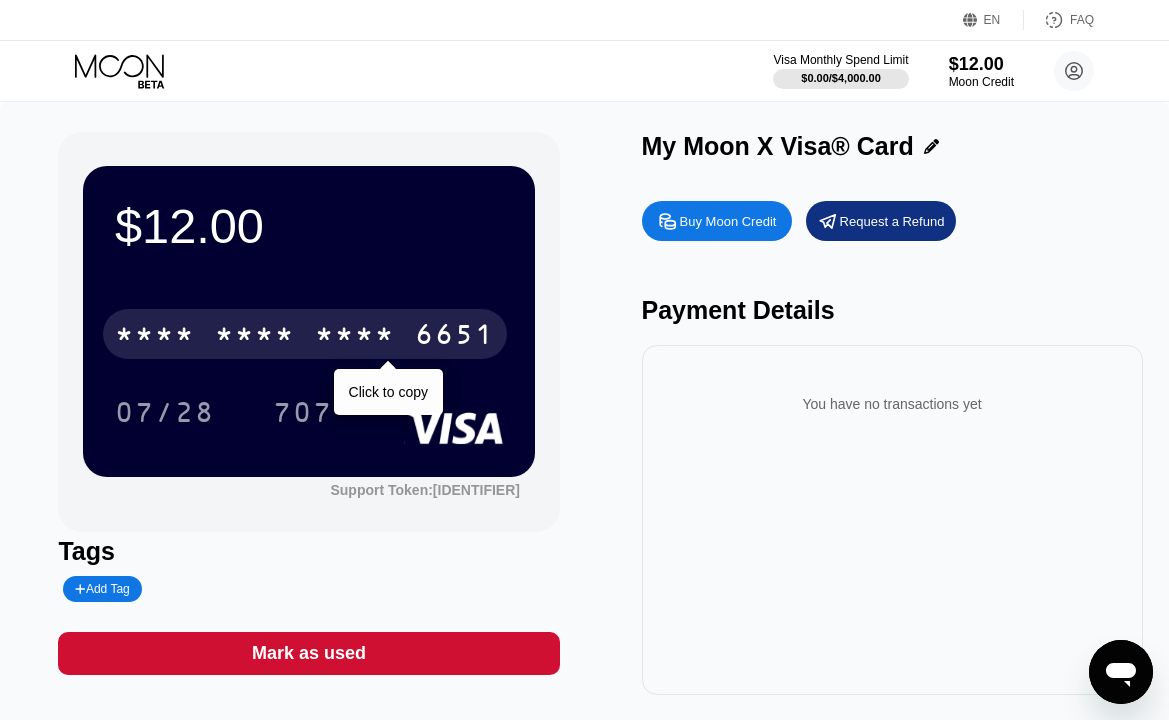 click on "6651" at bounding box center (455, 337) 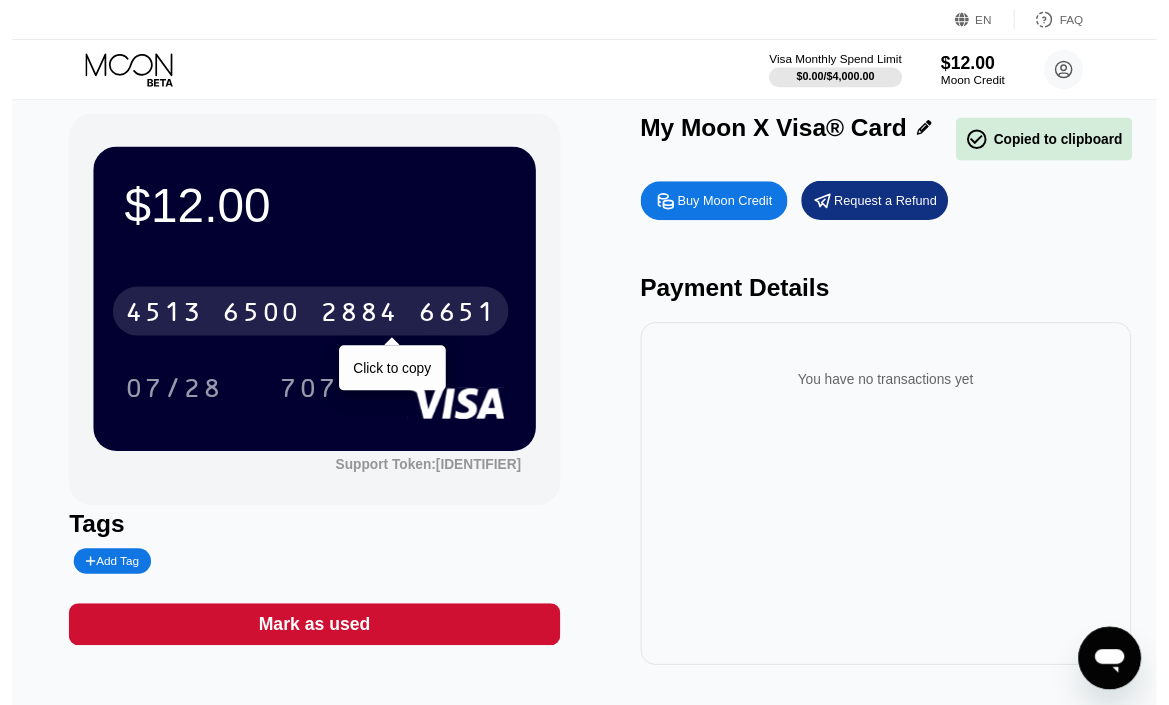 scroll, scrollTop: 0, scrollLeft: 0, axis: both 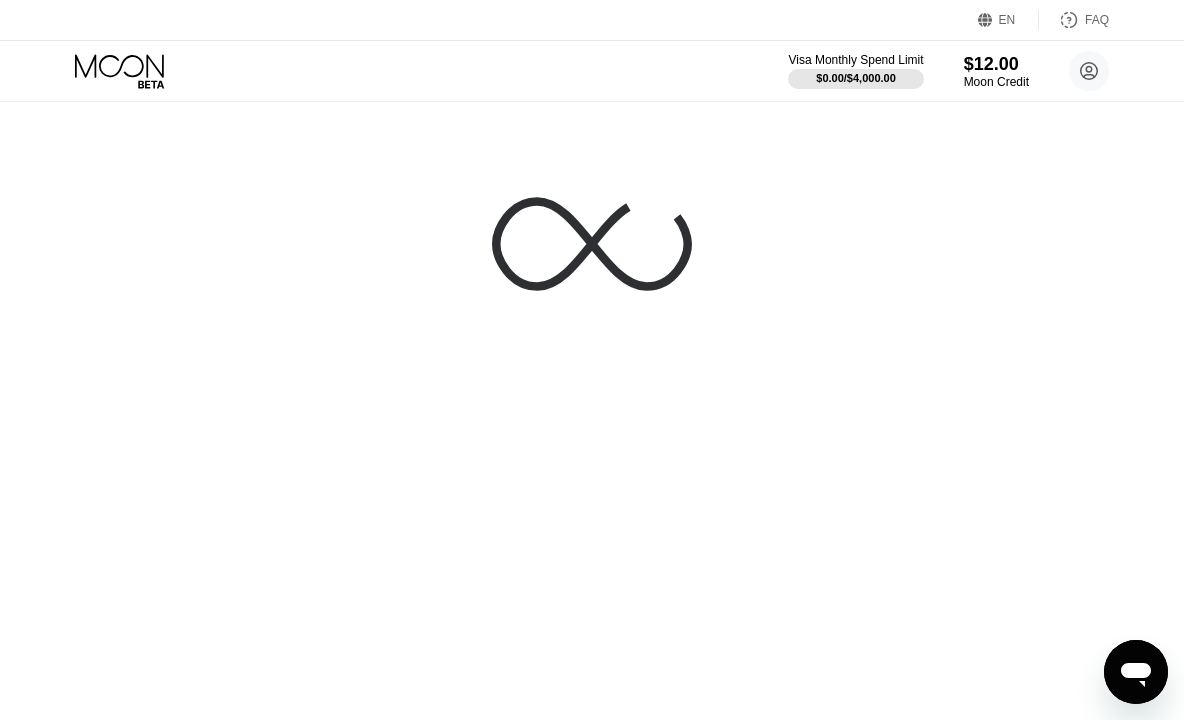 click 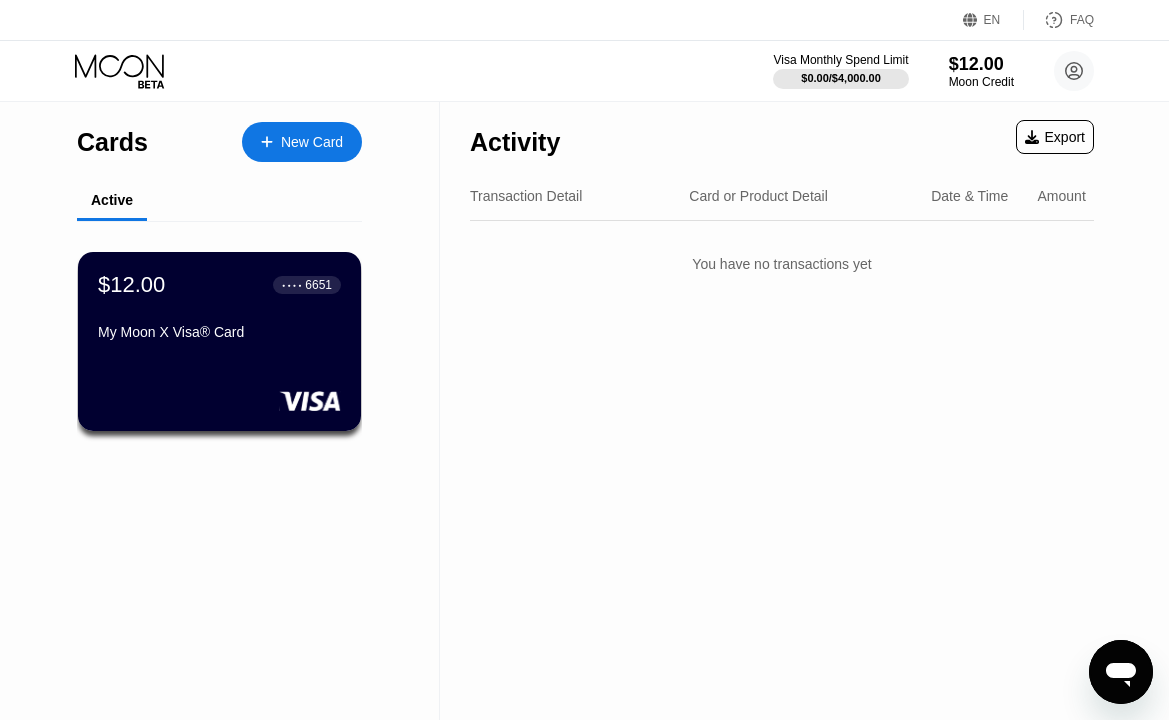 click on "New Card" at bounding box center [302, 142] 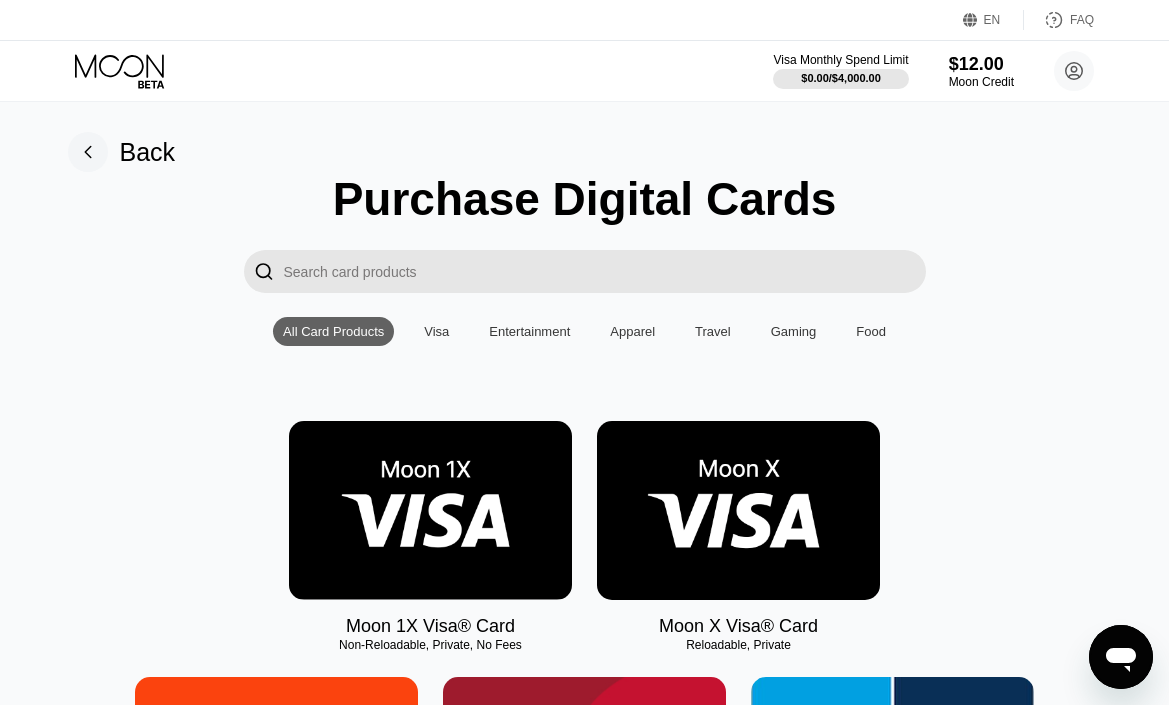 click at bounding box center (738, 510) 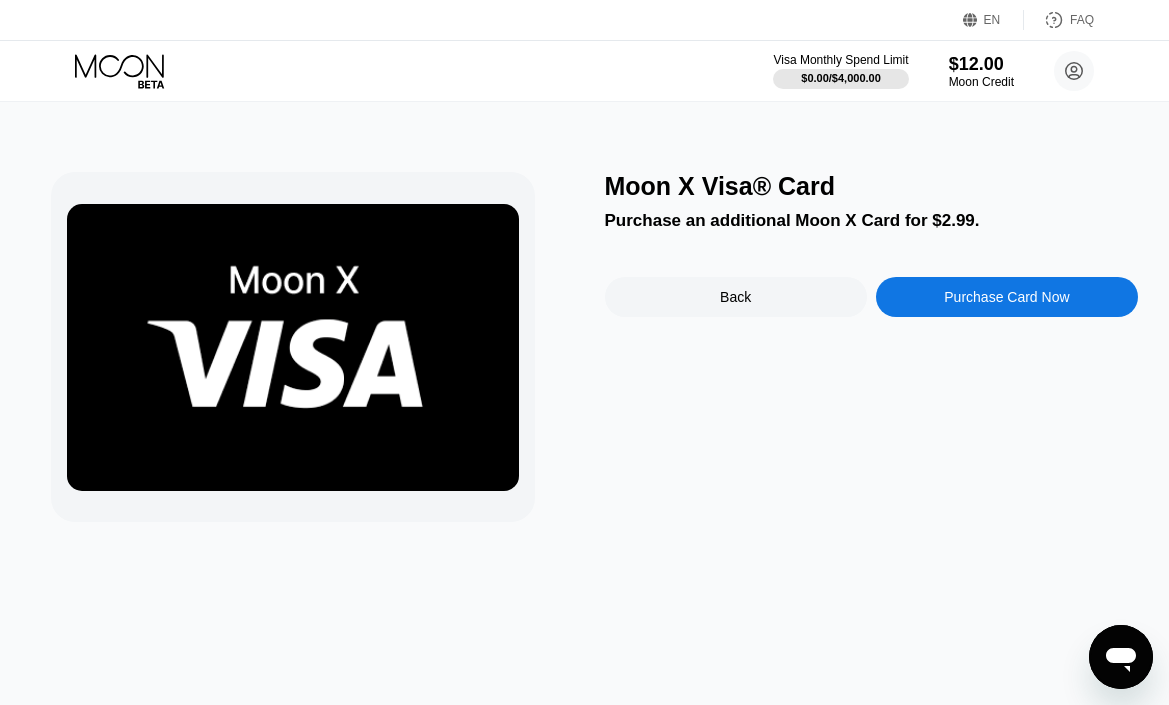 scroll, scrollTop: 0, scrollLeft: 0, axis: both 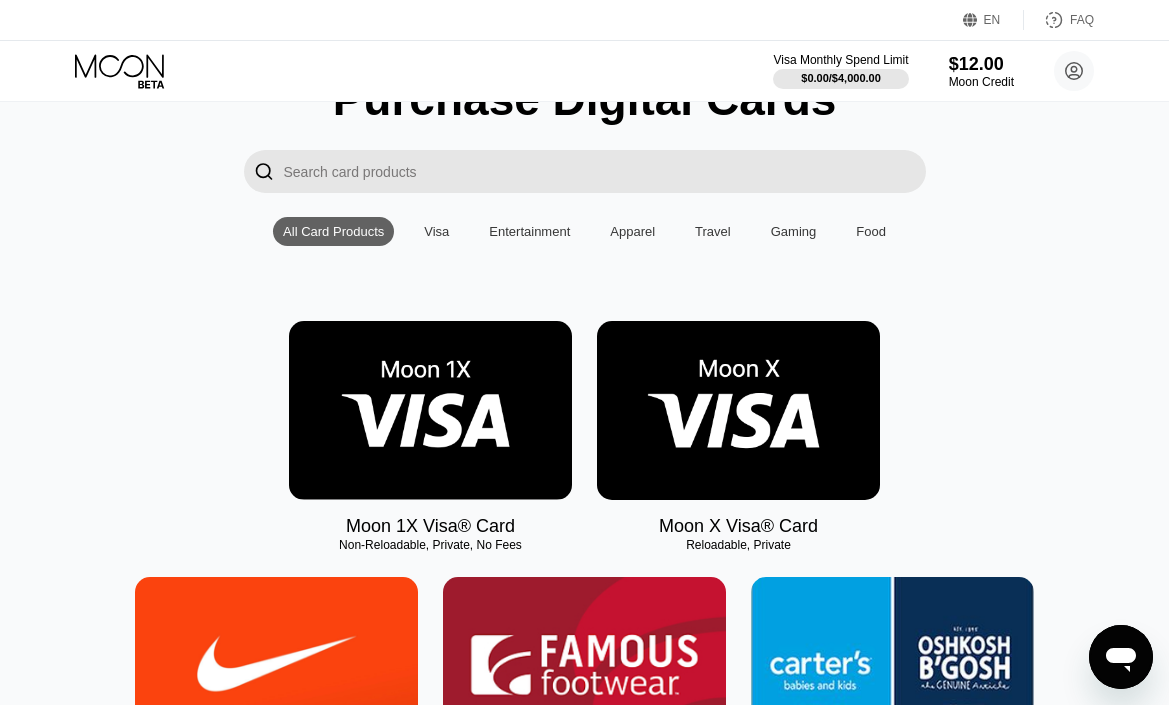 click 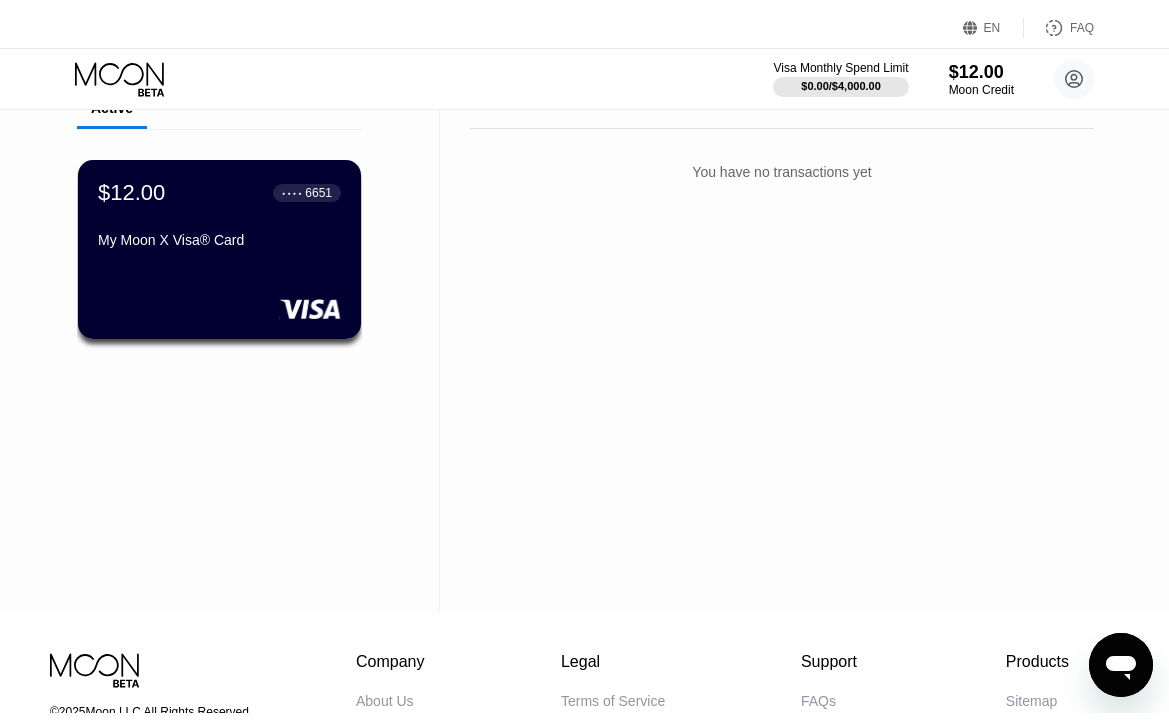 scroll, scrollTop: 0, scrollLeft: 0, axis: both 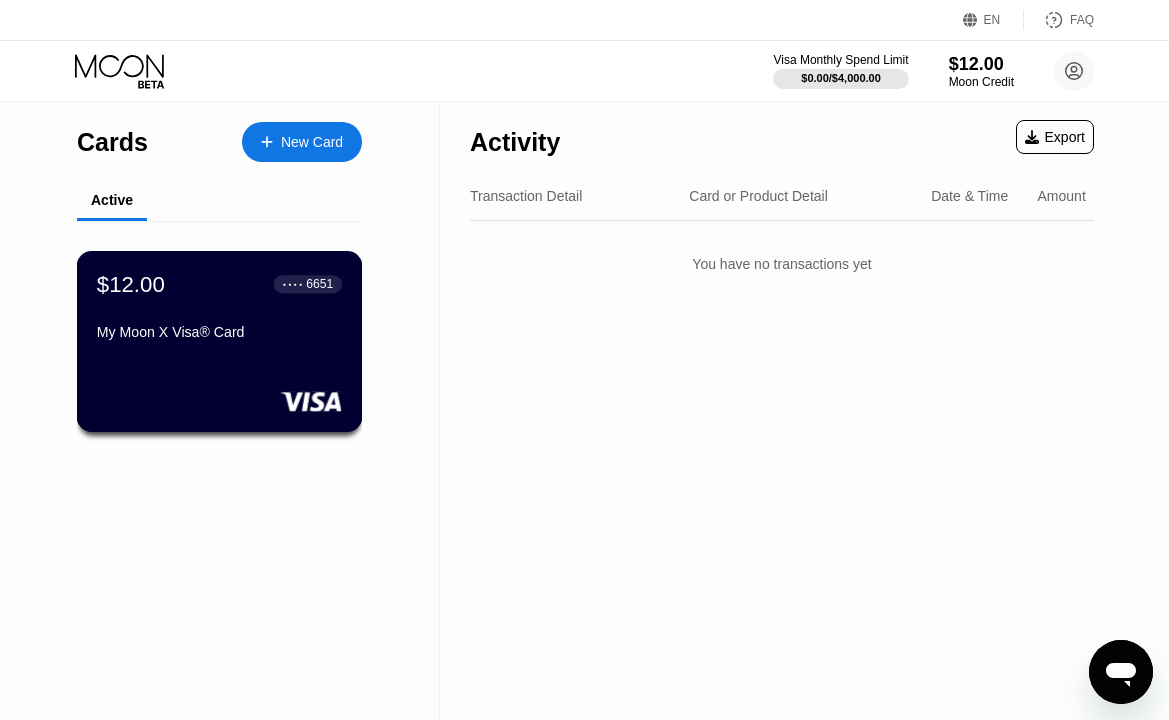 click on "$12.00 ● ● ● ● 6651 My Moon X Visa® Card" at bounding box center [220, 341] 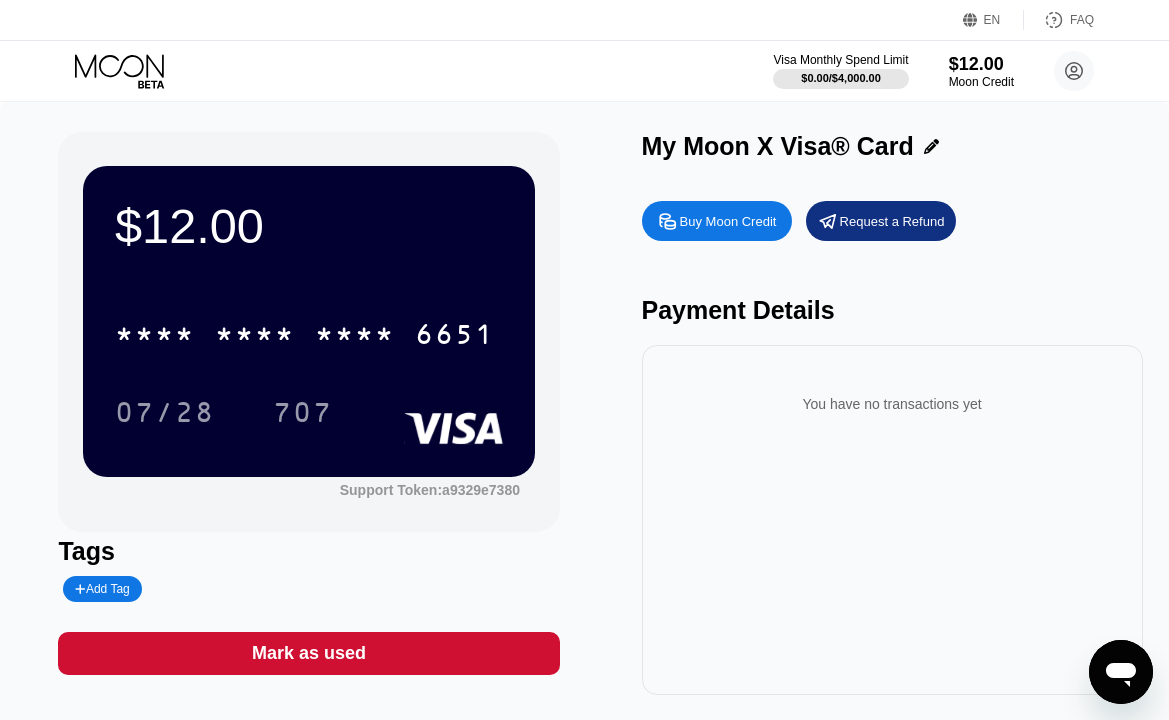 click 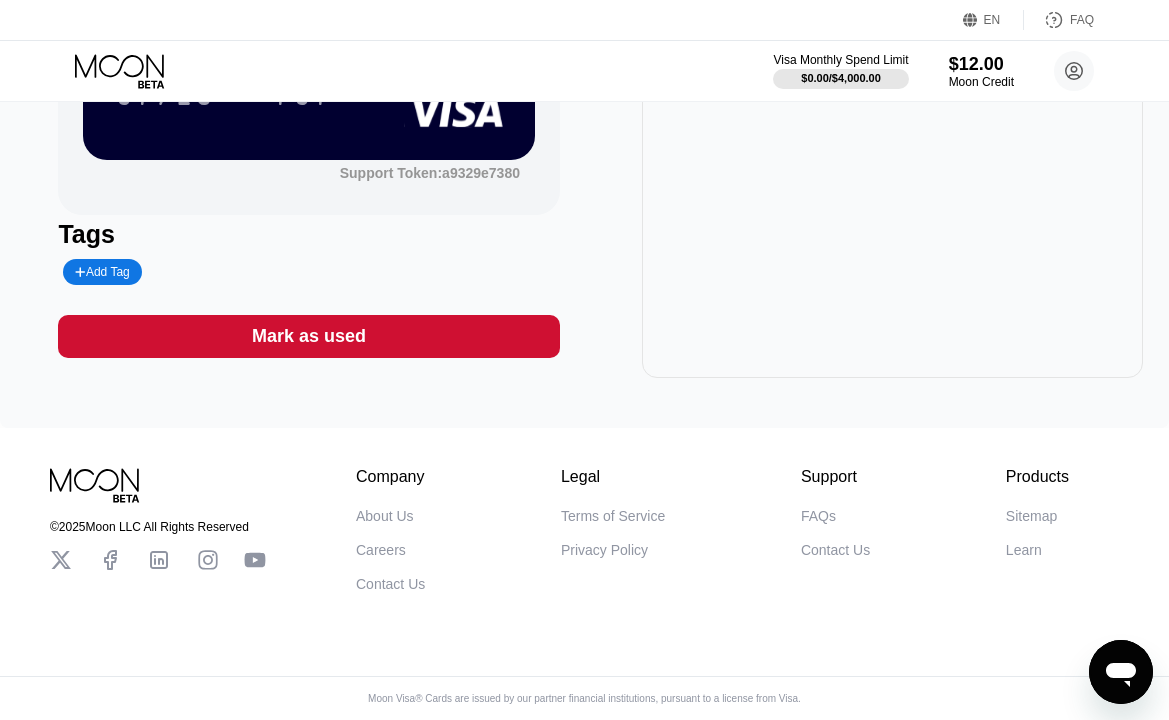 scroll, scrollTop: 340, scrollLeft: 0, axis: vertical 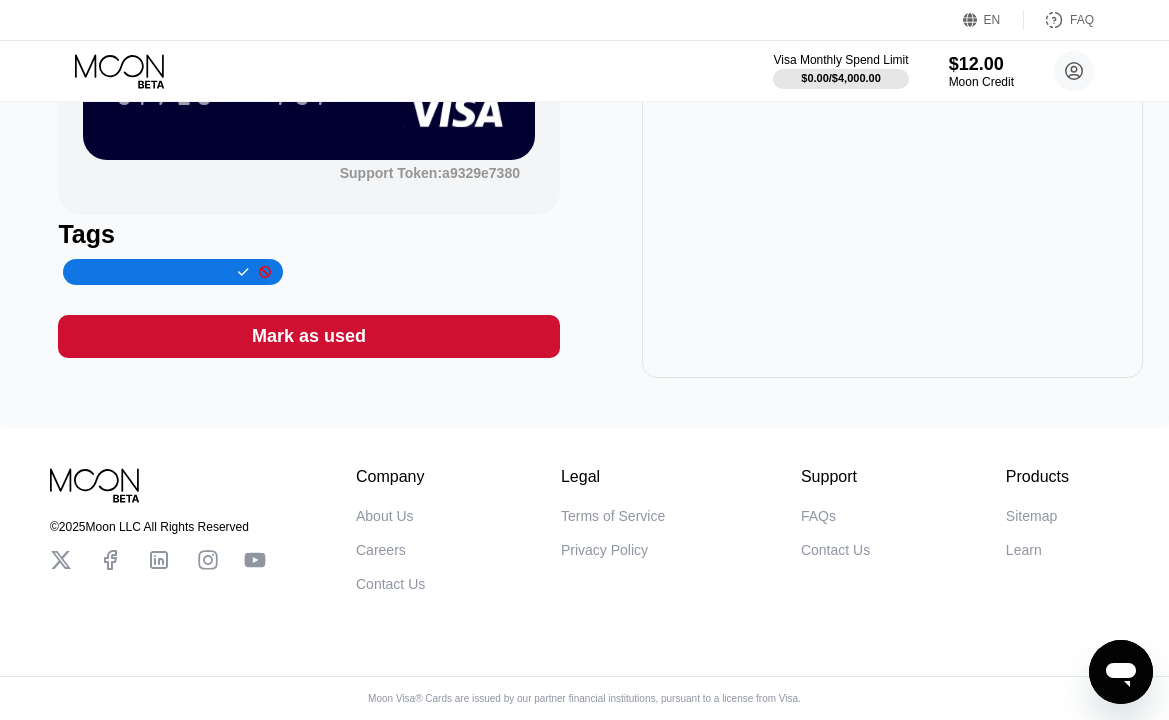 click on "Mark as used" at bounding box center (309, 336) 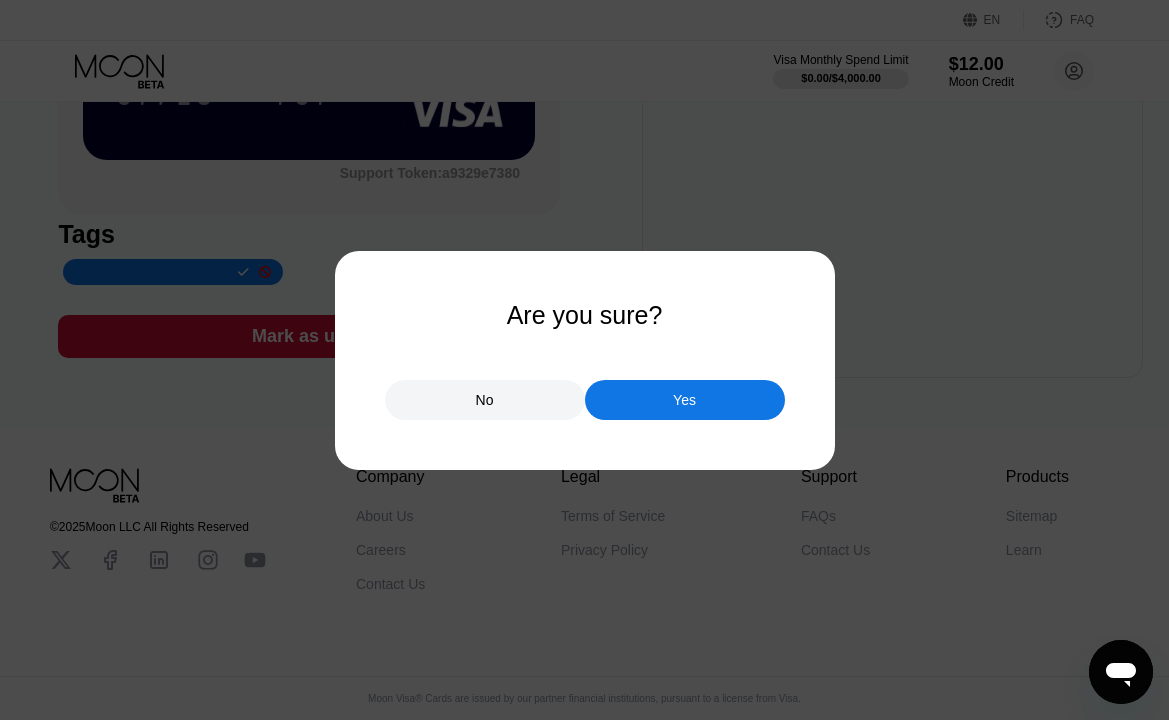 click on "No" at bounding box center [485, 400] 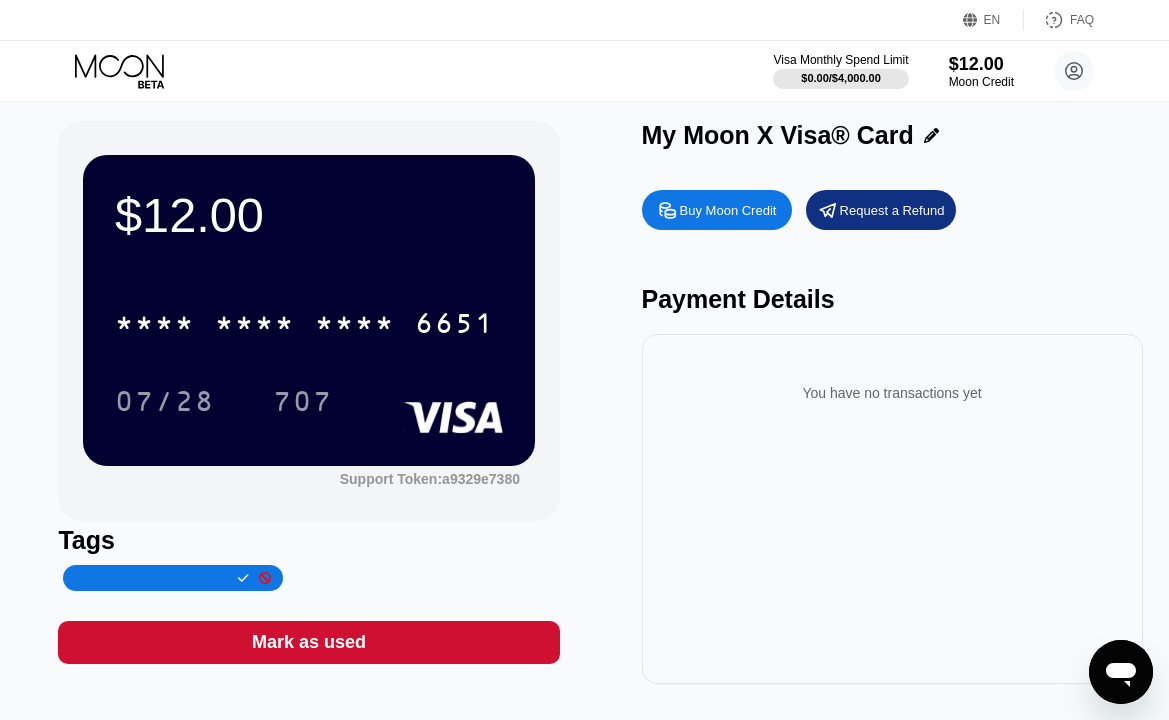 scroll, scrollTop: 0, scrollLeft: 0, axis: both 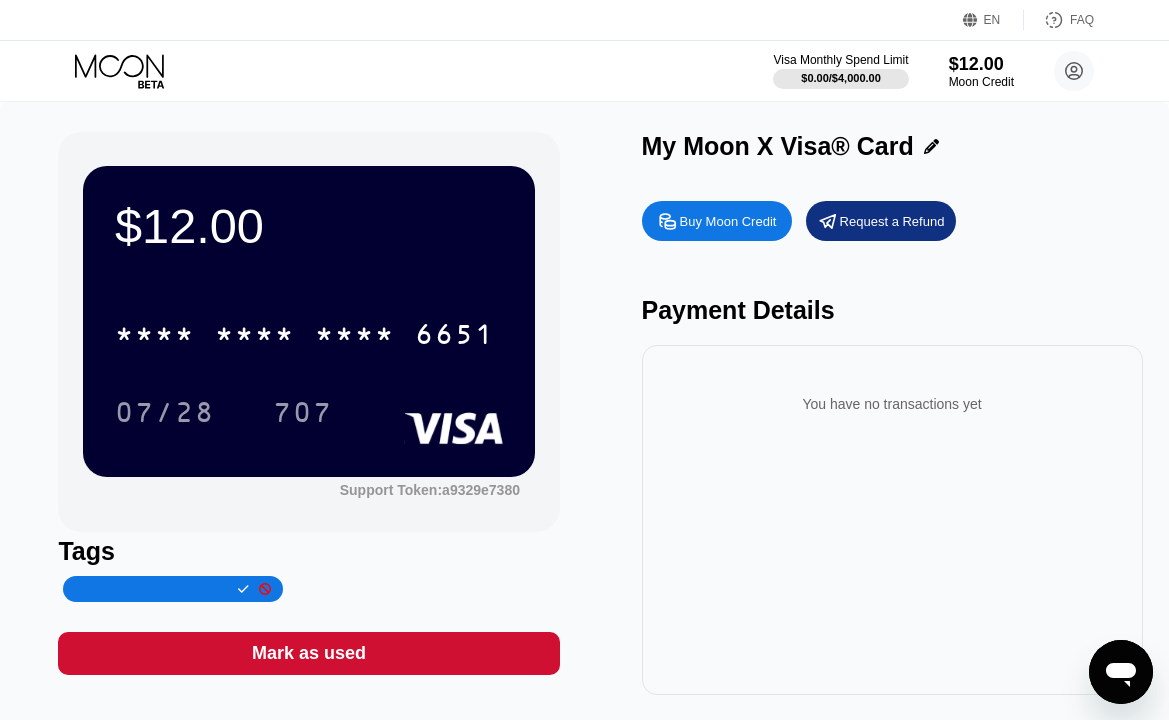 click on "You have no transactions yet" at bounding box center [892, 520] 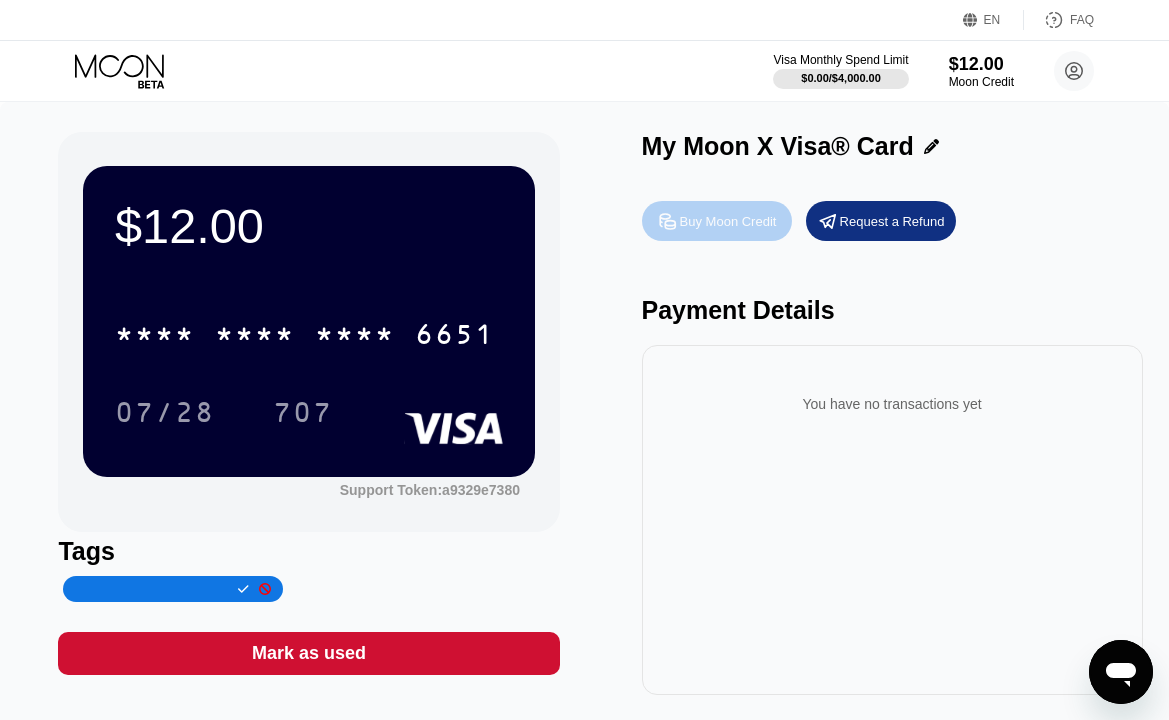 click on "Buy Moon Credit" at bounding box center [728, 221] 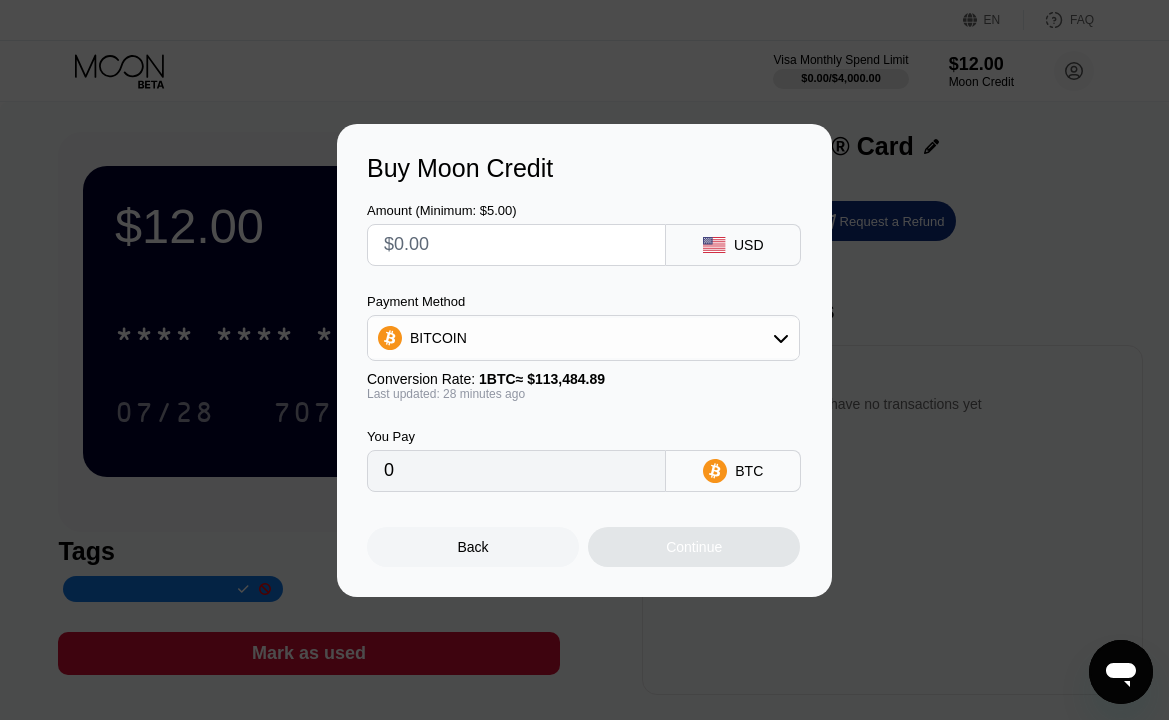 click on "Back" at bounding box center (473, 547) 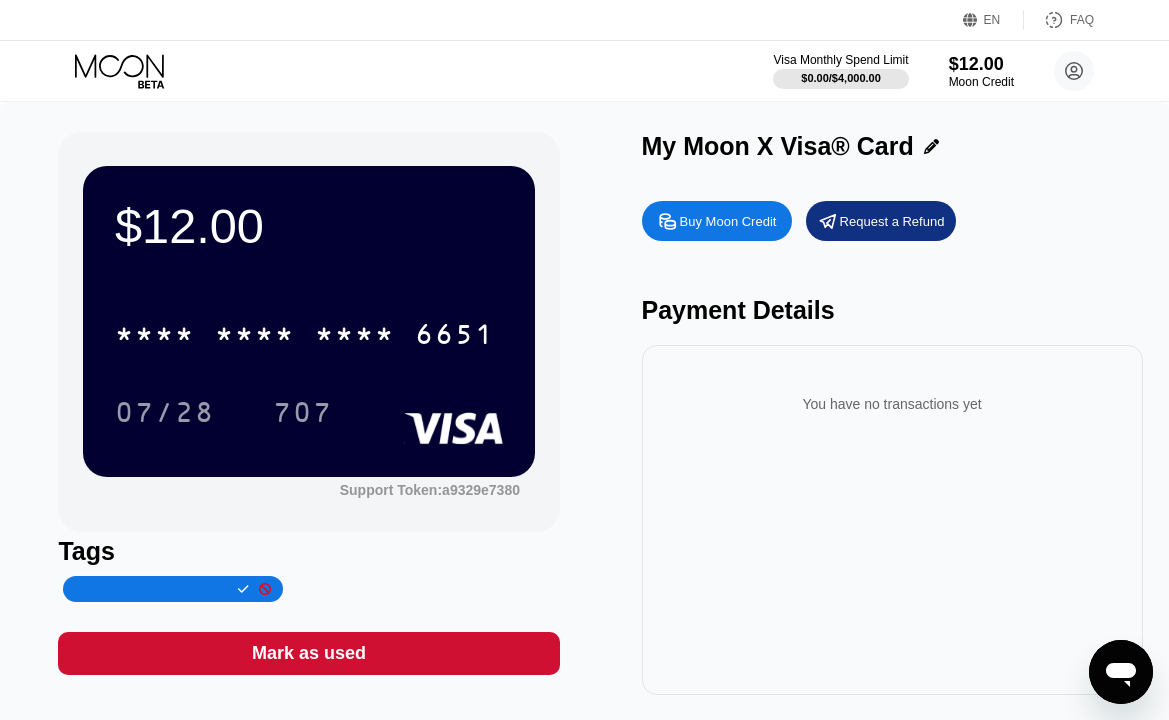 click 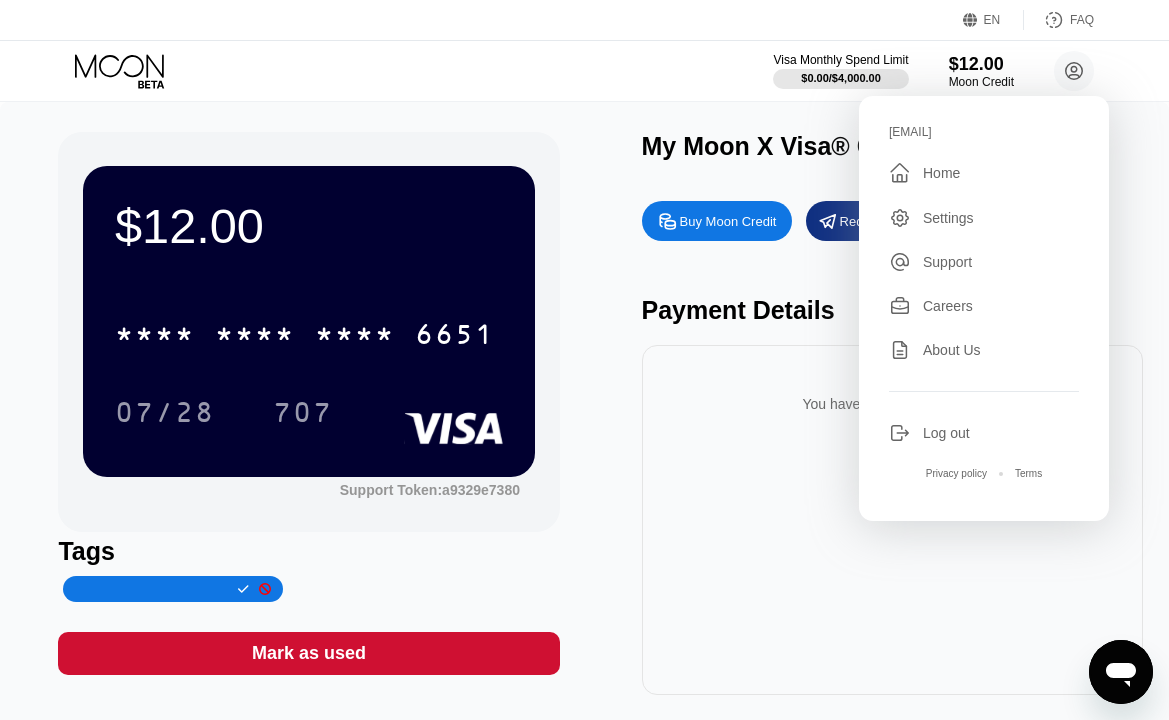 click on "Settings" at bounding box center [948, 218] 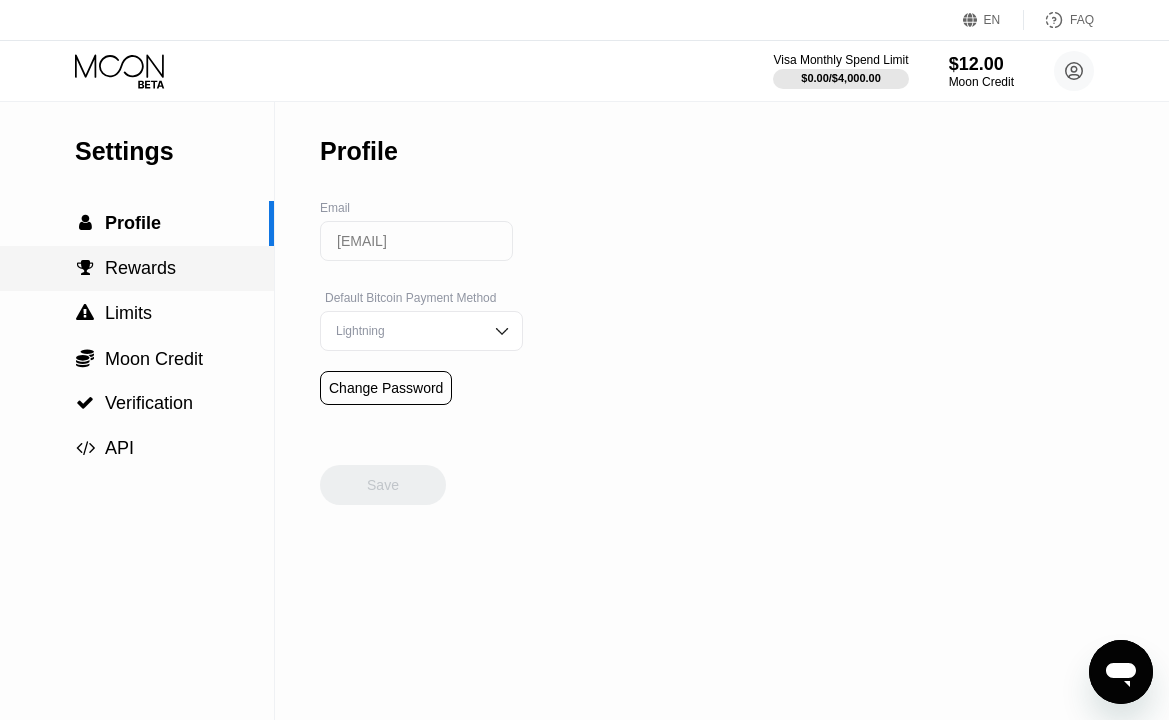 click on " Rewards" at bounding box center [137, 268] 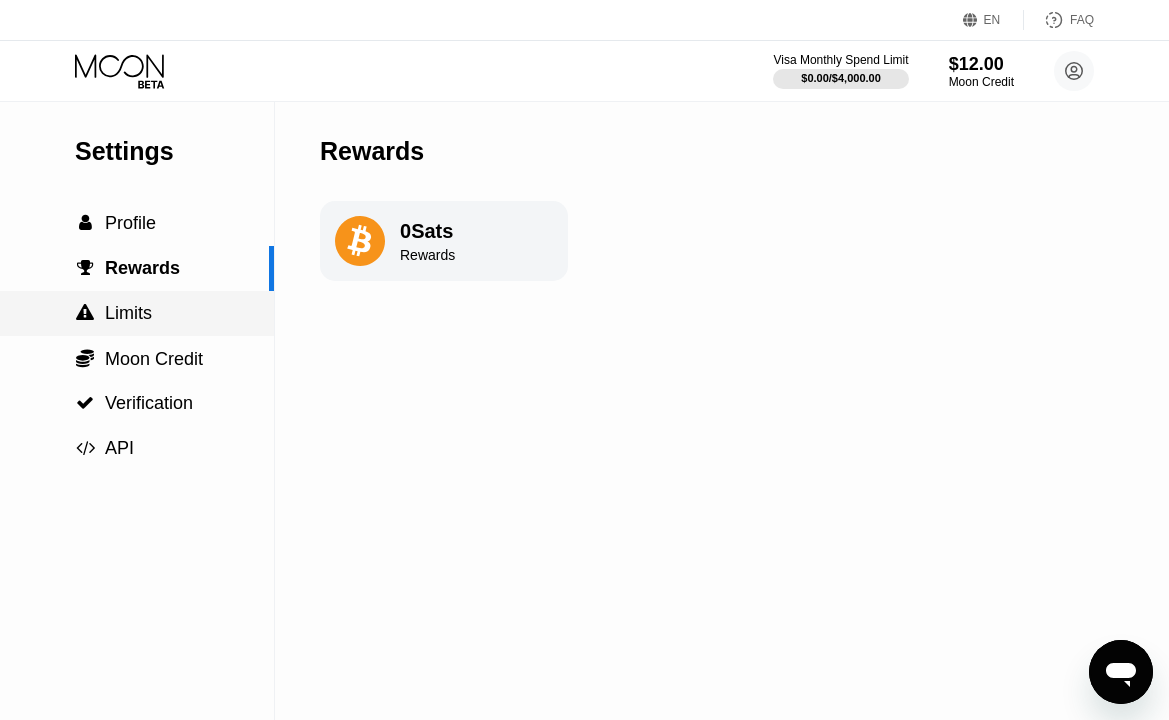 click on " Limits" at bounding box center (137, 313) 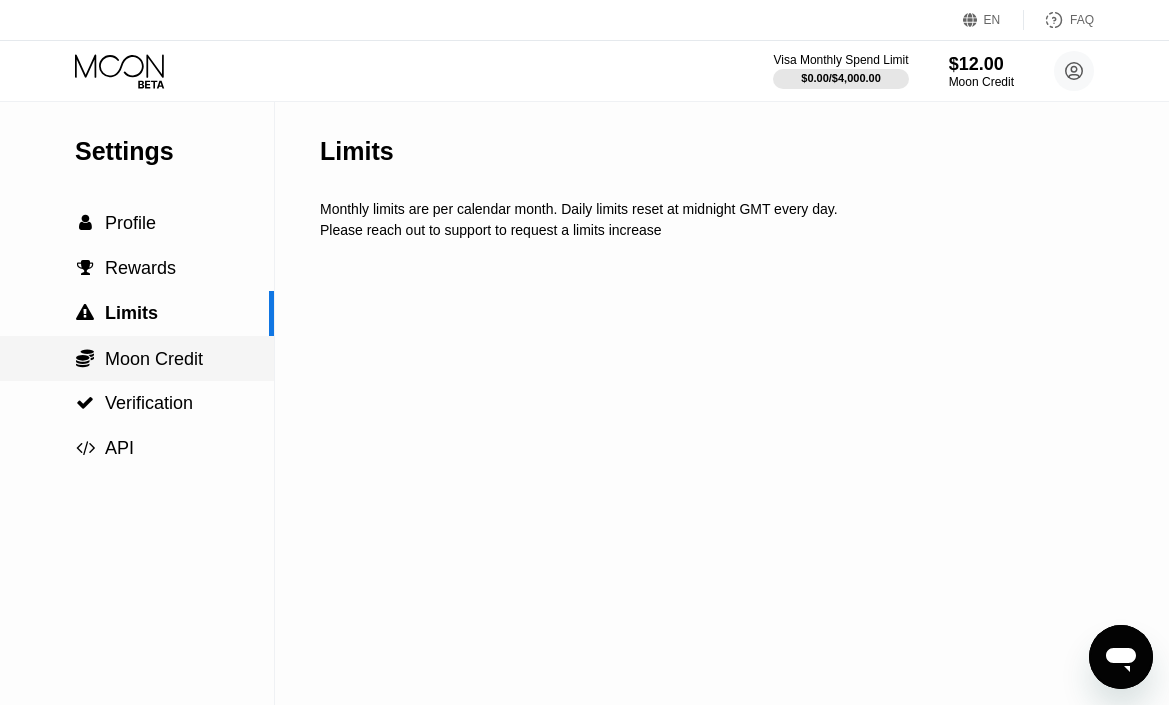 click on "Moon Credit" at bounding box center [154, 359] 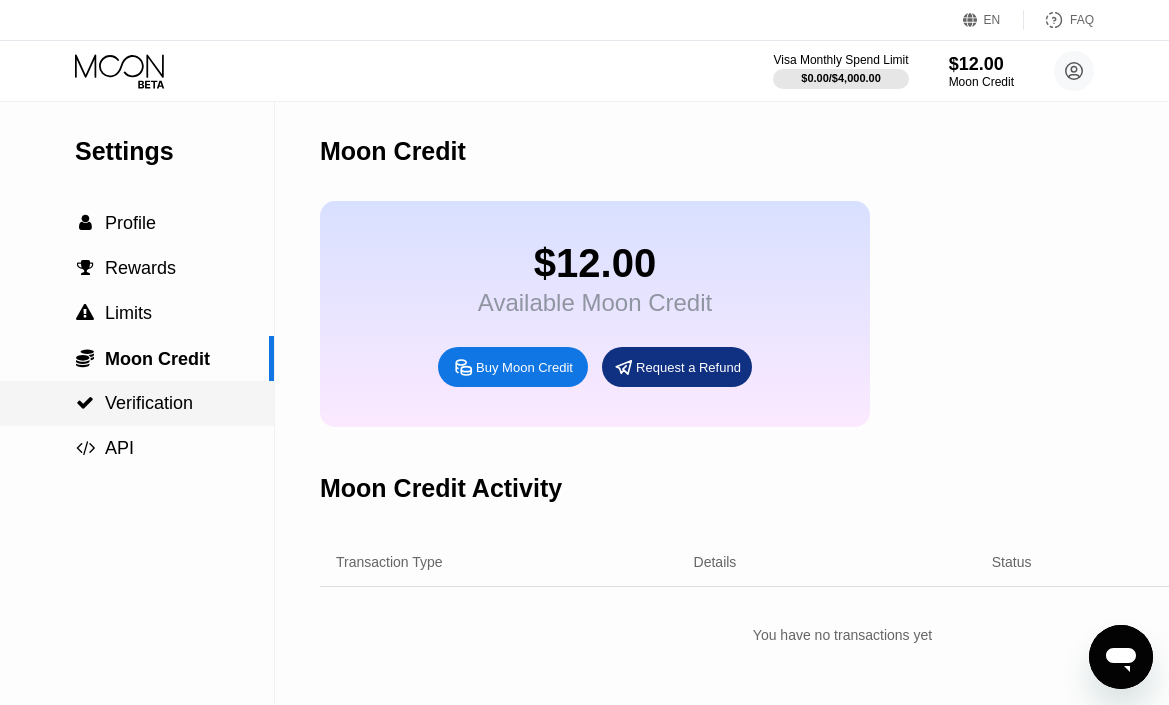 click on " Verification" at bounding box center (137, 403) 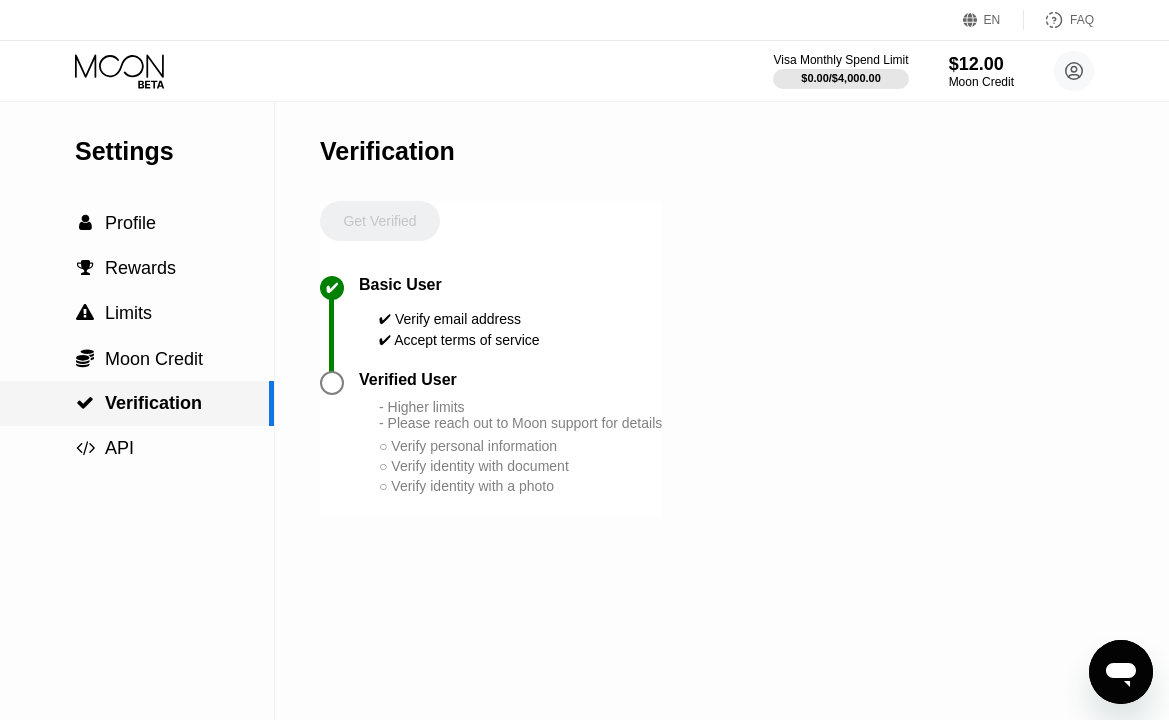 click on " Verification" at bounding box center [137, 403] 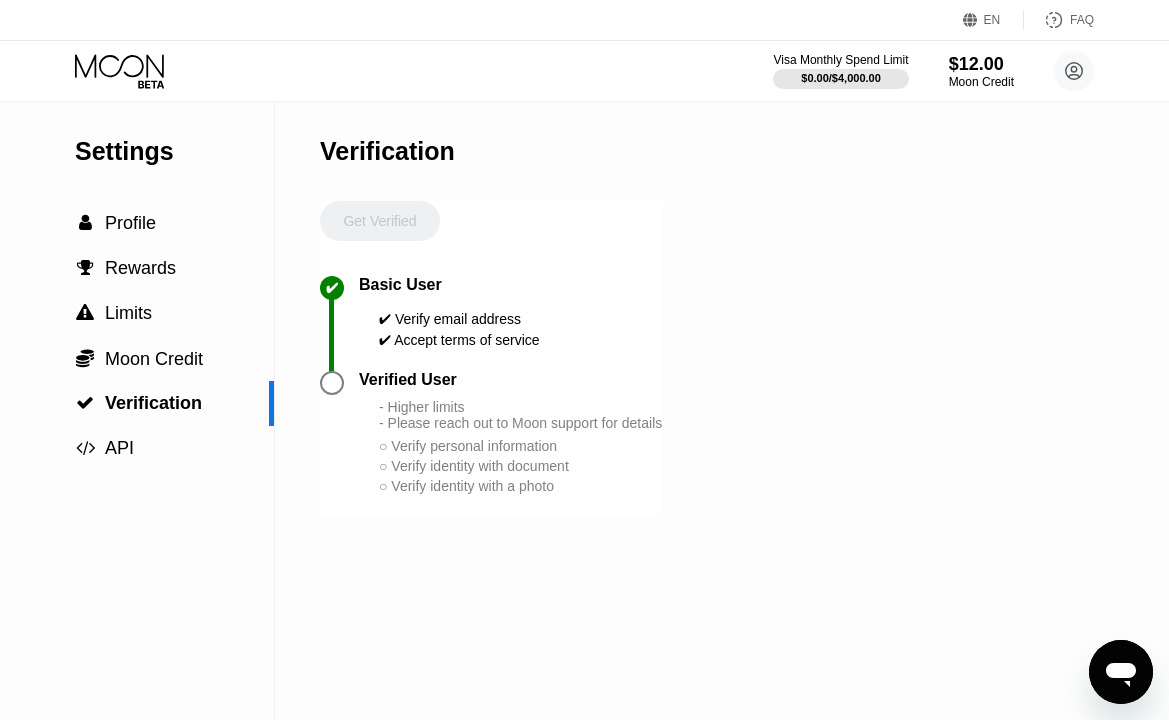 click 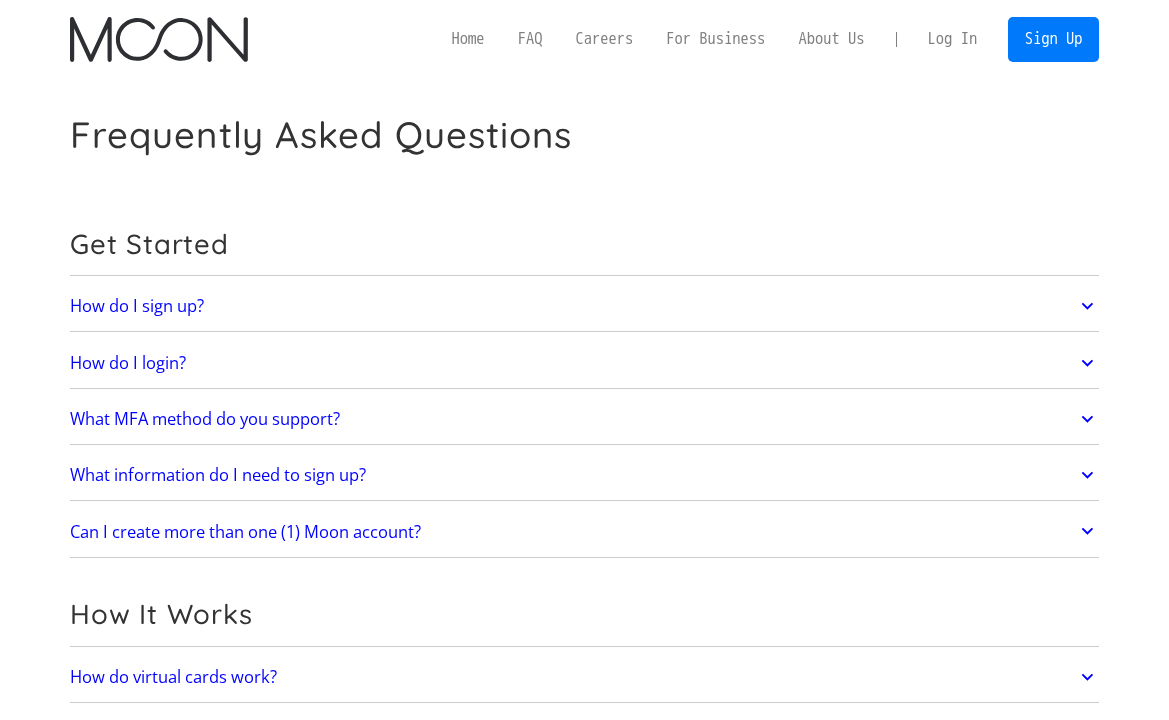 scroll, scrollTop: 0, scrollLeft: 0, axis: both 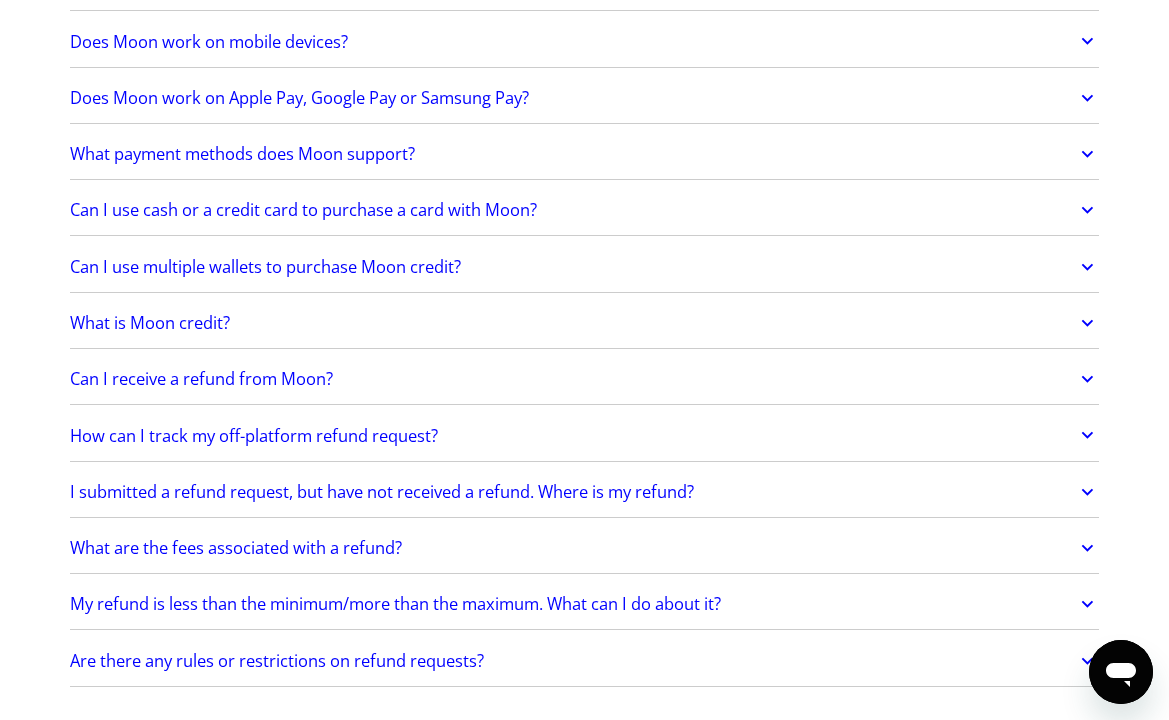 click on "Can I receive a refund from Moon?" at bounding box center (201, 379) 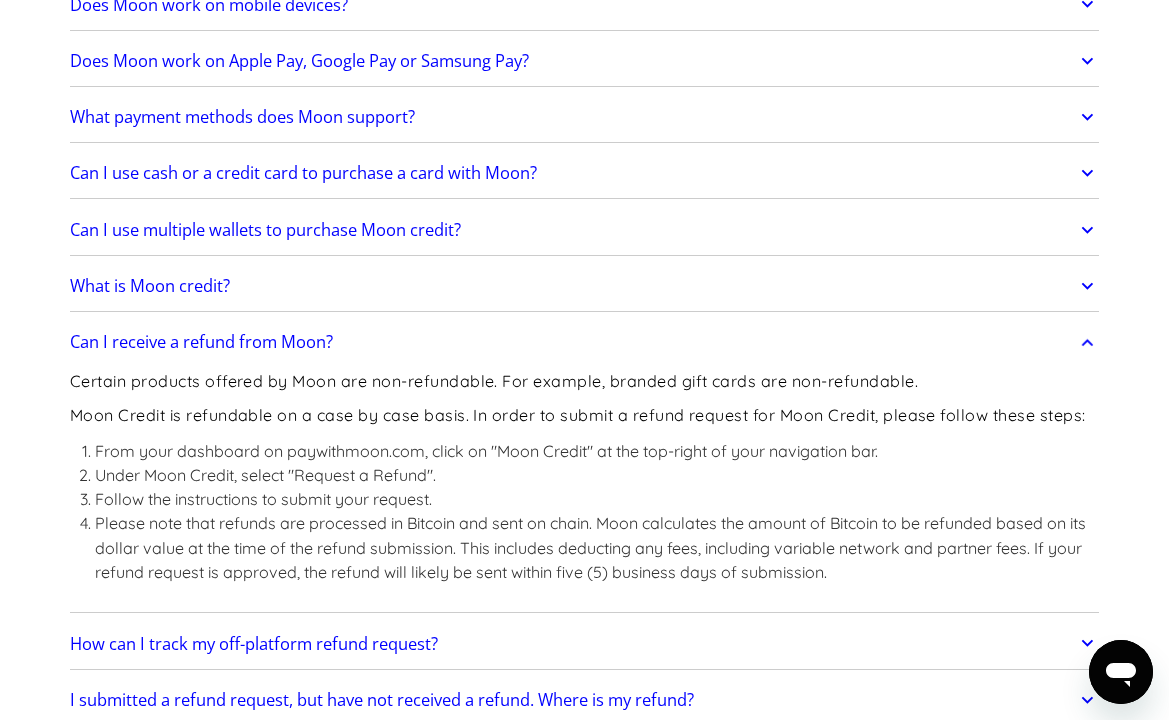 scroll, scrollTop: 900, scrollLeft: 0, axis: vertical 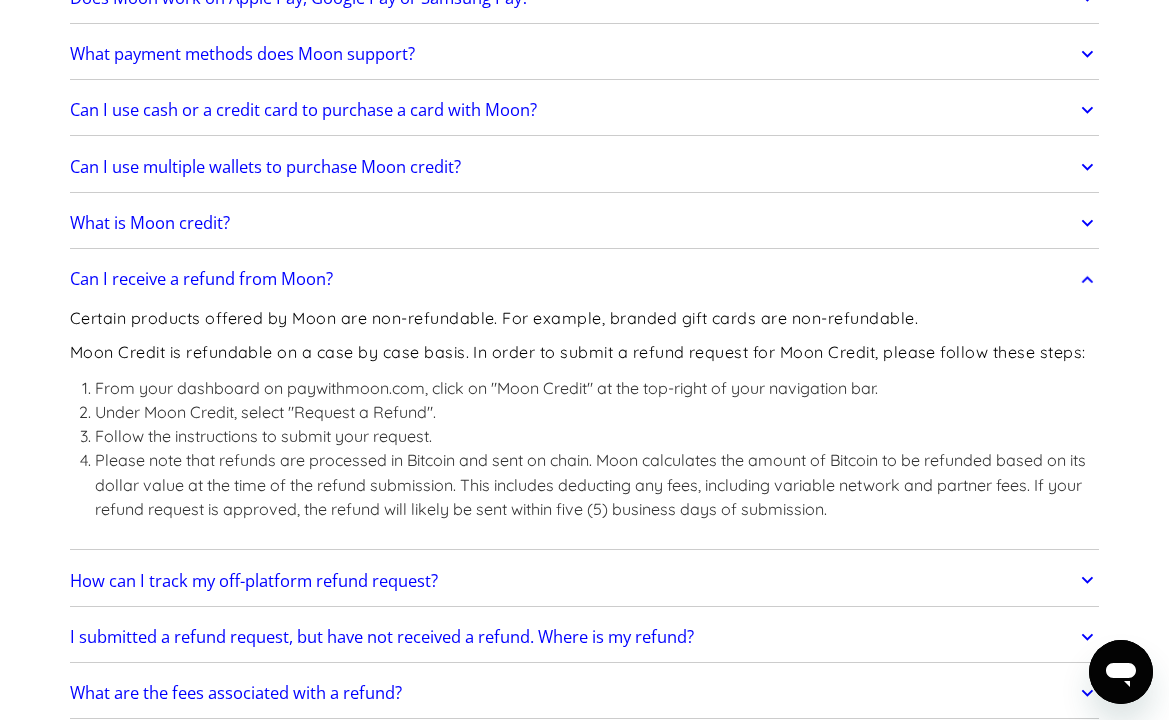 click on "Please note that refunds are processed in Bitcoin and sent on chain. Moon calculates the amount of Bitcoin to be refunded based on its dollar value at the time of the refund submission. This includes deducting any fees, including variable network and partner fees. If your refund request is approved, the refund will likely be sent within five (5) business days of submission." at bounding box center (603, 484) 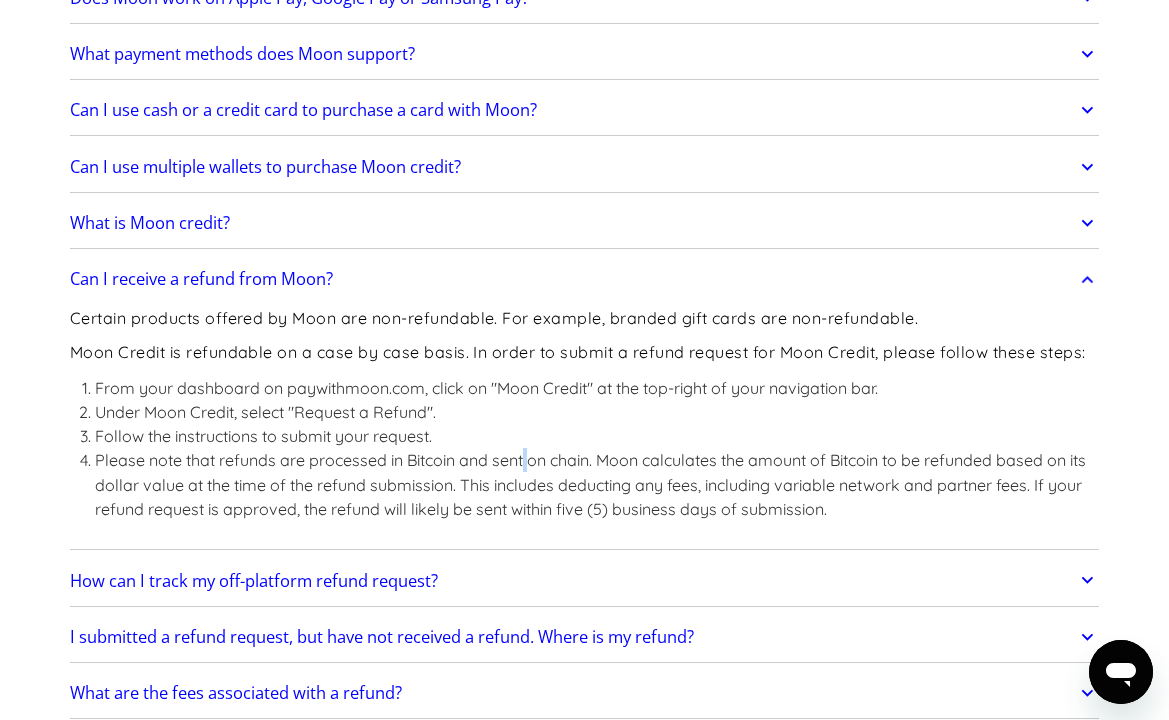 click on "Please note that refunds are processed in Bitcoin and sent on chain. Moon calculates the amount of Bitcoin to be refunded based on its dollar value at the time of the refund submission. This includes deducting any fees, including variable network and partner fees. If your refund request is approved, the refund will likely be sent within five (5) business days of submission." at bounding box center (603, 484) 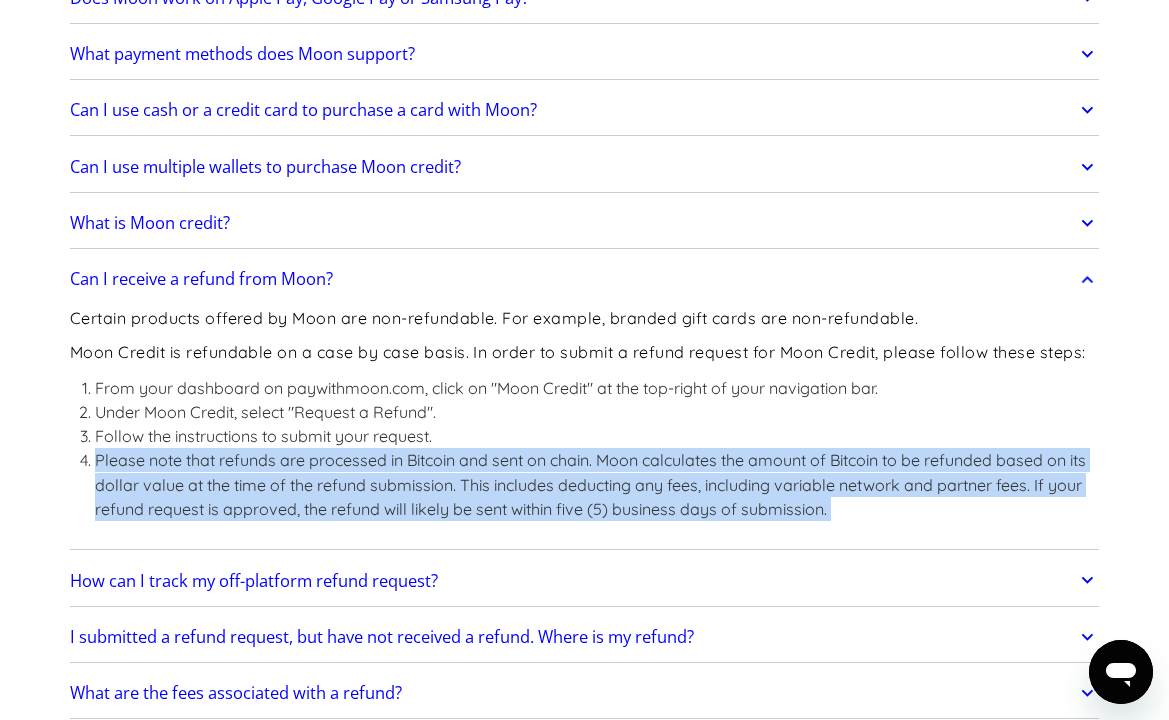 click on "Please note that refunds are processed in Bitcoin and sent on chain. Moon calculates the amount of Bitcoin to be refunded based on its dollar value at the time of the refund submission. This includes deducting any fees, including variable network and partner fees. If your refund request is approved, the refund will likely be sent within five (5) business days of submission." at bounding box center (603, 484) 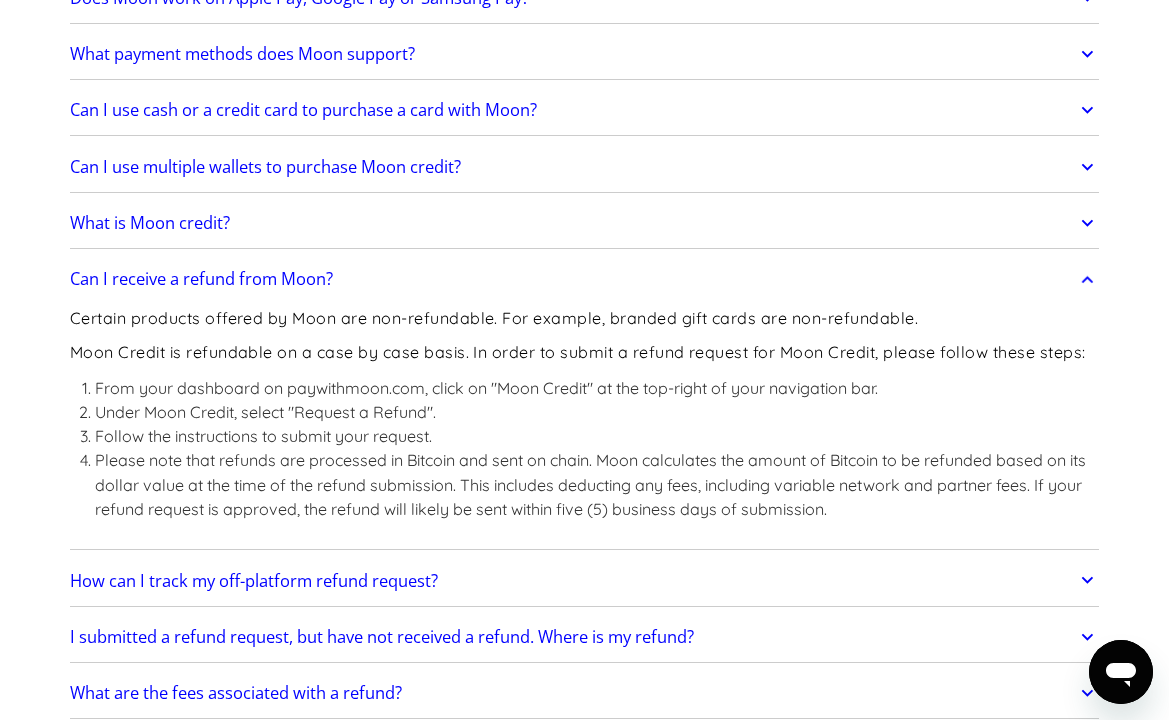 click on "Certain products offered by Moon are non-refundable. For example, branded gift cards are non-refundable. Moon Credit is refundable on a case by case basis. In order to submit a refund request for Moon Credit, please follow these steps: From your dashboard on paywithmoon.com, click on "Moon Credit" at the top-right of your navigation bar. Under Moon Credit, select "Request a Refund". Follow the instructions to submit your request. Please note that refunds are processed in Bitcoin and sent on chain. Moon calculates the amount of Bitcoin to be refunded based on its dollar value at the time of the refund submission. This includes deducting any fees, including variable network and partner fees. If your refund request is approved, the refund will likely be sent within five (5) business days of submission." at bounding box center (591, 422) 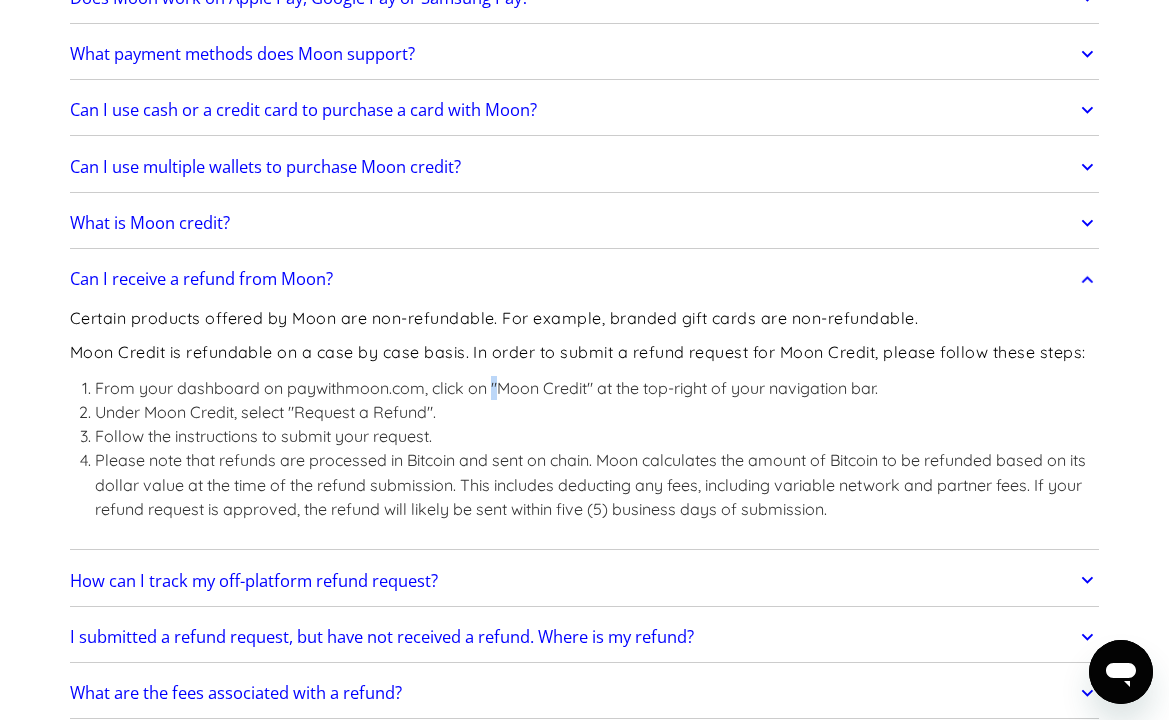 click on "Certain products offered by Moon are non-refundable. For example, branded gift cards are non-refundable. Moon Credit is refundable on a case by case basis. In order to submit a refund request for Moon Credit, please follow these steps: From your dashboard on paywithmoon.com, click on "Moon Credit" at the top-right of your navigation bar. Under Moon Credit, select "Request a Refund". Follow the instructions to submit your request. Please note that refunds are processed in Bitcoin and sent on chain. Moon calculates the amount of Bitcoin to be refunded based on its dollar value at the time of the refund submission. This includes deducting any fees, including variable network and partner fees. If your refund request is approved, the refund will likely be sent within five (5) business days of submission." at bounding box center (591, 422) 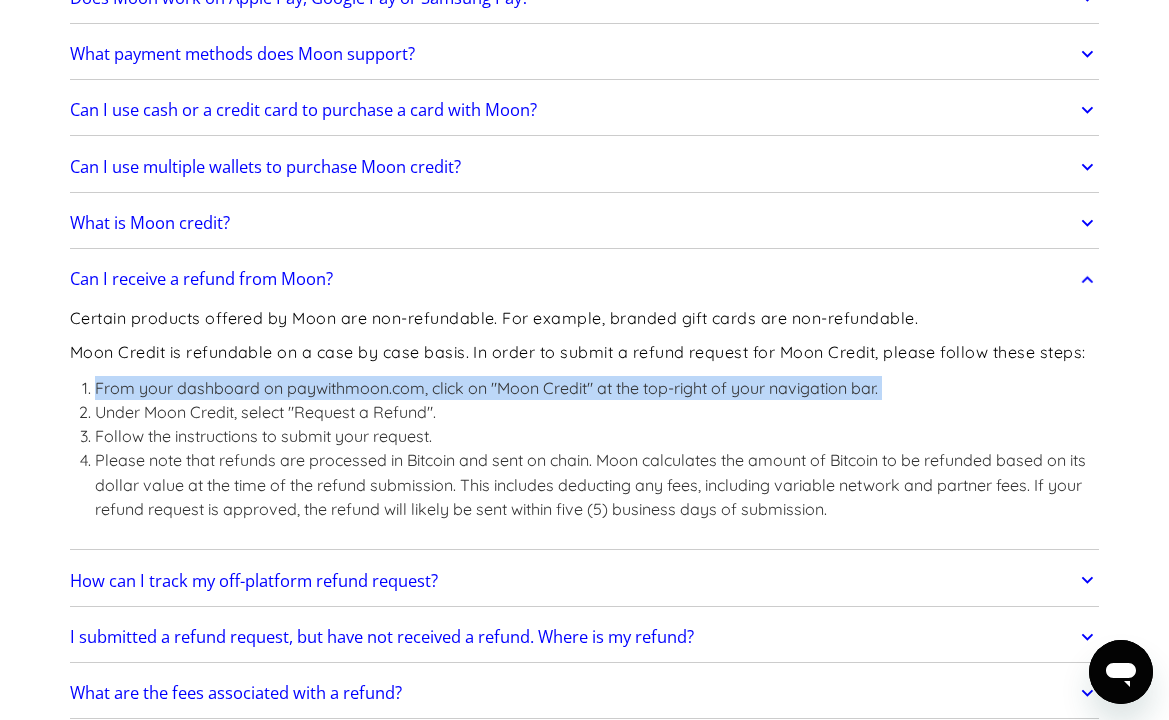 click on "Certain products offered by Moon are non-refundable. For example, branded gift cards are non-refundable. Moon Credit is refundable on a case by case basis. In order to submit a refund request for Moon Credit, please follow these steps: From your dashboard on paywithmoon.com, click on "Moon Credit" at the top-right of your navigation bar. Under Moon Credit, select "Request a Refund". Follow the instructions to submit your request. Please note that refunds are processed in Bitcoin and sent on chain. Moon calculates the amount of Bitcoin to be refunded based on its dollar value at the time of the refund submission. This includes deducting any fees, including variable network and partner fees. If your refund request is approved, the refund will likely be sent within five (5) business days of submission." at bounding box center [591, 422] 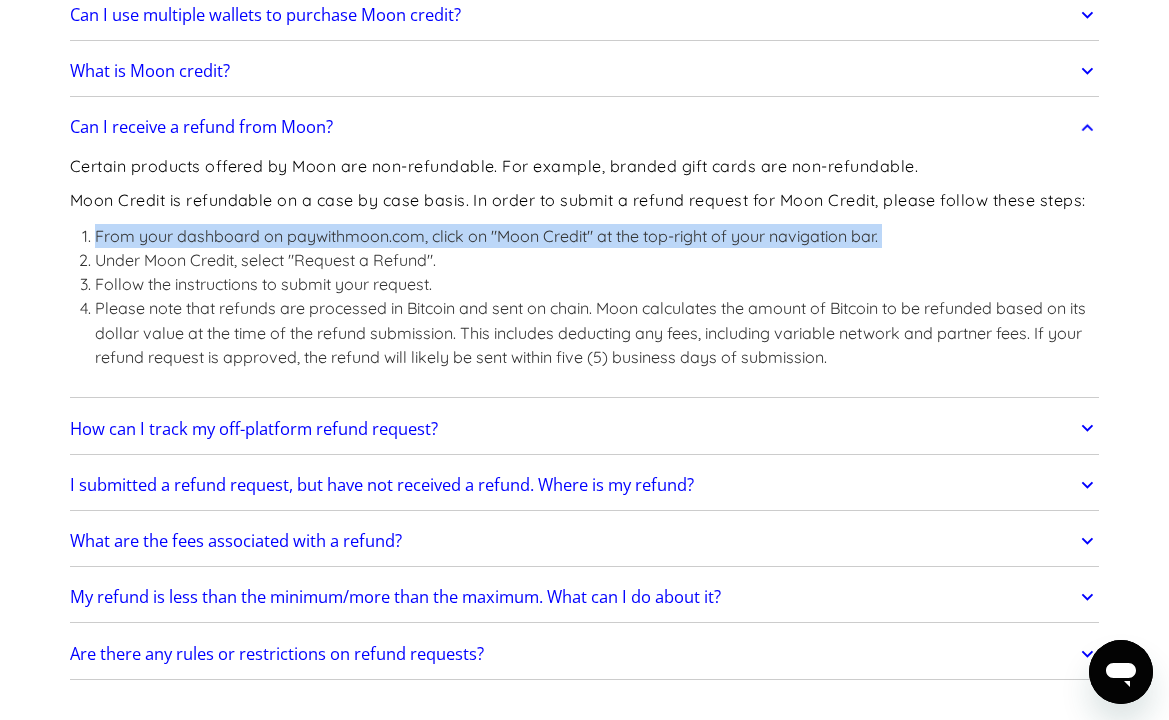 scroll, scrollTop: 1100, scrollLeft: 0, axis: vertical 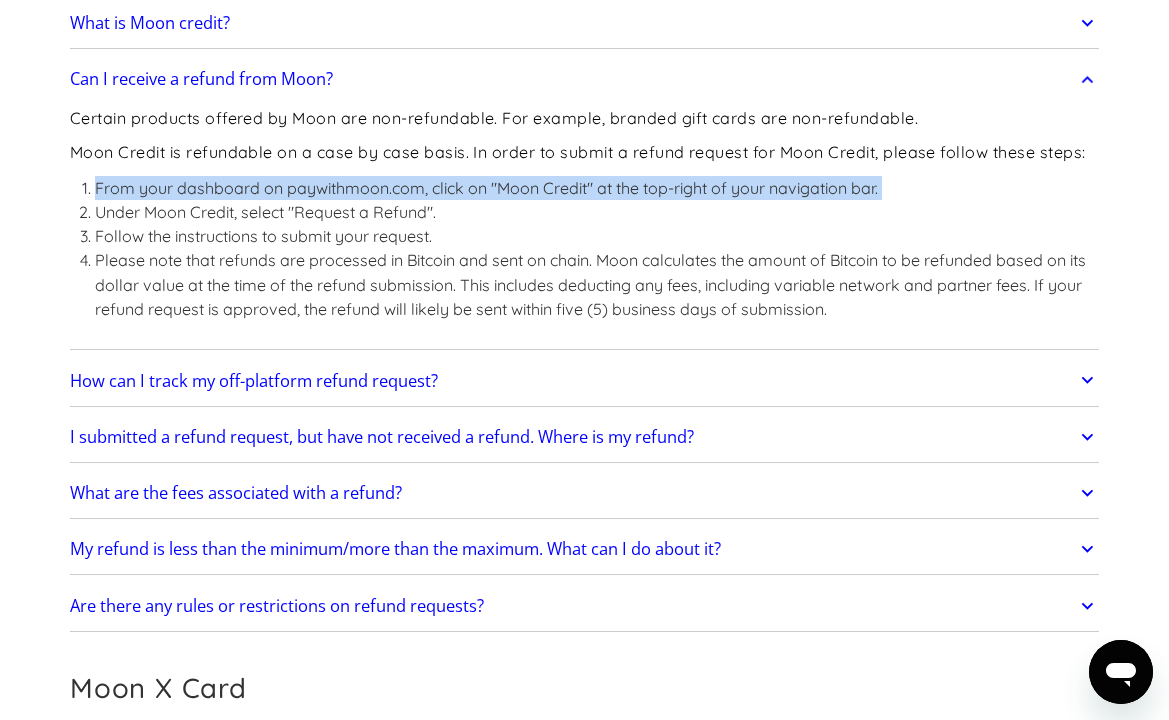 click on "How can I track my off-platform refund request?" at bounding box center (254, 381) 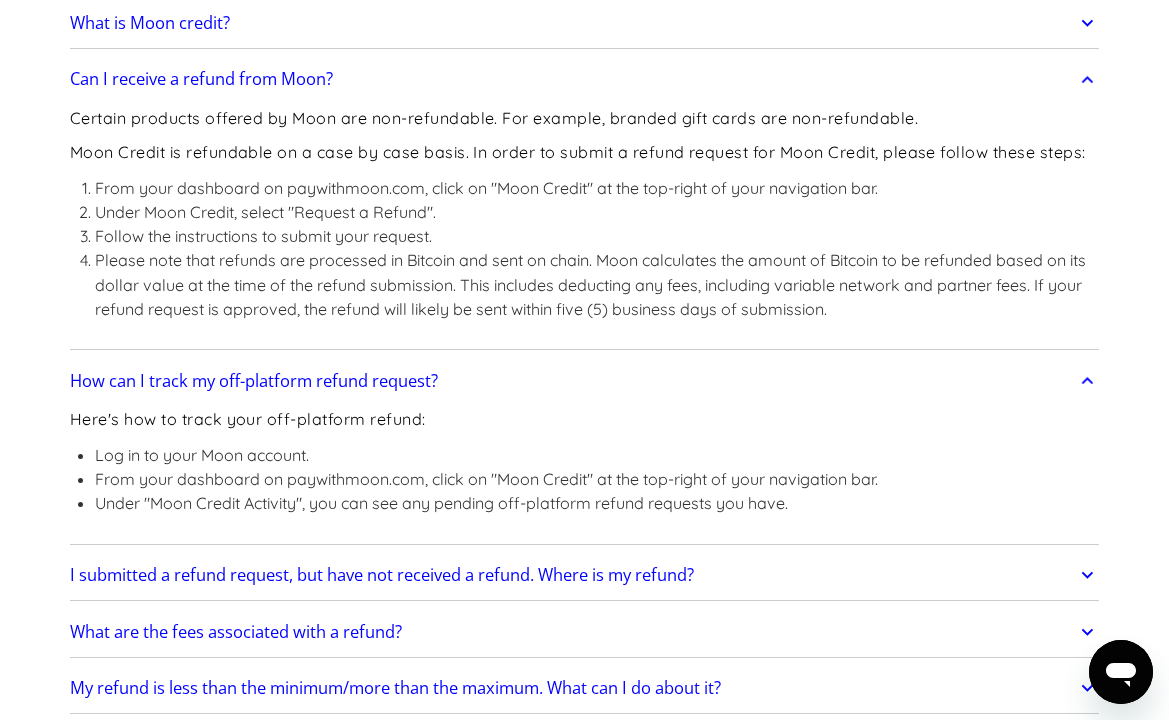 click on "Under "Moon Credit Activity", you can see any pending off-platform refund requests you have." at bounding box center [486, 503] 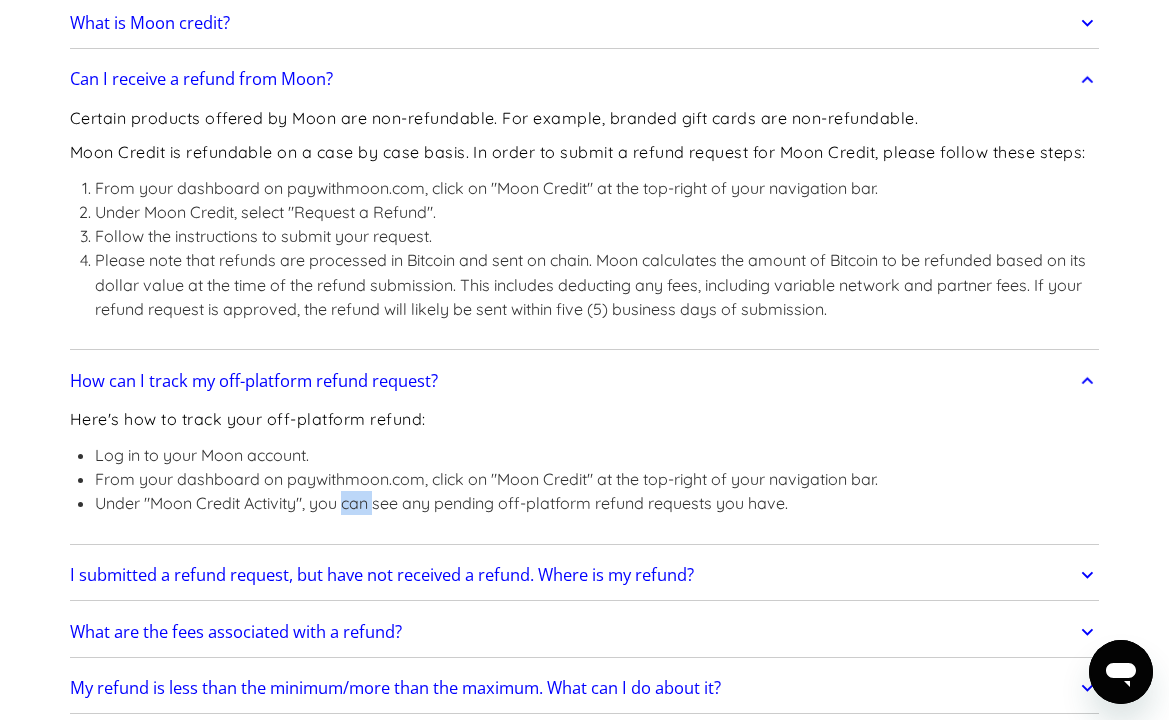 click on "Under "Moon Credit Activity", you can see any pending off-platform refund requests you have." at bounding box center (486, 503) 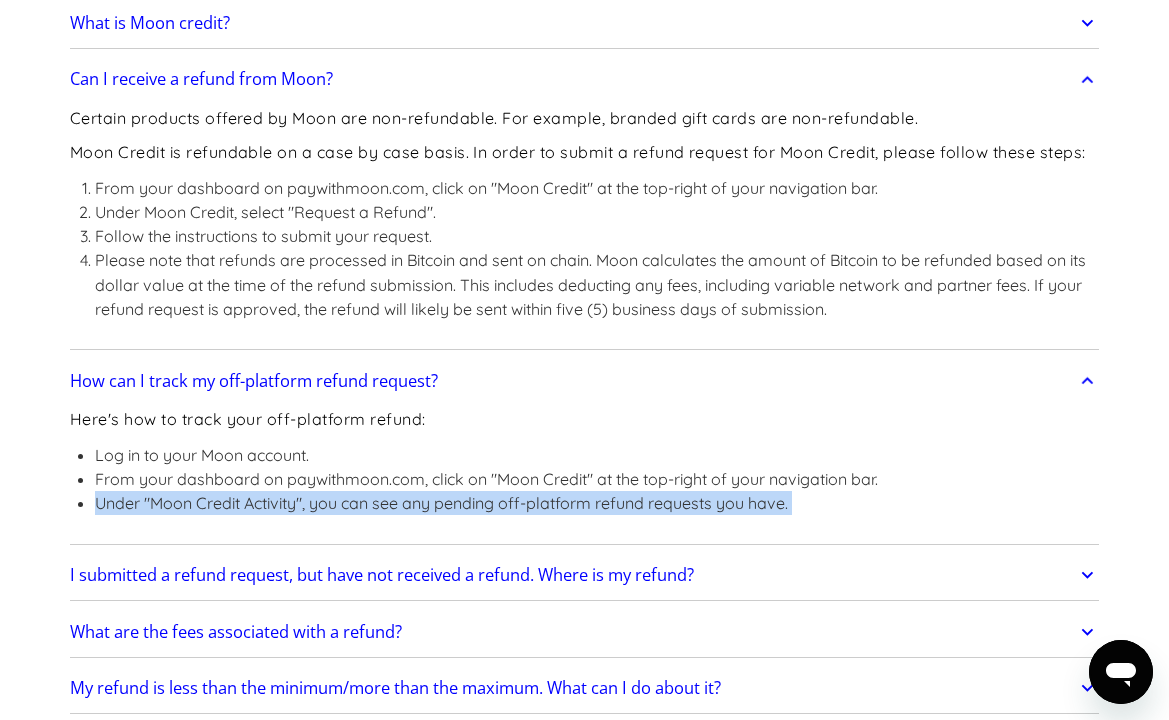 click on "Under "Moon Credit Activity", you can see any pending off-platform refund requests you have." at bounding box center [486, 503] 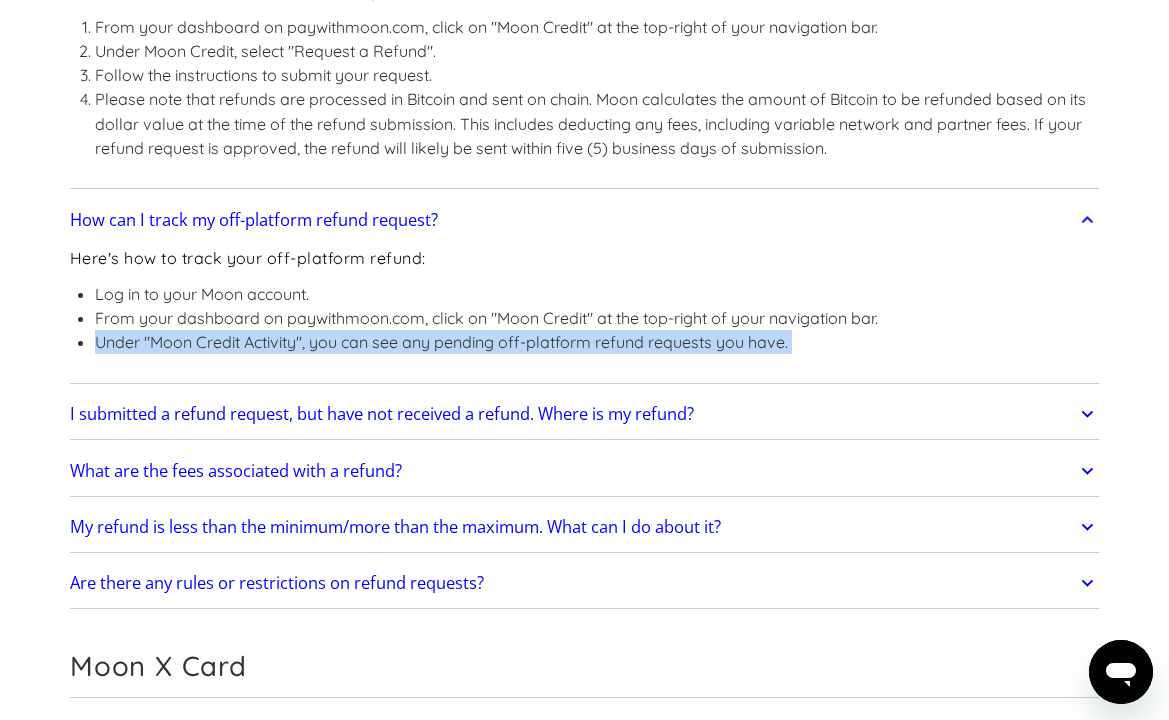 scroll, scrollTop: 1300, scrollLeft: 0, axis: vertical 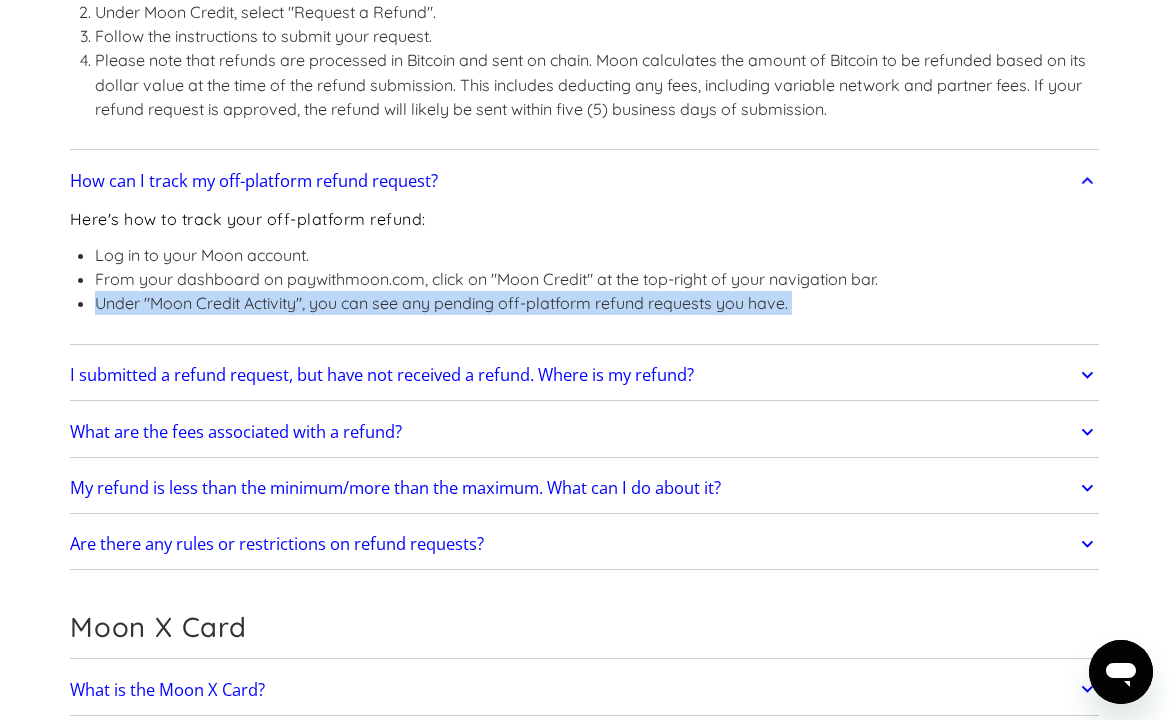 click on "I submitted a refund request, but have not received a refund. Where is my refund?" at bounding box center (382, 375) 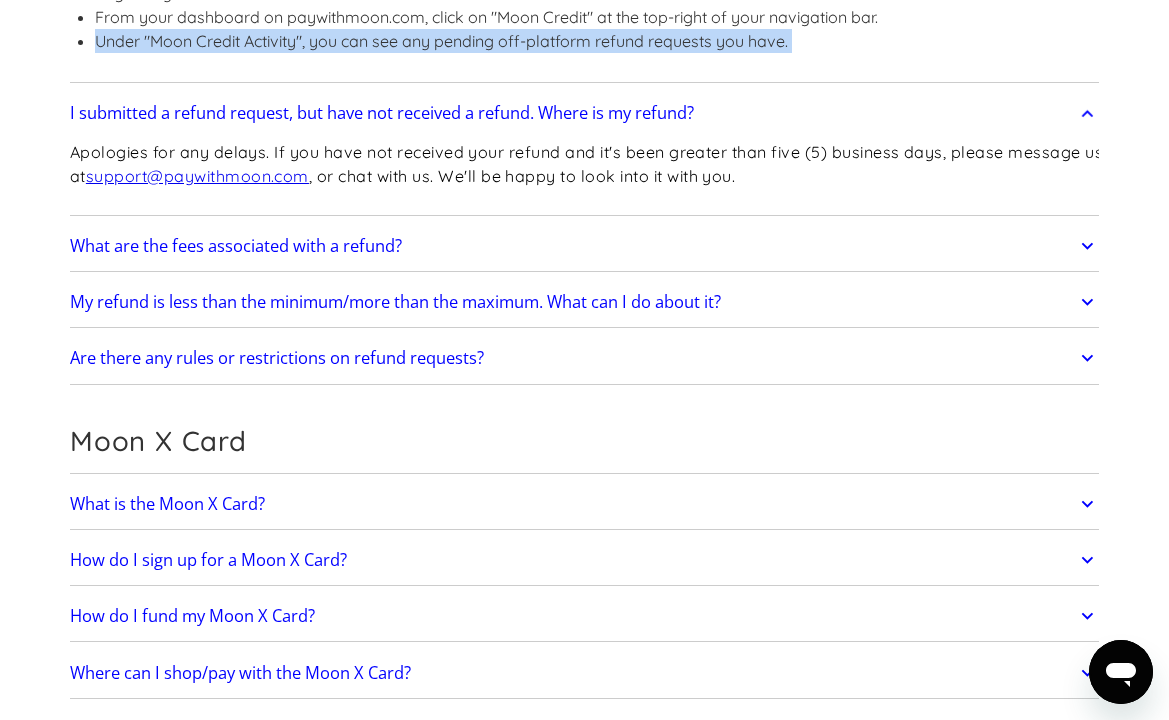 scroll, scrollTop: 1600, scrollLeft: 0, axis: vertical 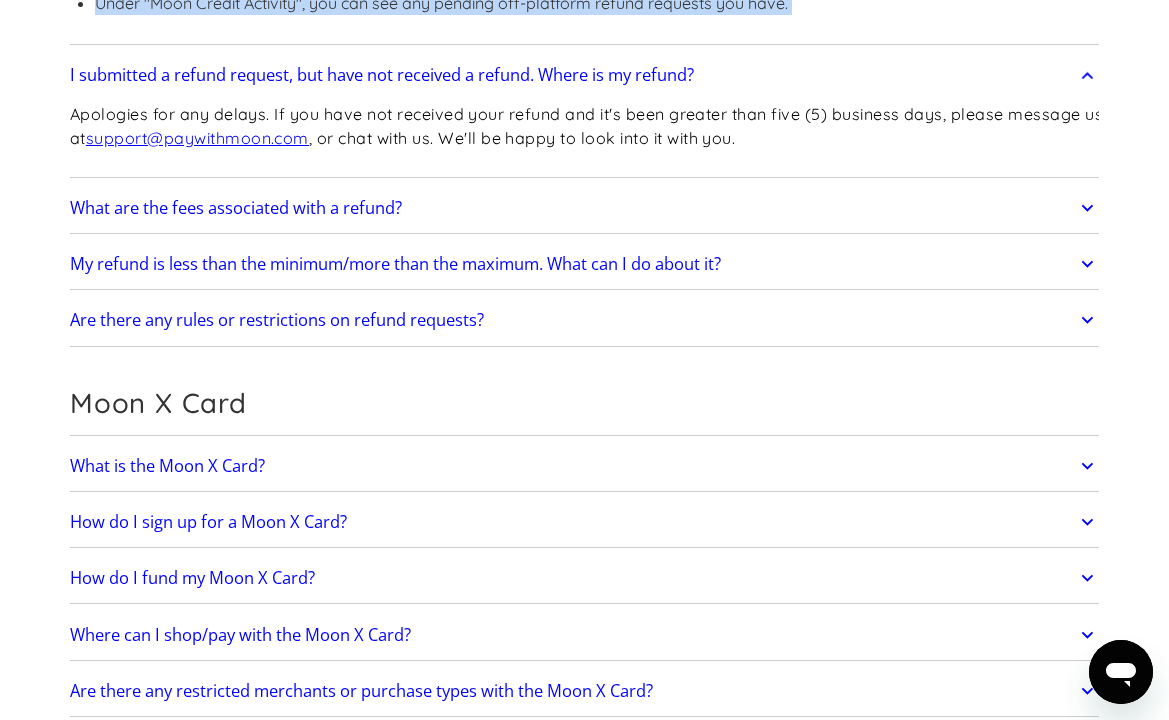 click on "Are there any rules or restrictions on refund requests?" at bounding box center [277, 320] 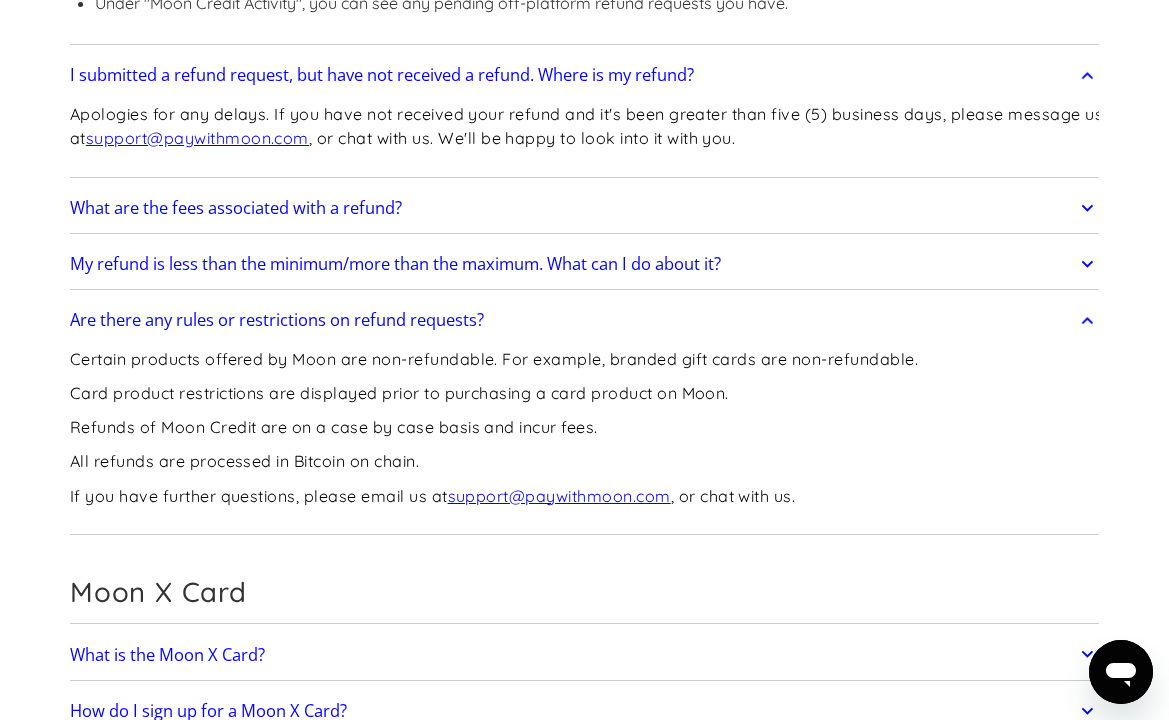 click on "Refunds of Moon Credit are on a case by case basis and incur fees." at bounding box center [494, 427] 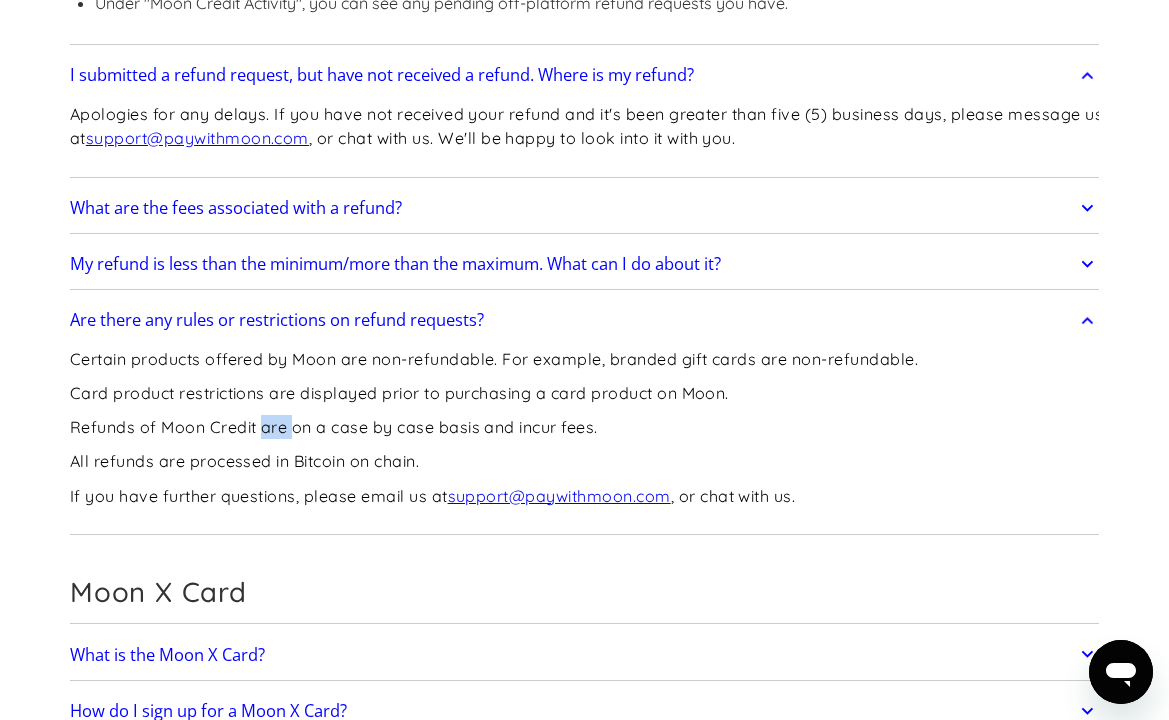 click on "Refunds of Moon Credit are on a case by case basis and incur fees." at bounding box center [494, 427] 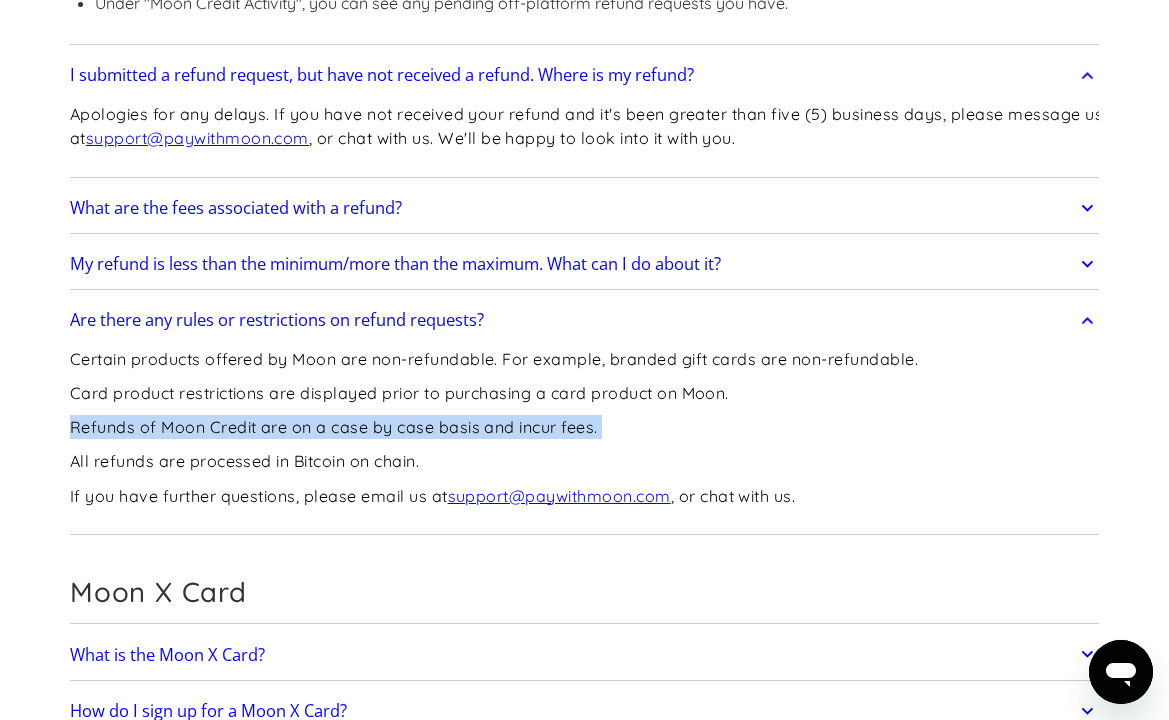 click on "Refunds of Moon Credit are on a case by case basis and incur fees." at bounding box center (494, 427) 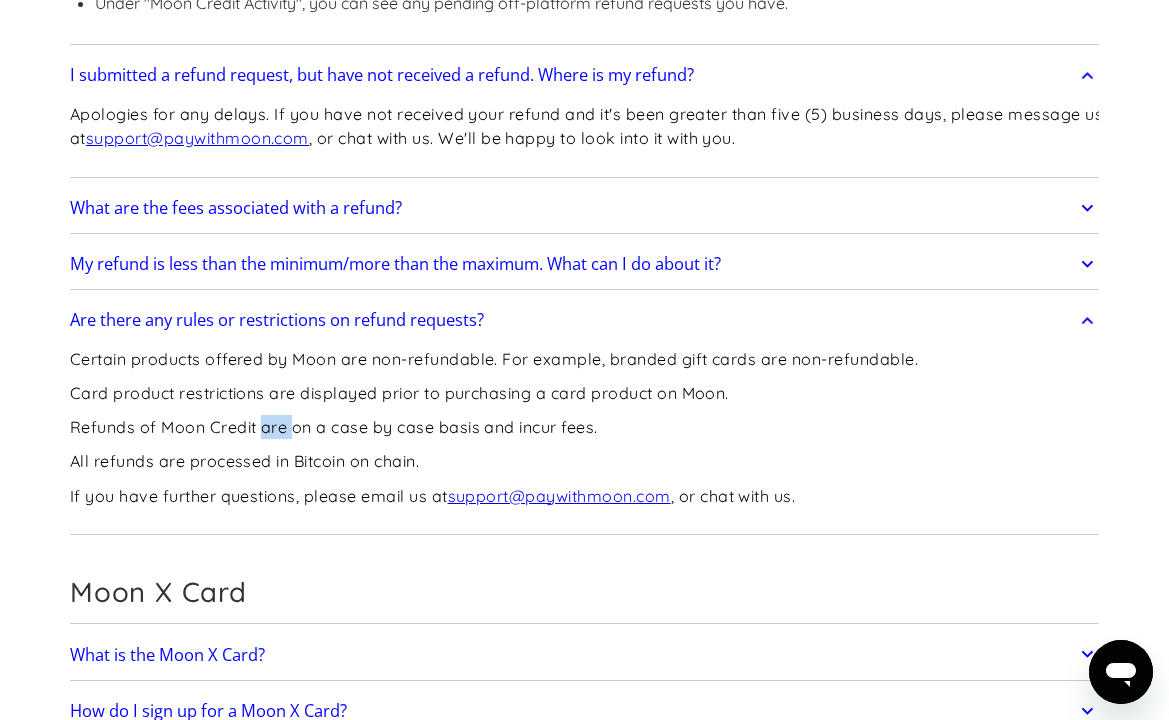 click on "Certain products offered by Moon are non-refundable. For example, branded gift cards are non-refundable. Card product restrictions are displayed prior to purchasing a card product on Moon. Refunds of Moon Credit are on a case by case basis and incur fees. All refunds are processed in Bitcoin on chain. If you have further questions, please email us at support@[EMAIL], or chat with us." at bounding box center [494, 435] 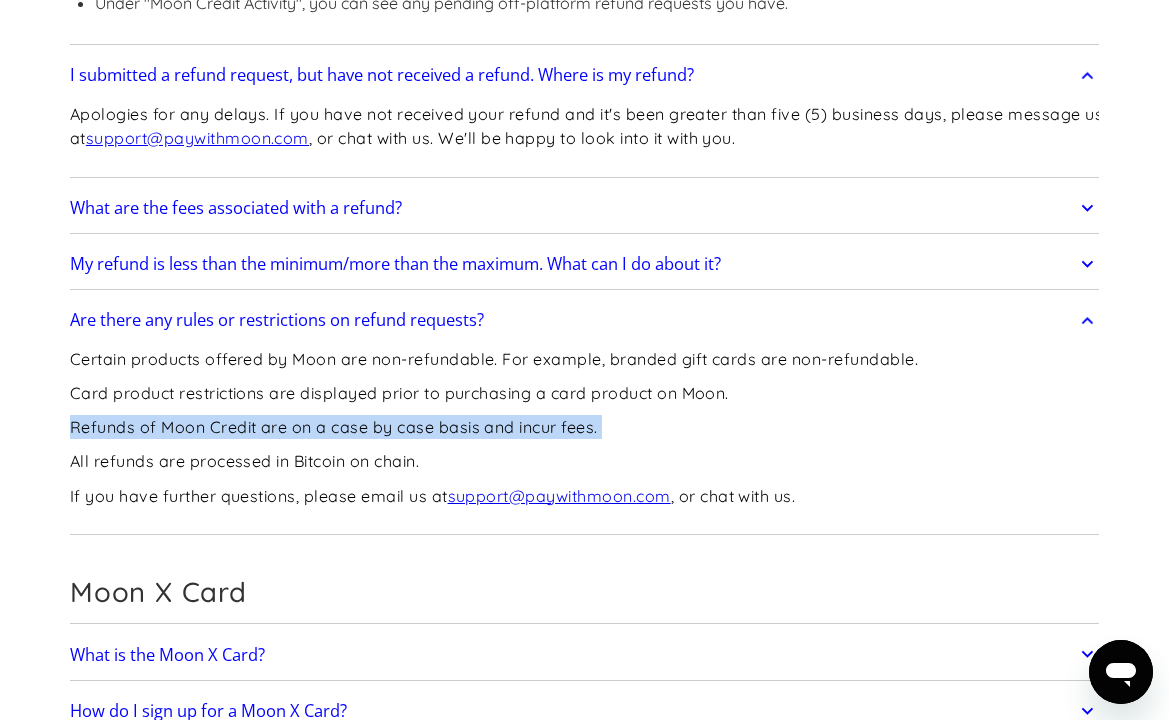 click on "Certain products offered by Moon are non-refundable. For example, branded gift cards are non-refundable. Card product restrictions are displayed prior to purchasing a card product on Moon. Refunds of Moon Credit are on a case by case basis and incur fees. All refunds are processed in Bitcoin on chain. If you have further questions, please email us at support@[EMAIL], or chat with us." at bounding box center [494, 435] 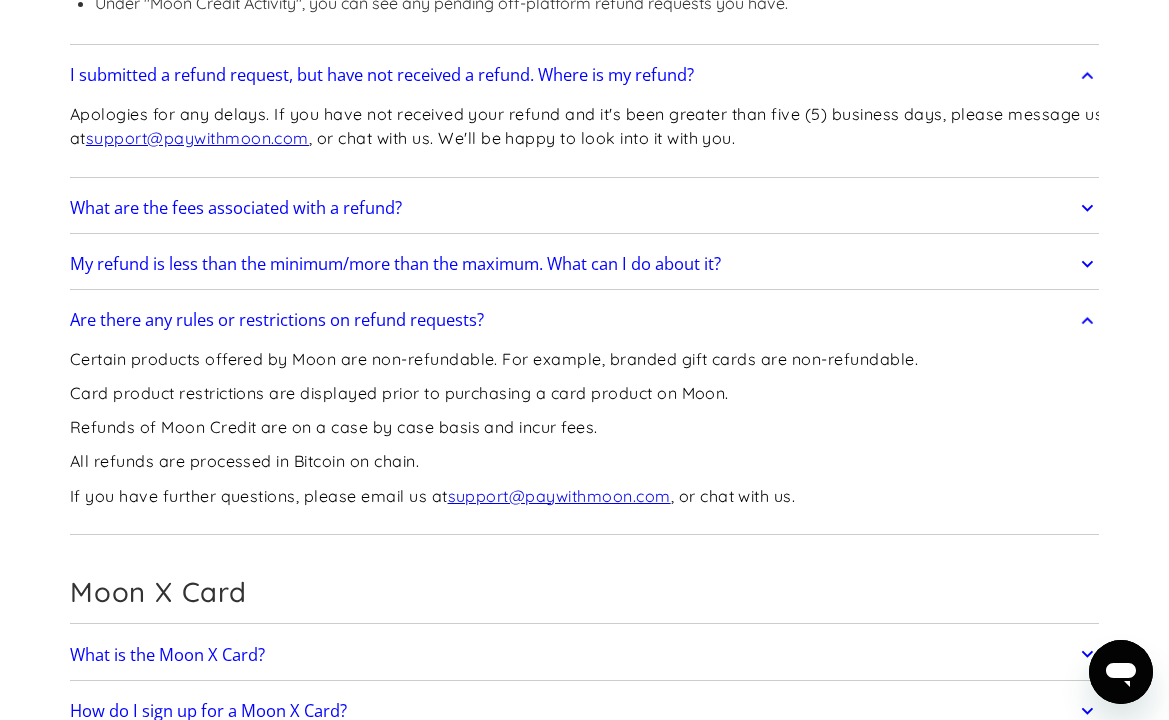 click on "Card product restrictions are displayed prior to purchasing a card product on Moon." at bounding box center [494, 393] 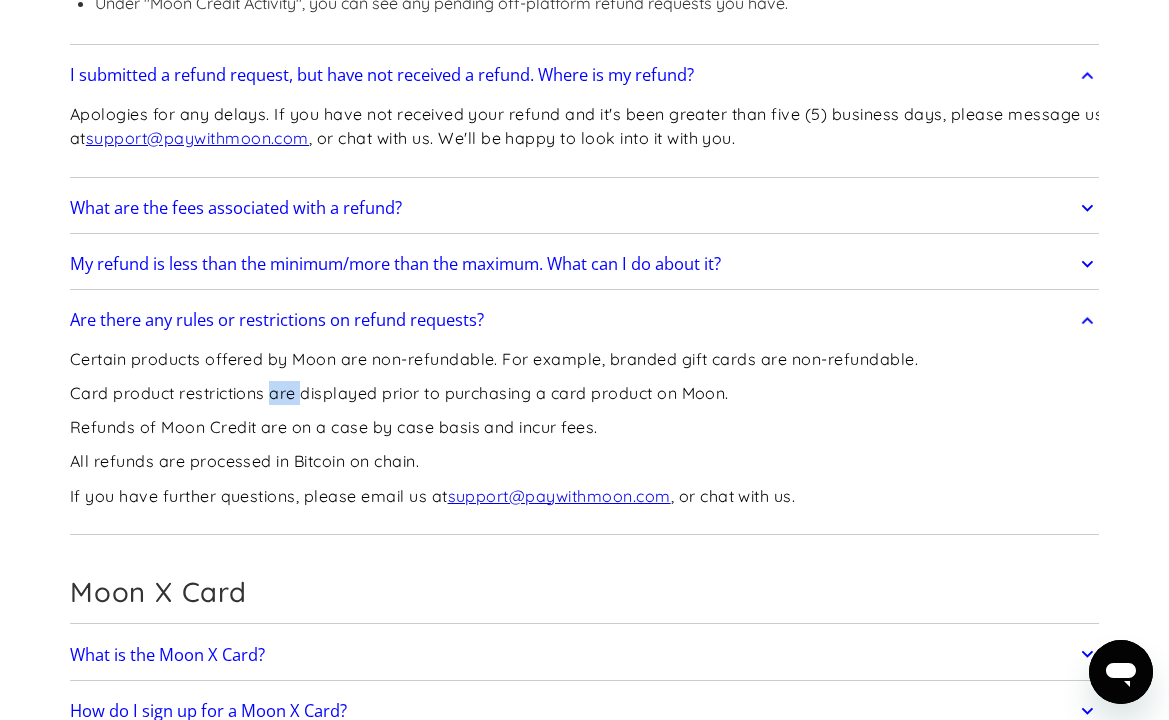 click on "Card product restrictions are displayed prior to purchasing a card product on Moon." at bounding box center [494, 393] 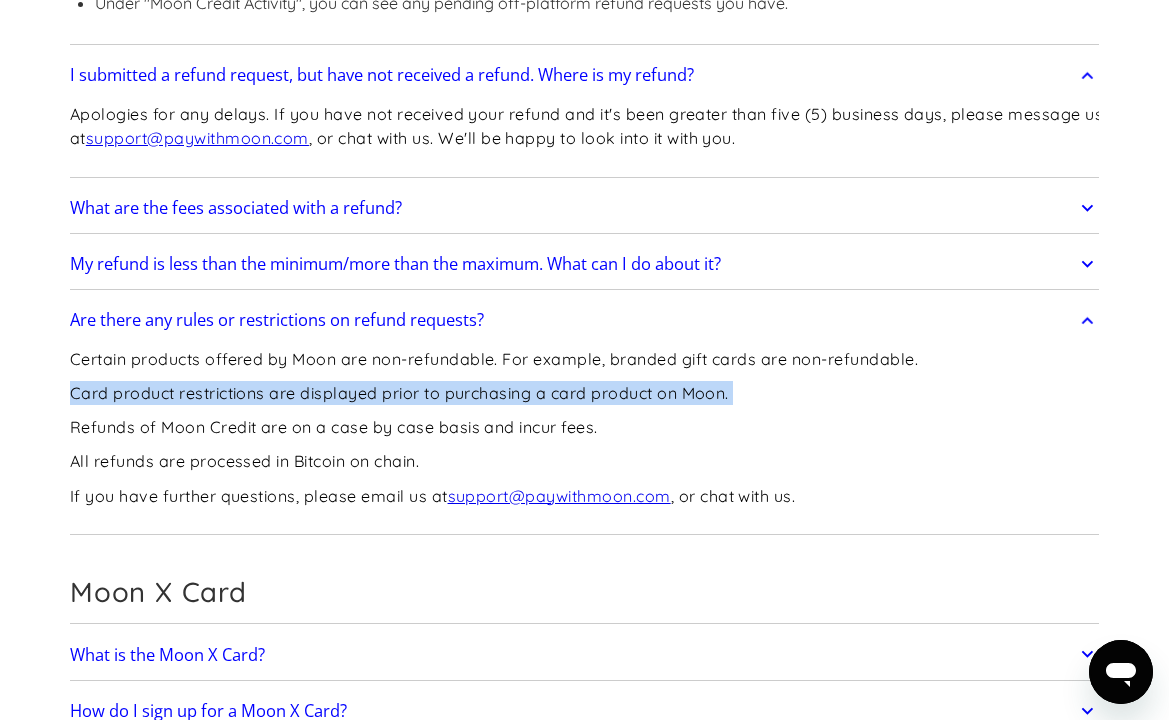 click on "Card product restrictions are displayed prior to purchasing a card product on Moon." at bounding box center [494, 393] 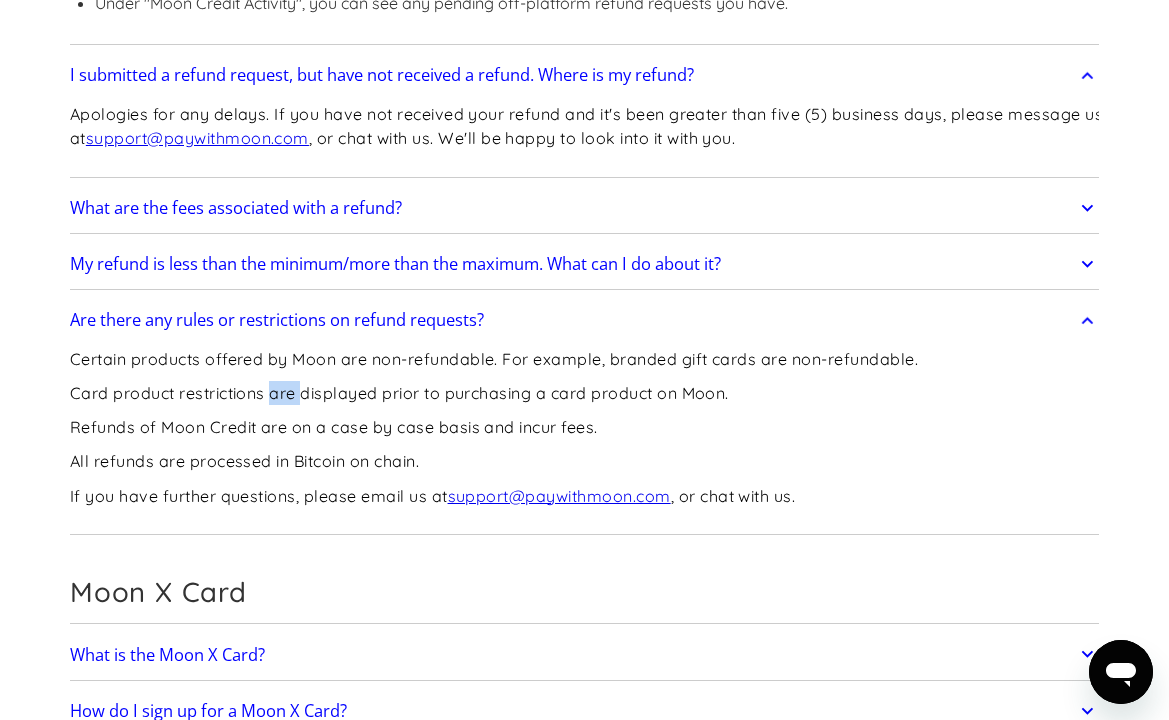 click on "Certain products offered by Moon are non-refundable. For example, branded gift cards are non-refundable. Card product restrictions are displayed prior to purchasing a card product on Moon. Refunds of Moon Credit are on a case by case basis and incur fees. All refunds are processed in Bitcoin on chain. If you have further questions, please email us at support@[EMAIL], or chat with us." at bounding box center (494, 435) 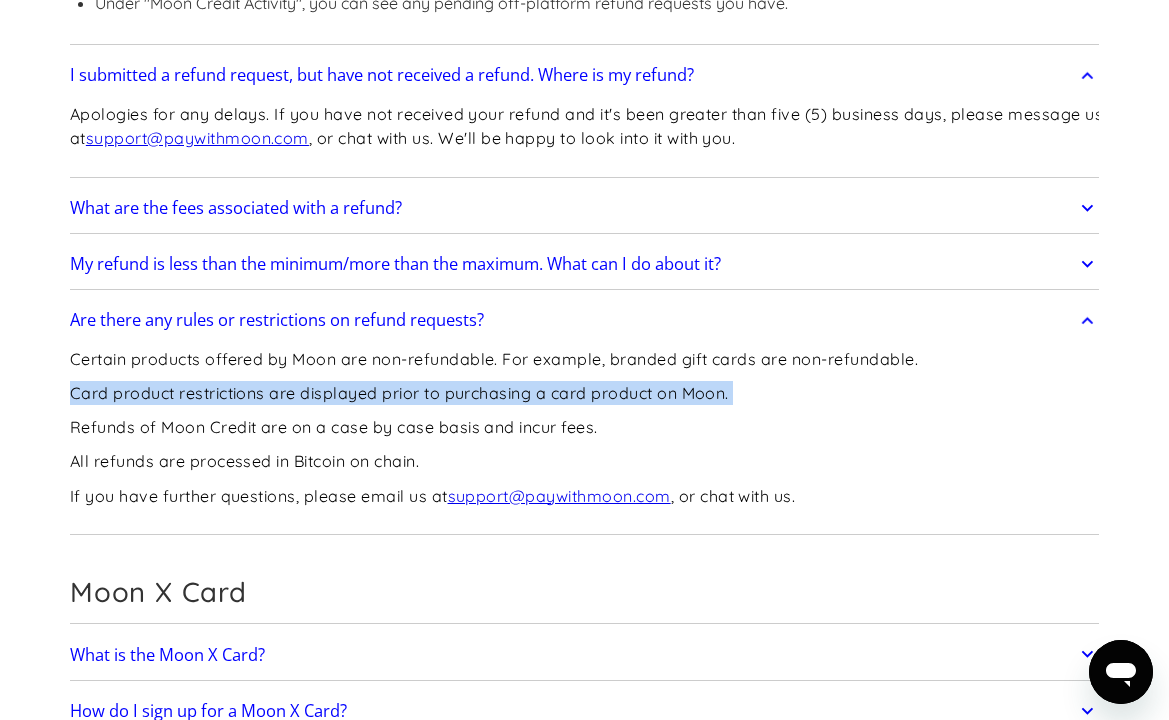 click on "Certain products offered by Moon are non-refundable. For example, branded gift cards are non-refundable. Card product restrictions are displayed prior to purchasing a card product on Moon. Refunds of Moon Credit are on a case by case basis and incur fees. All refunds are processed in Bitcoin on chain. If you have further questions, please email us at support@[EMAIL], or chat with us." at bounding box center [494, 435] 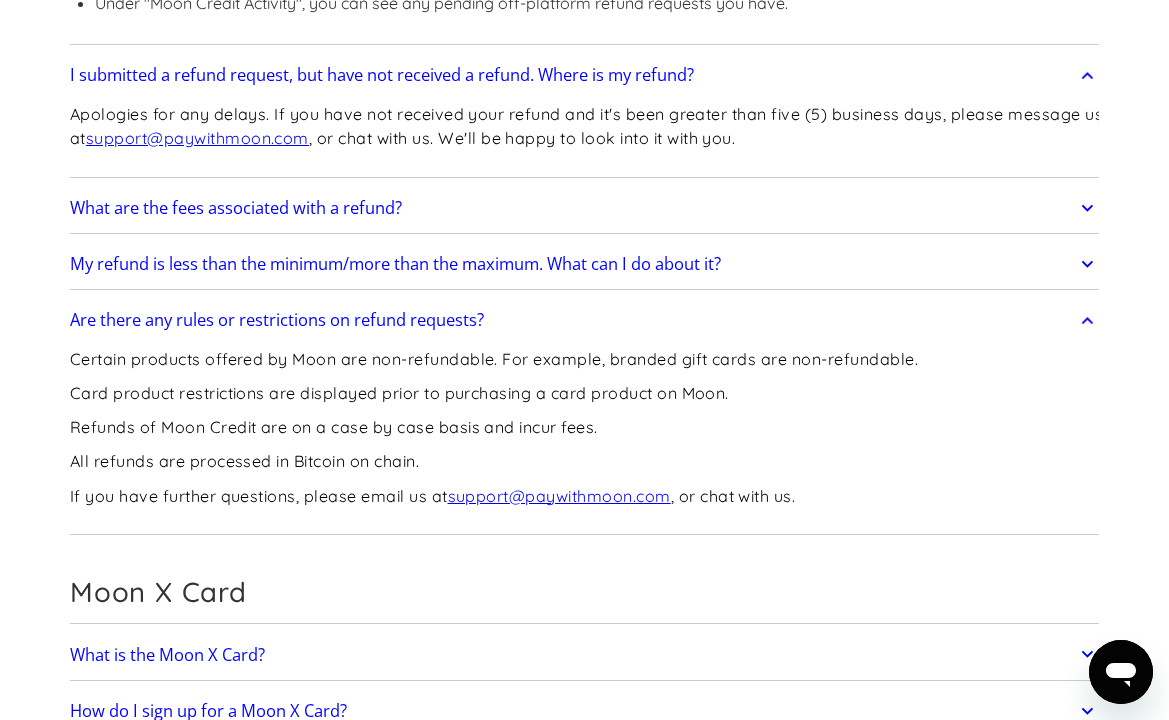 click on "Refunds of Moon Credit are on a case by case basis and incur fees." at bounding box center (494, 427) 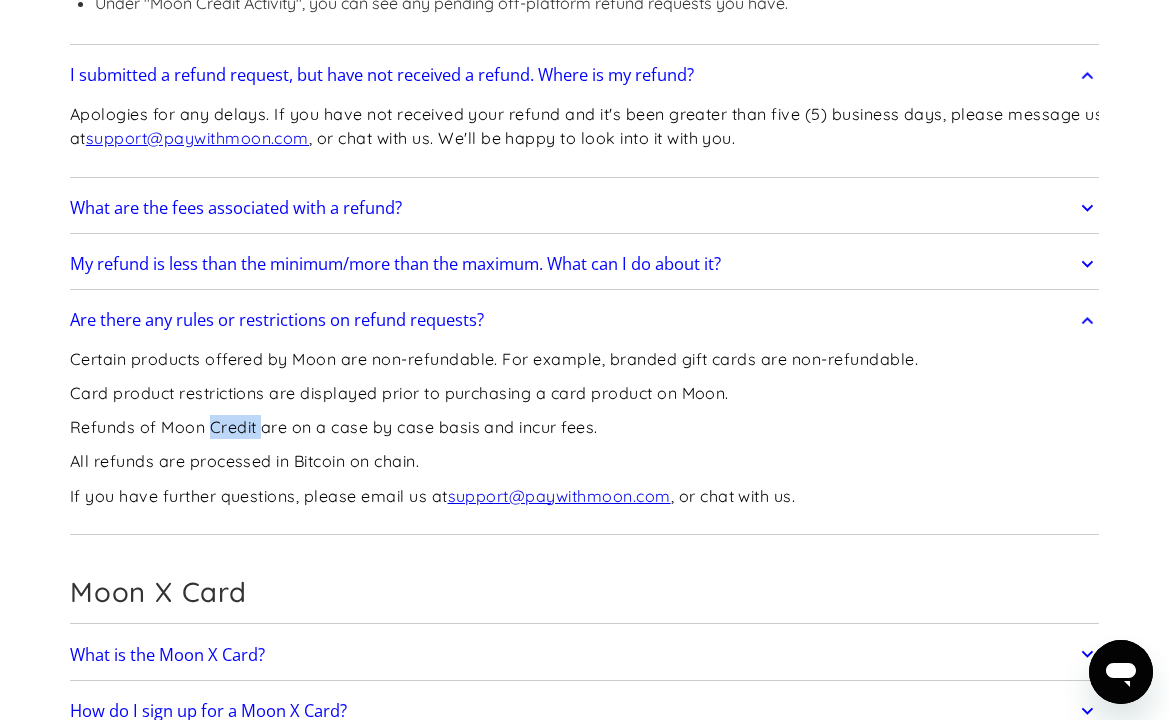 click on "Refunds of Moon Credit are on a case by case basis and incur fees." at bounding box center [494, 427] 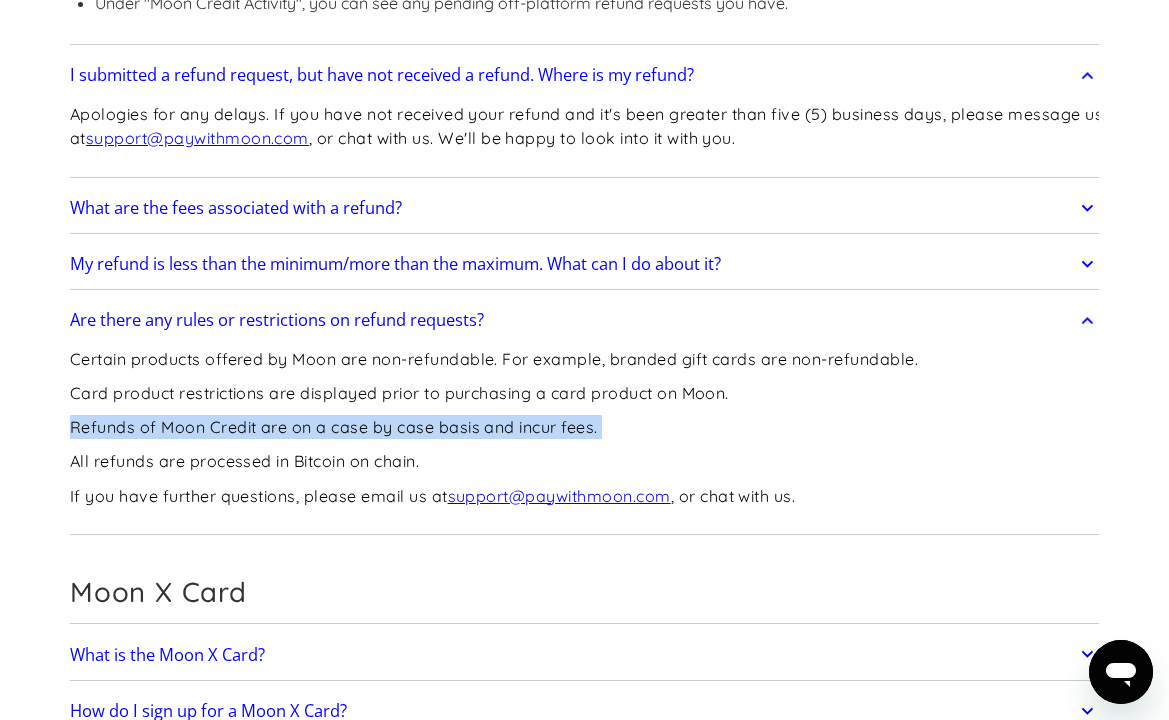 click on "Refunds of Moon Credit are on a case by case basis and incur fees." at bounding box center (494, 427) 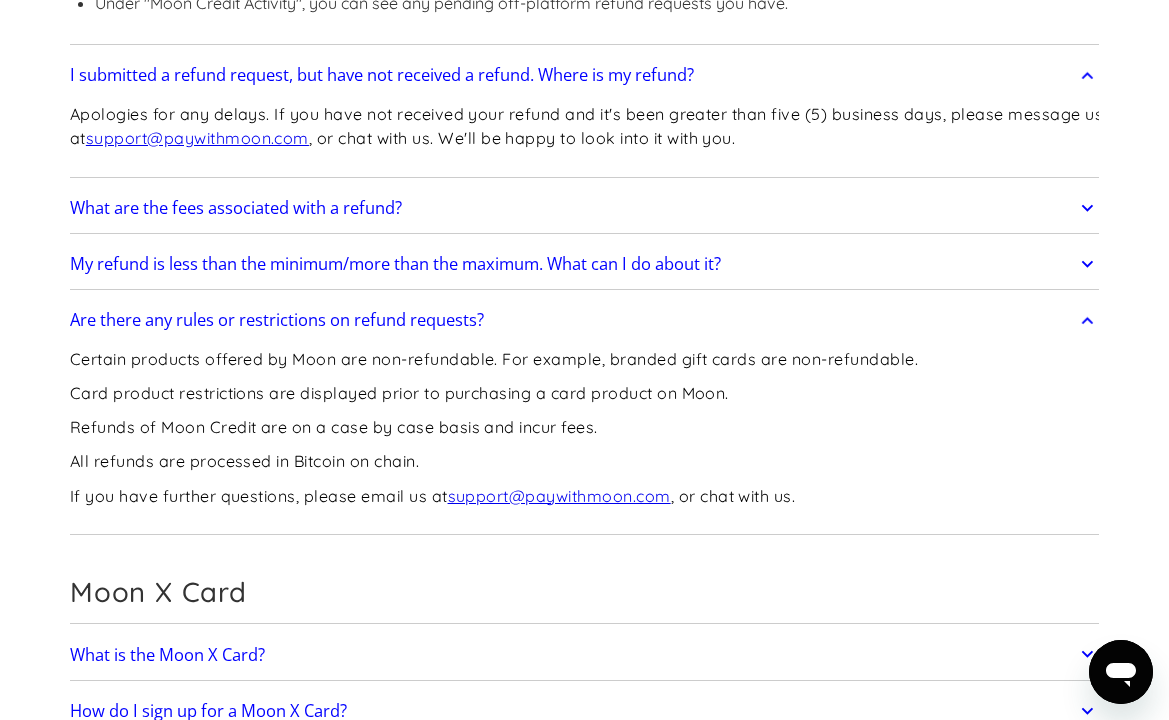 click on "If you have further questions, please email us at support@[EMAIL], or chat with us." at bounding box center (494, 496) 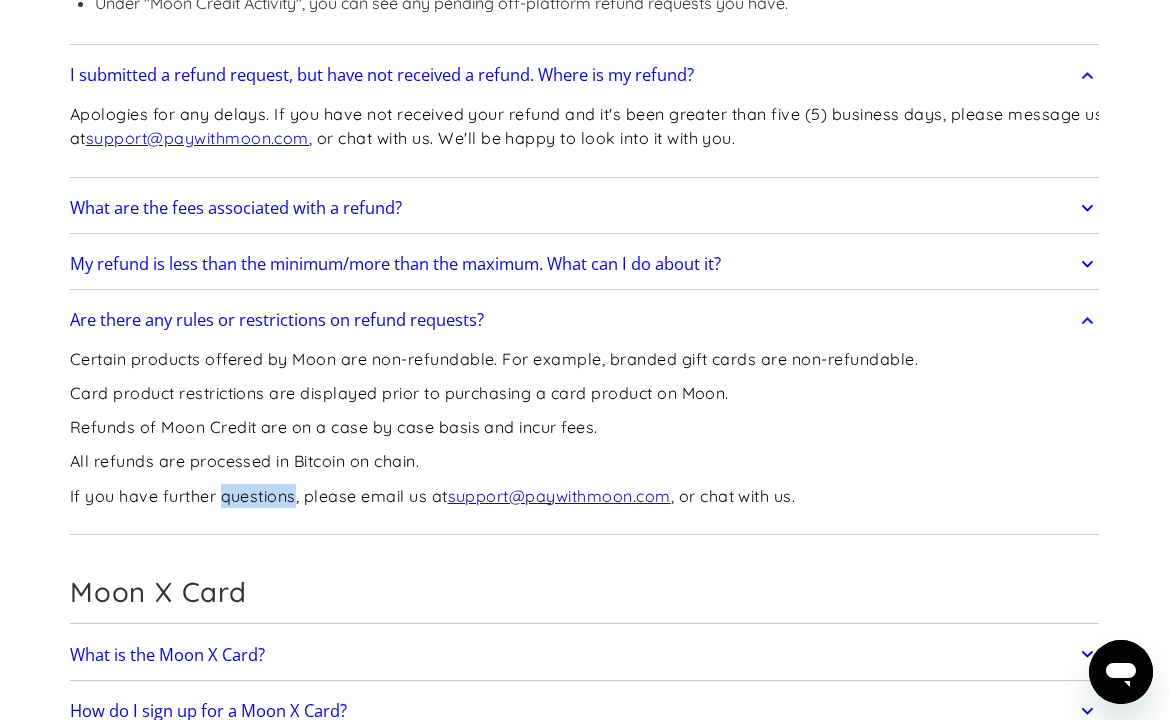 click on "If you have further questions, please email us at support@[EMAIL], or chat with us." at bounding box center (494, 496) 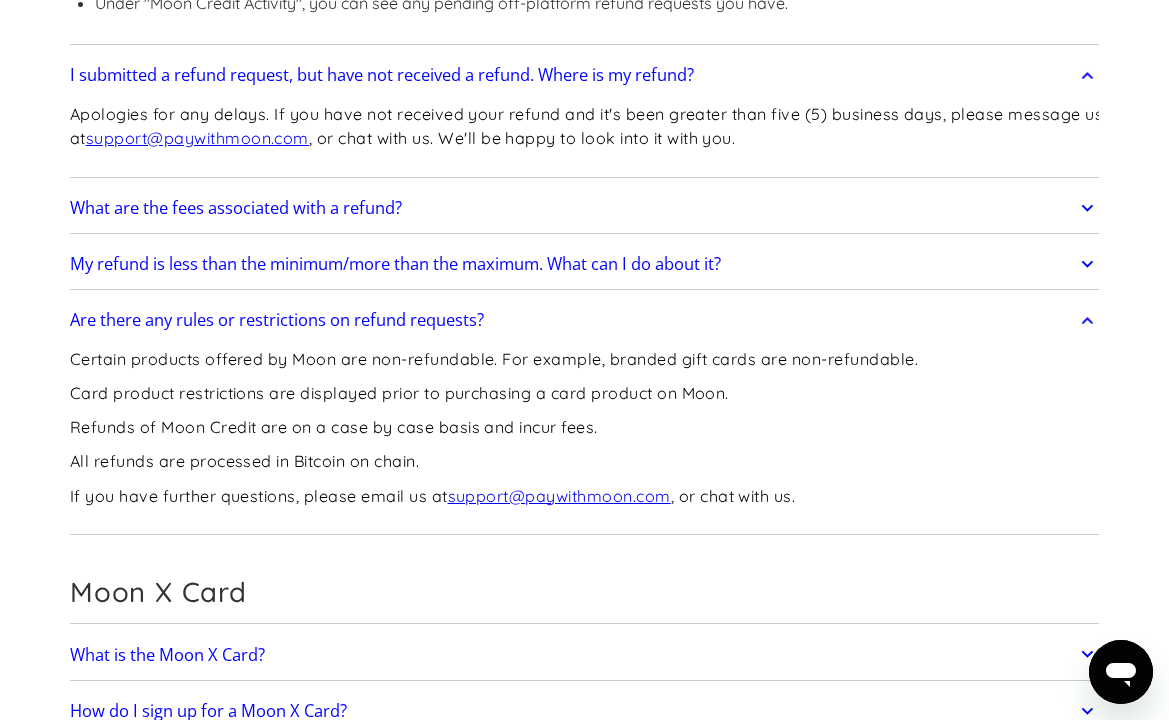 click on "All refunds are processed in Bitcoin on chain." at bounding box center [494, 461] 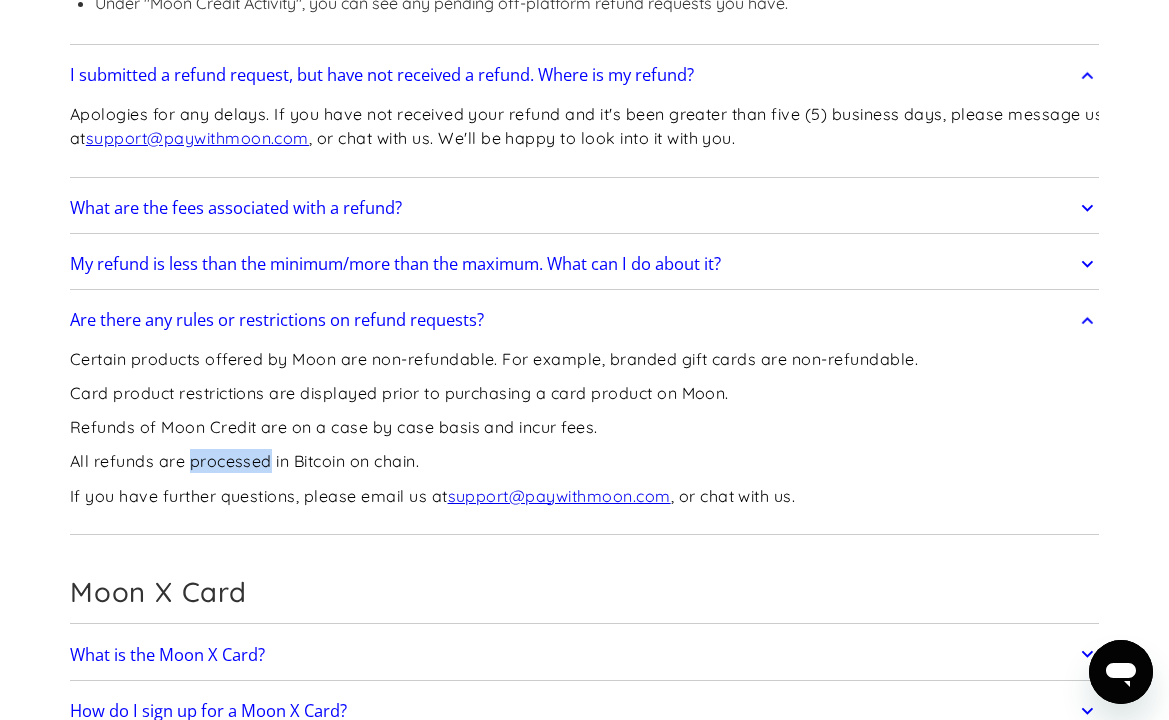click on "All refunds are processed in Bitcoin on chain." at bounding box center (494, 461) 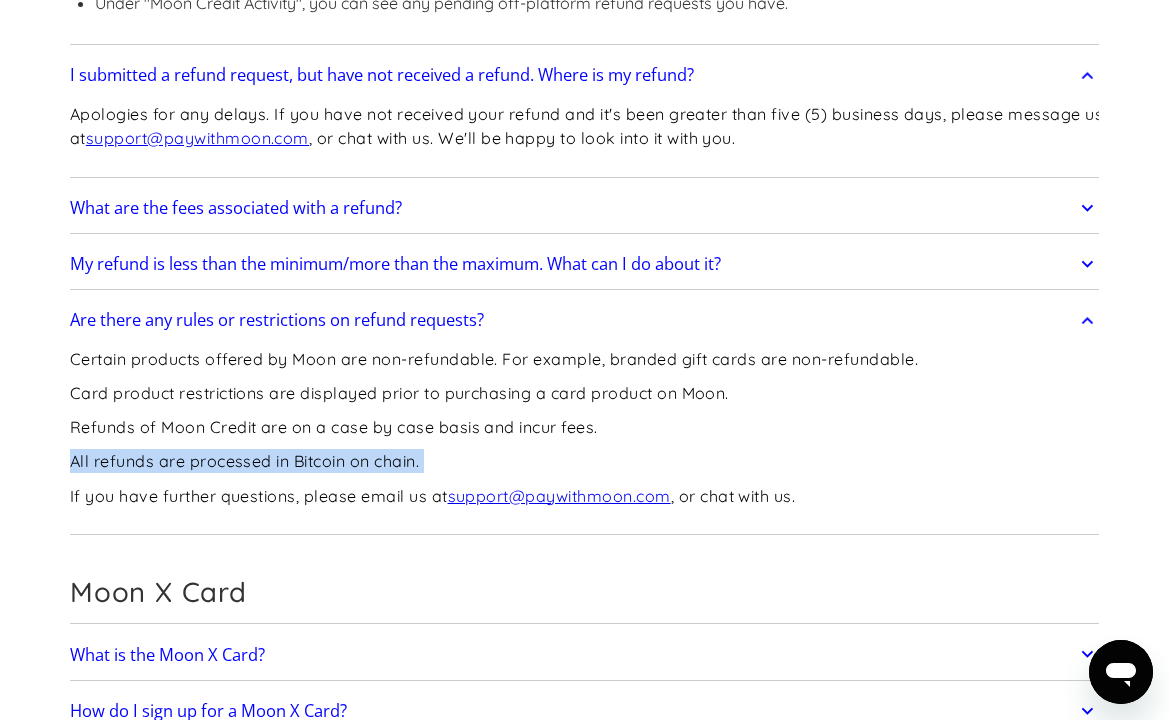 click on "All refunds are processed in Bitcoin on chain." at bounding box center [494, 461] 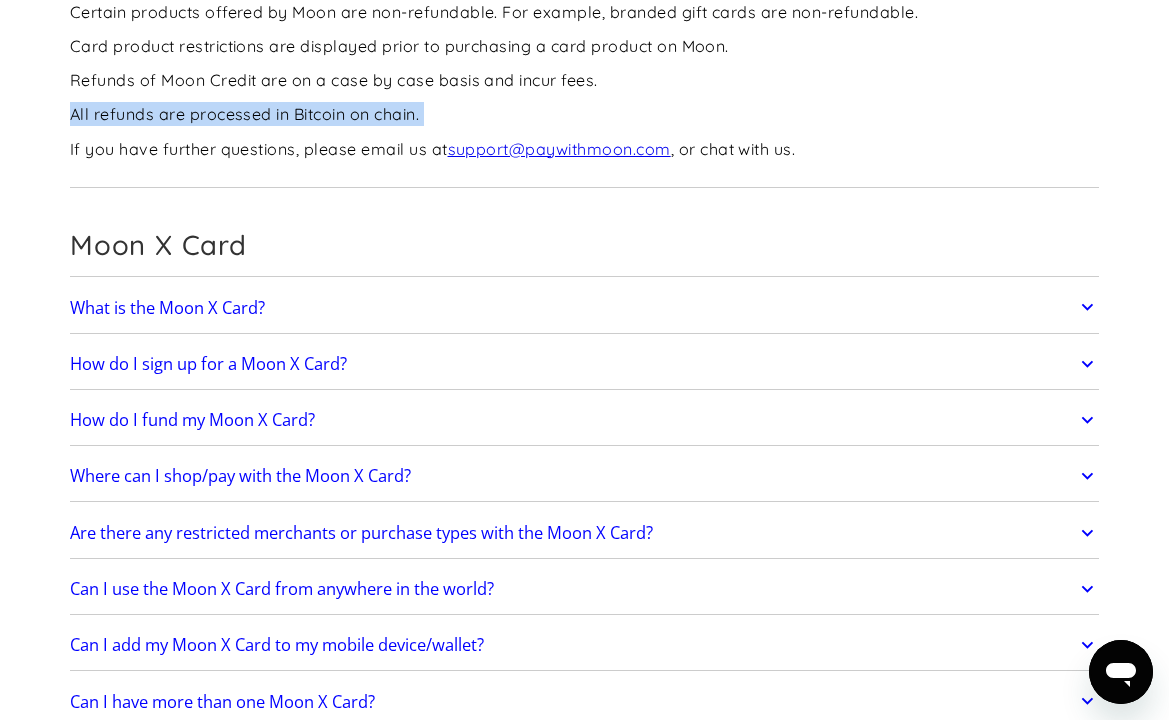 scroll, scrollTop: 2100, scrollLeft: 0, axis: vertical 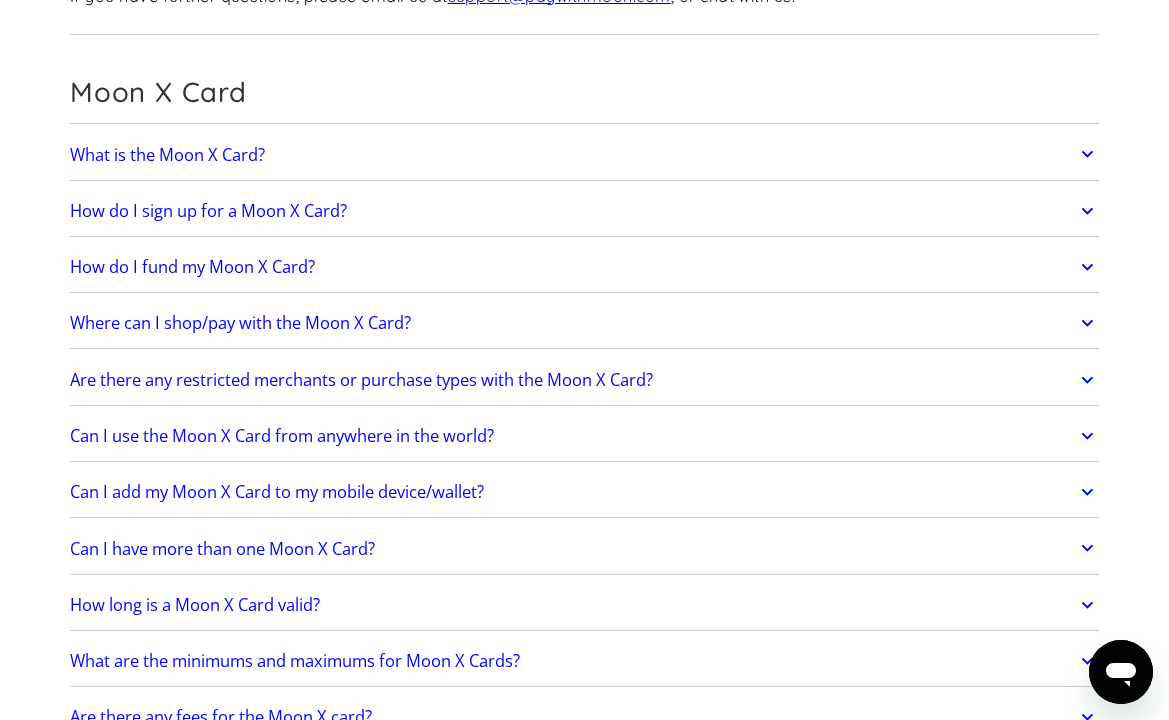 click on "Where can I shop/pay with the Moon X Card?" at bounding box center [584, 323] 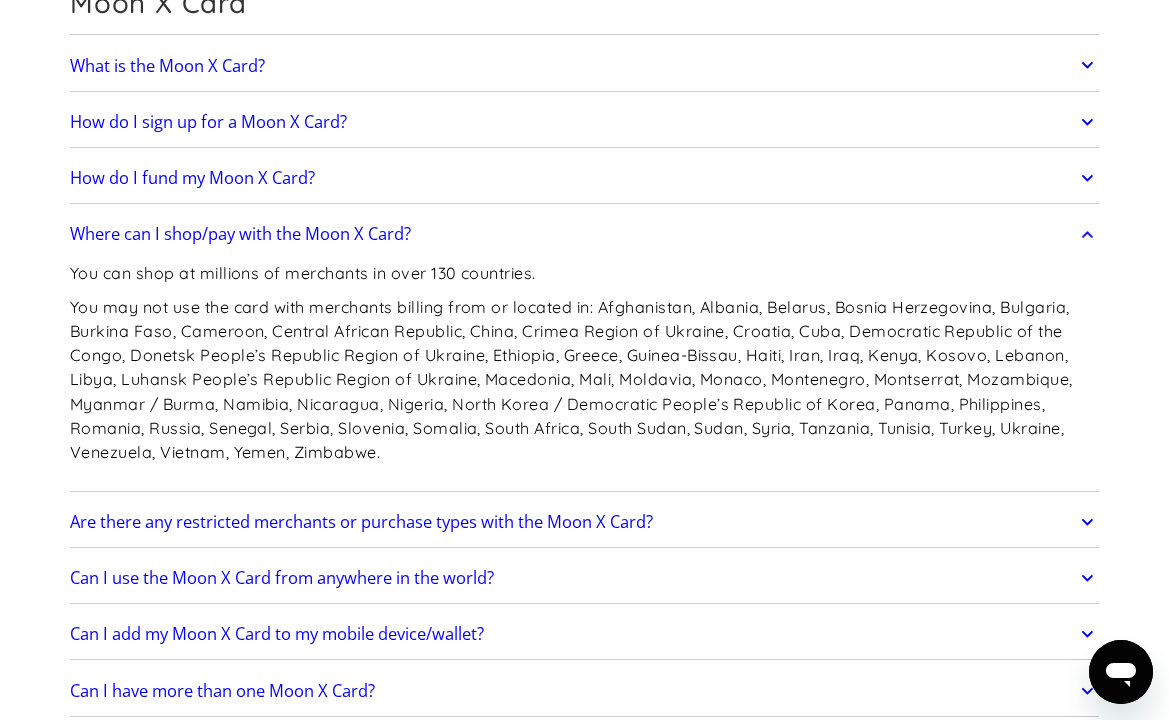 scroll, scrollTop: 2400, scrollLeft: 0, axis: vertical 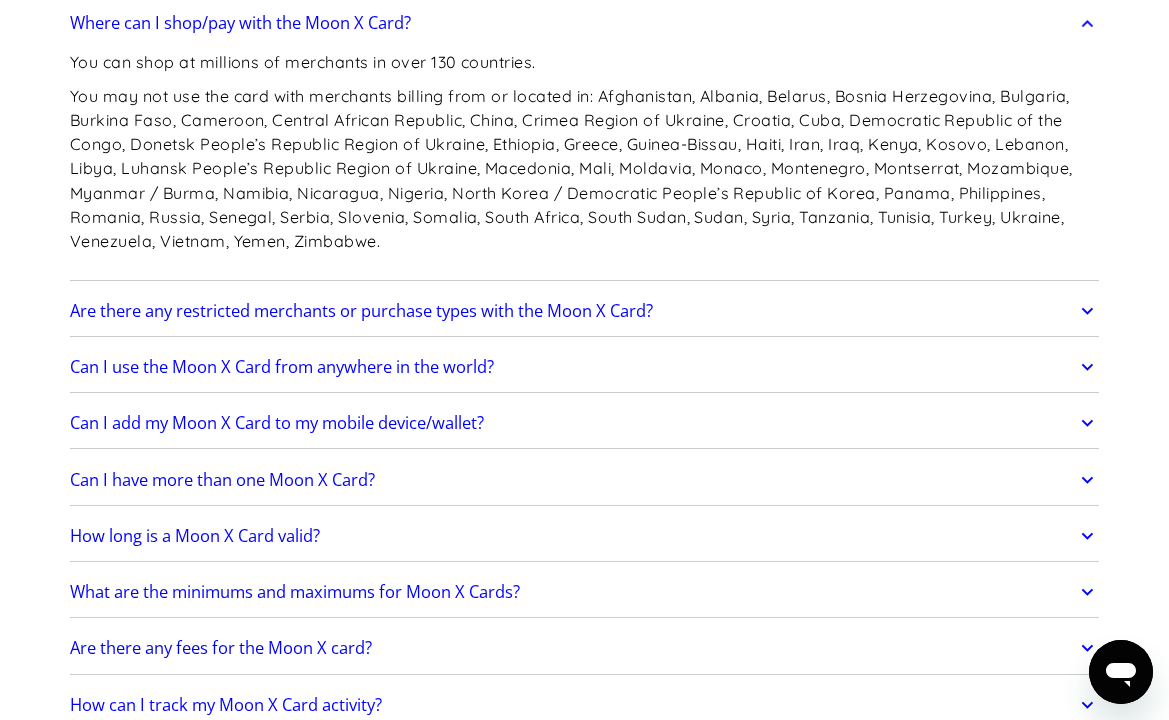 click on "Can I use the Moon X Card from anywhere in the world?" at bounding box center [282, 367] 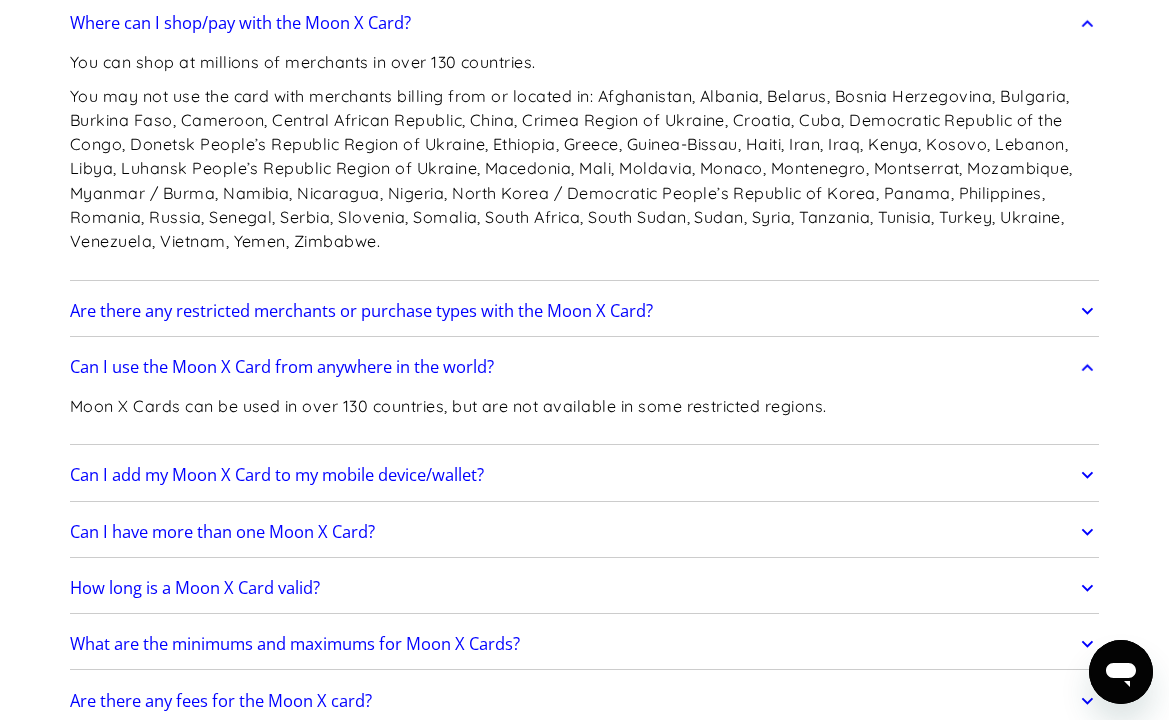 click on "Can I add my Moon X Card to my mobile device/wallet?" at bounding box center (584, 475) 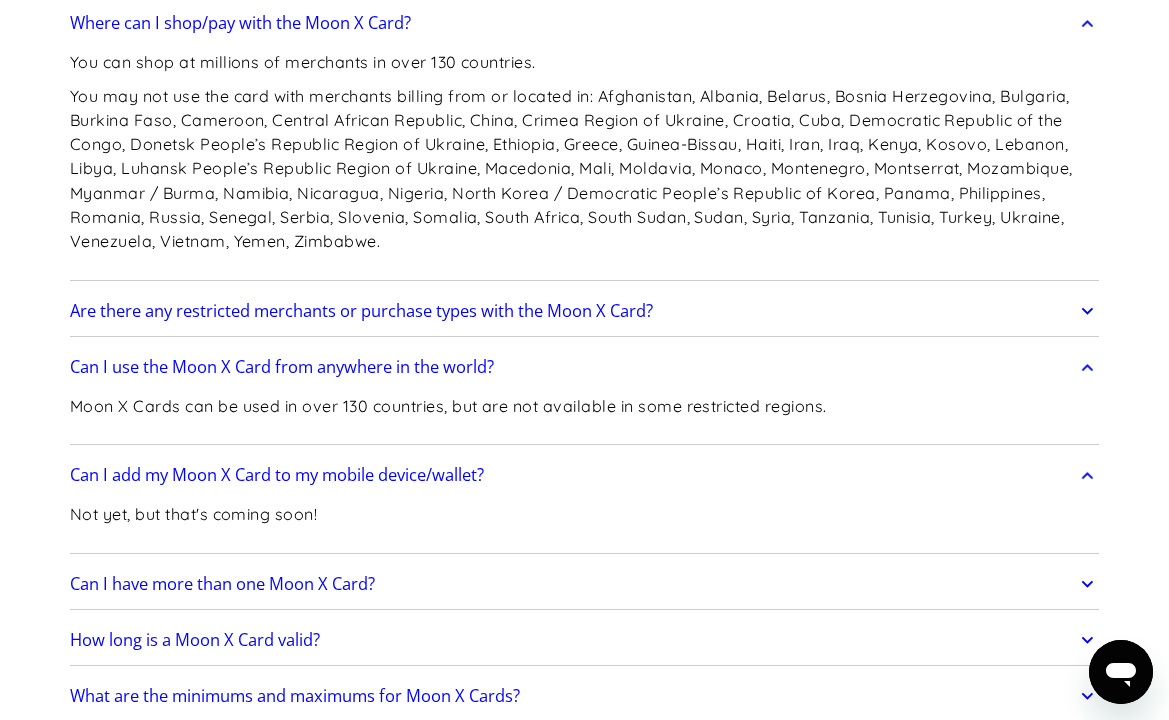 click on "Can I add my Moon X Card to my mobile device/wallet? Not yet, but that's coming soon!" at bounding box center [584, 501] 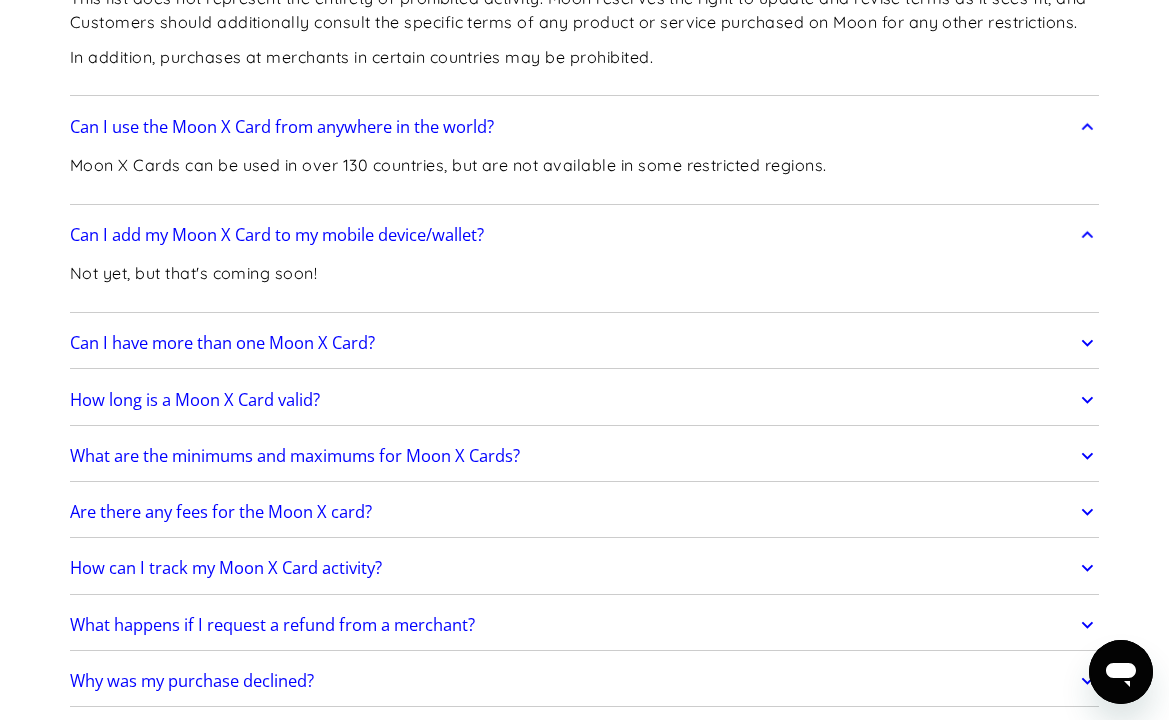 scroll, scrollTop: 3178, scrollLeft: 0, axis: vertical 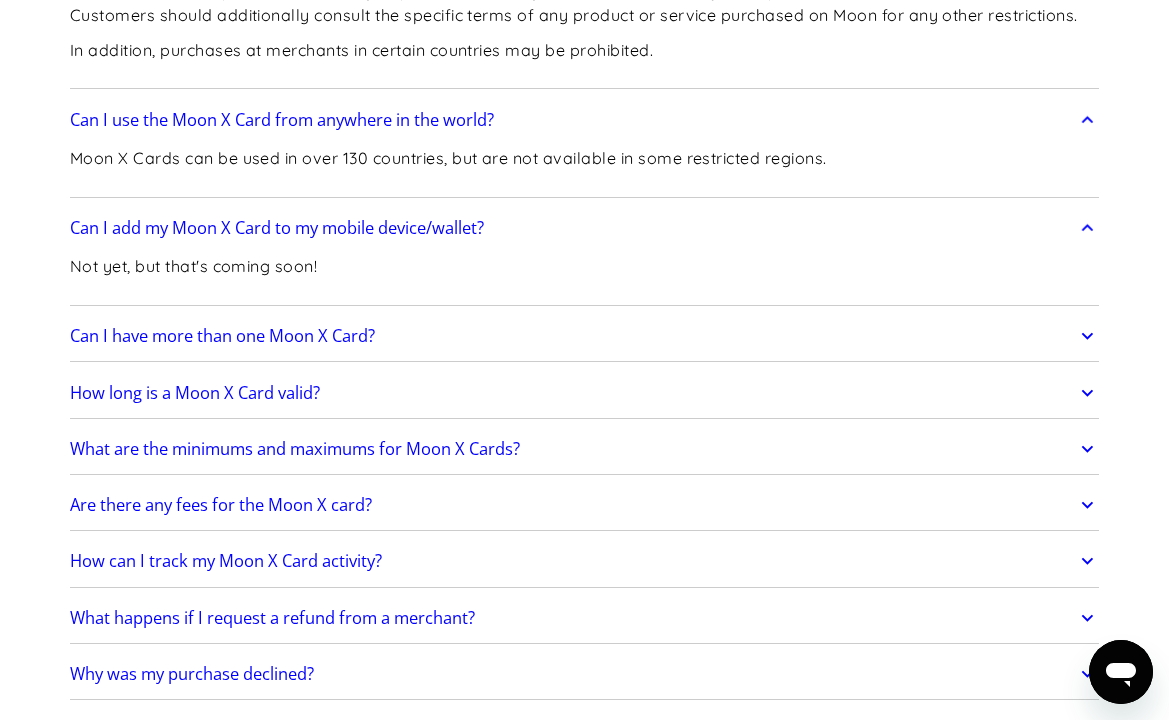 click on "What are the minimums and maximums for Moon X Cards?" at bounding box center [295, 449] 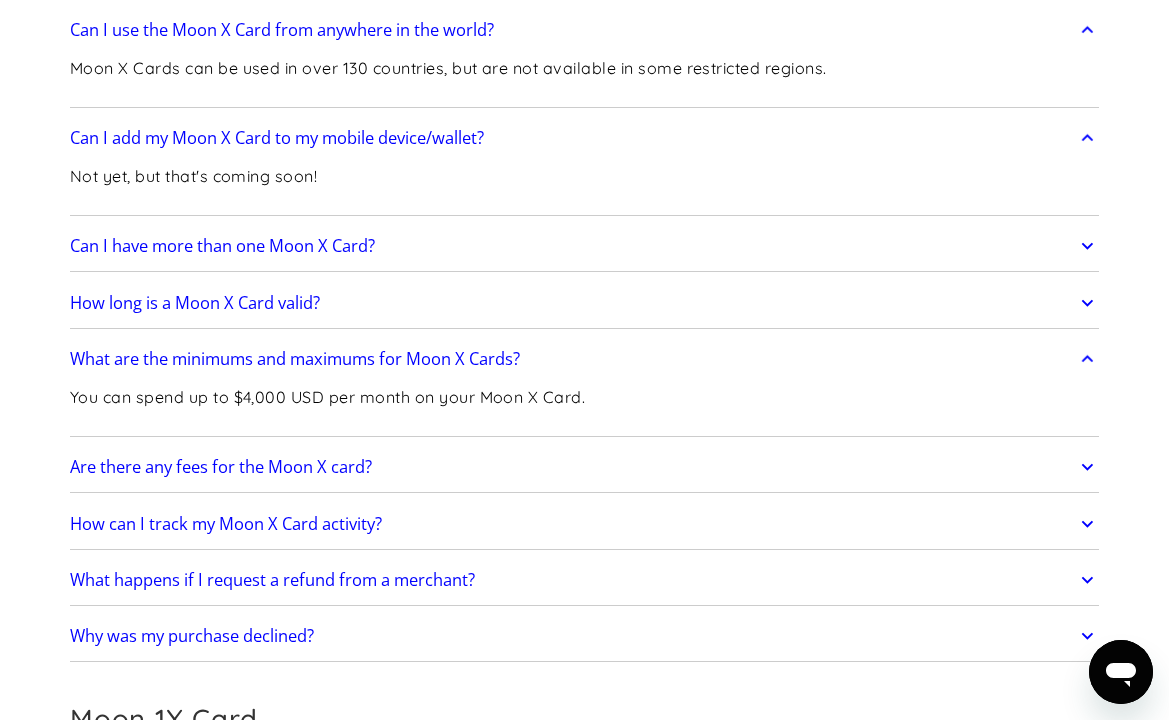 scroll, scrollTop: 3291, scrollLeft: 0, axis: vertical 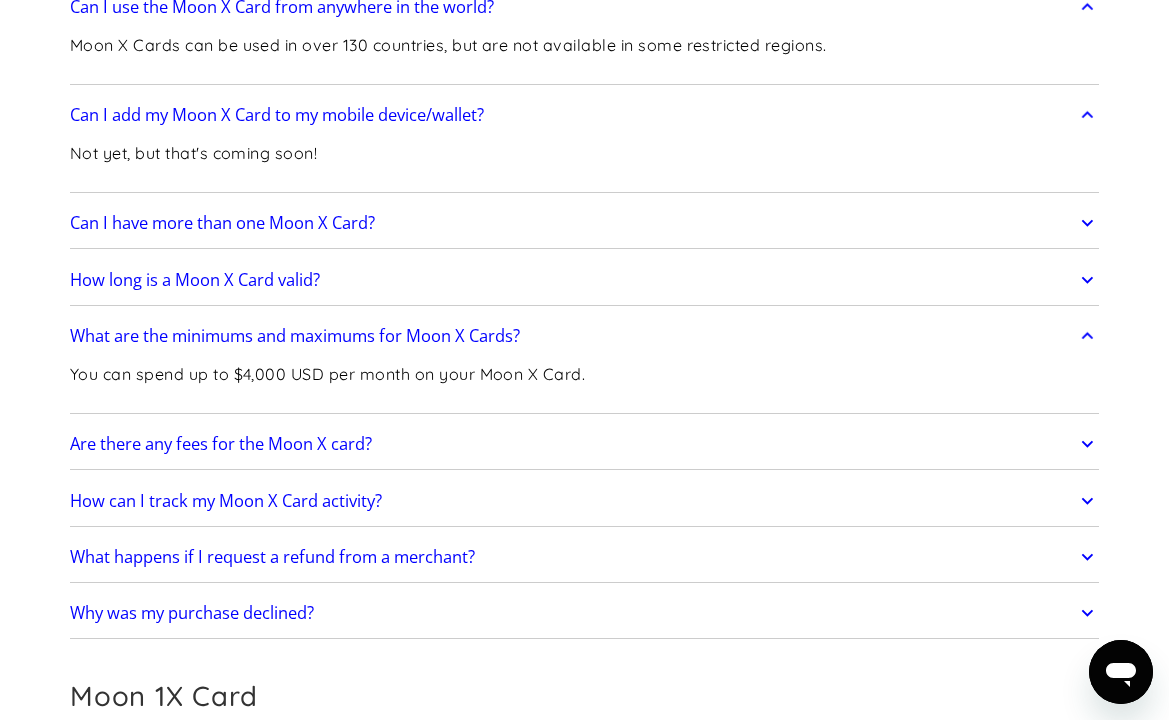 click on "How long is a Moon X Card valid?" at bounding box center [195, 280] 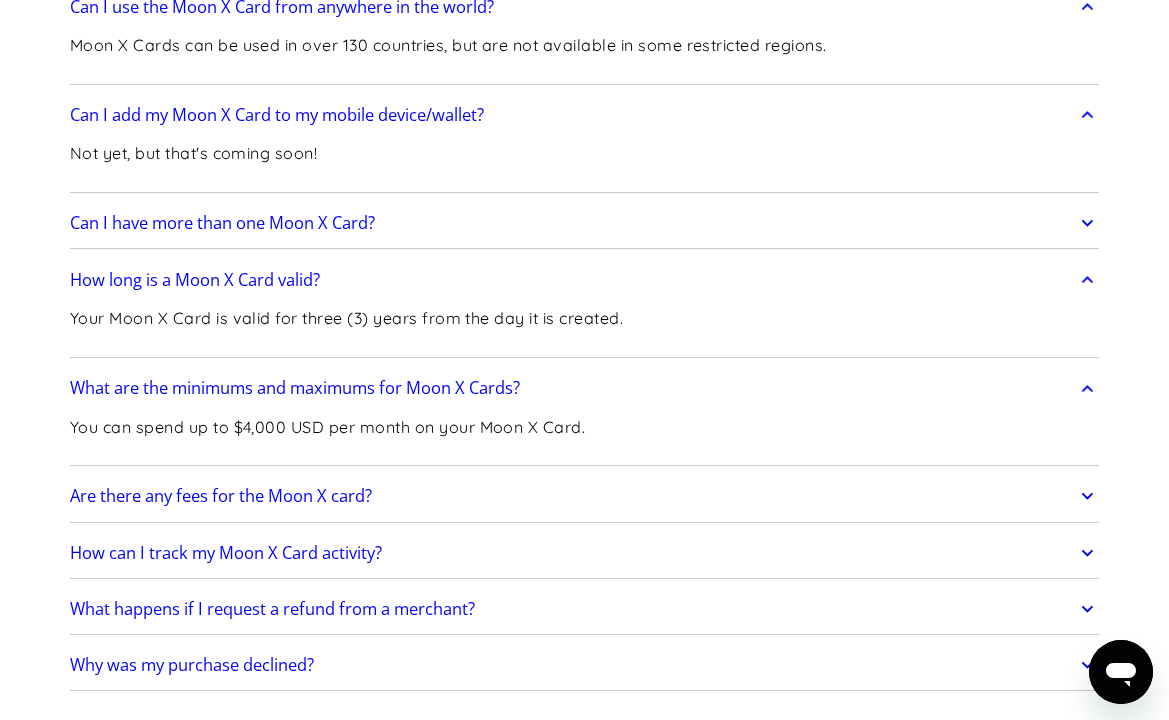 click on "Can I have more than one Moon X Card?" at bounding box center [222, 223] 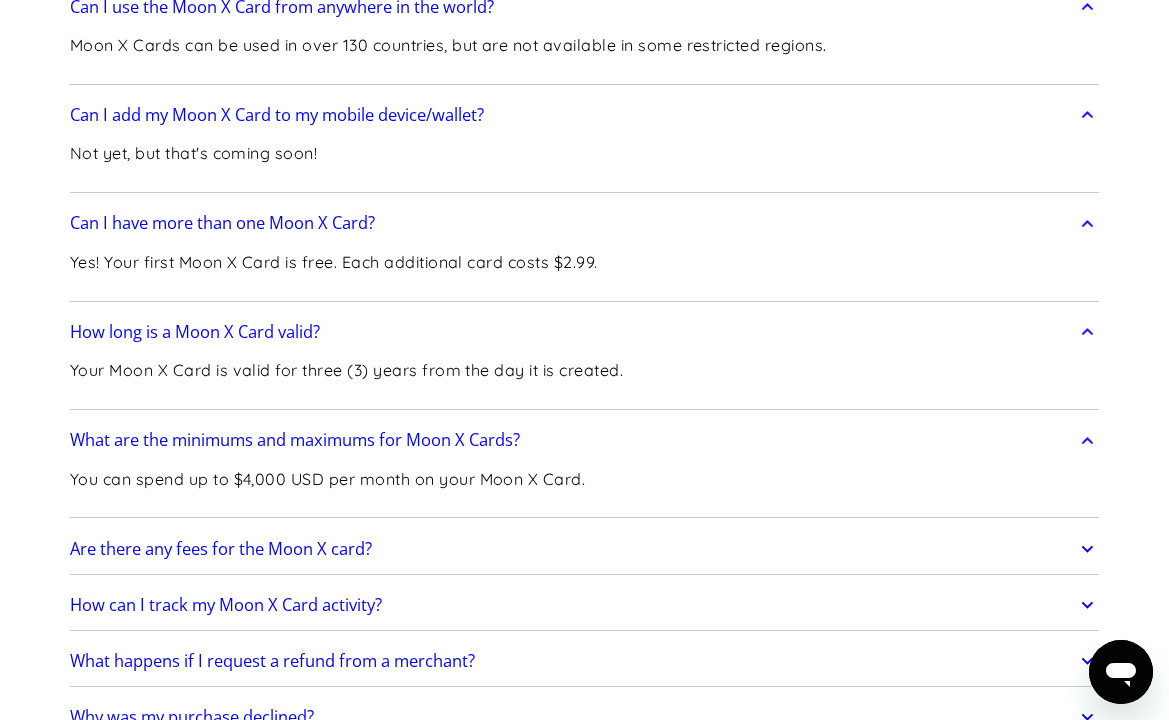 drag, startPoint x: 97, startPoint y: 422, endPoint x: 96, endPoint y: 437, distance: 15.033297 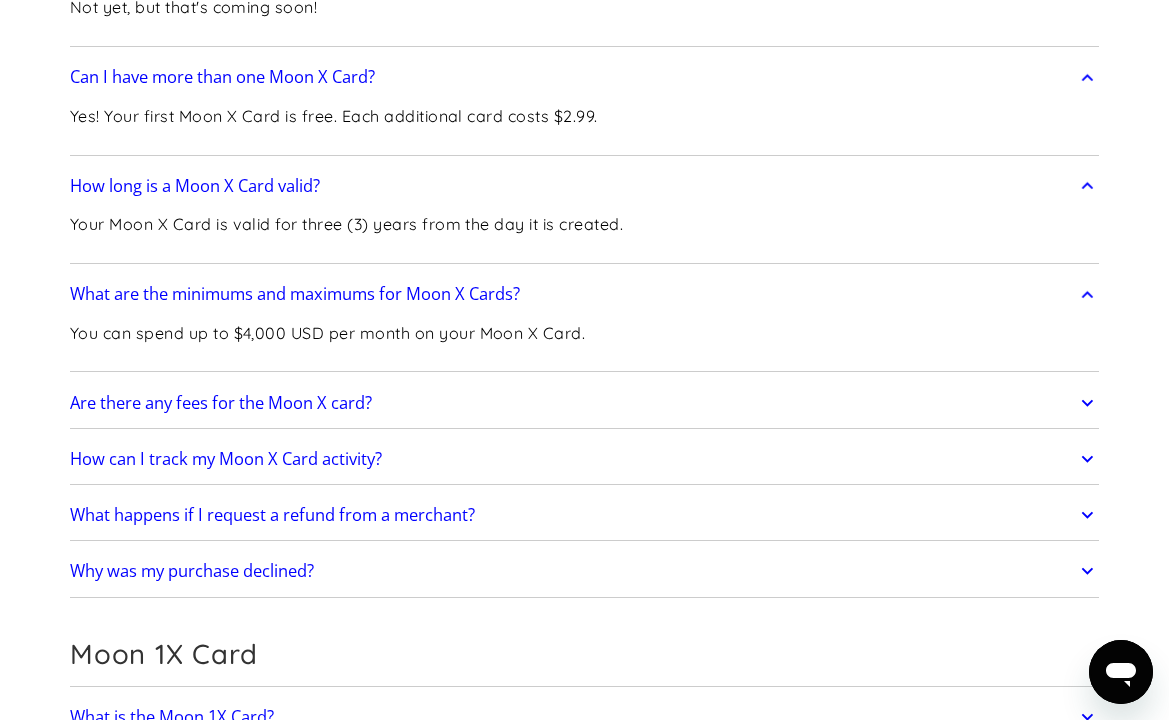 scroll, scrollTop: 3439, scrollLeft: 0, axis: vertical 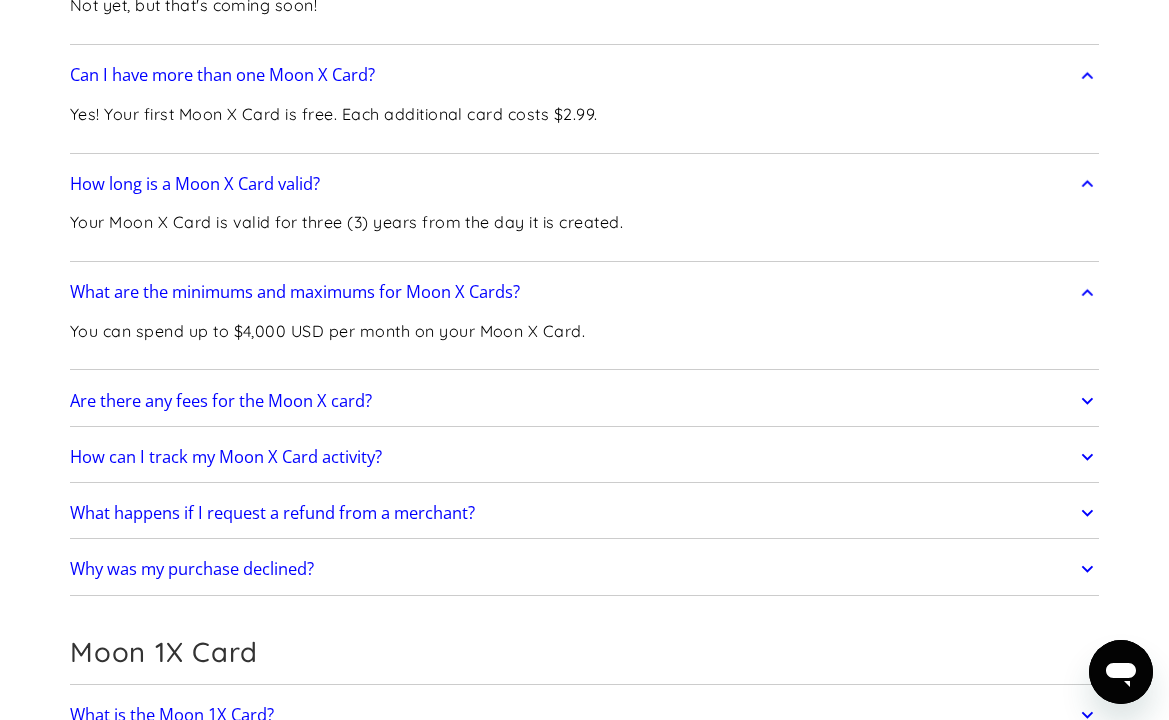 click on "Are there any fees for the Moon X card?" at bounding box center (584, 400) 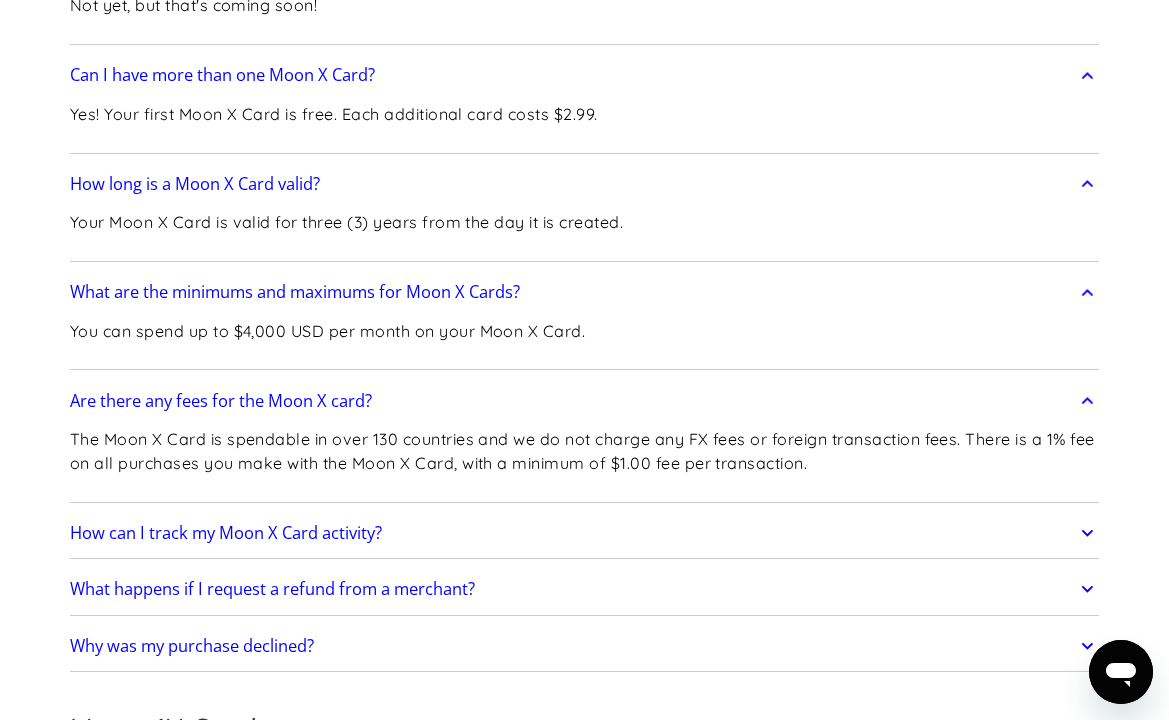 click on "How can I track my Moon X Card activity?" at bounding box center [226, 533] 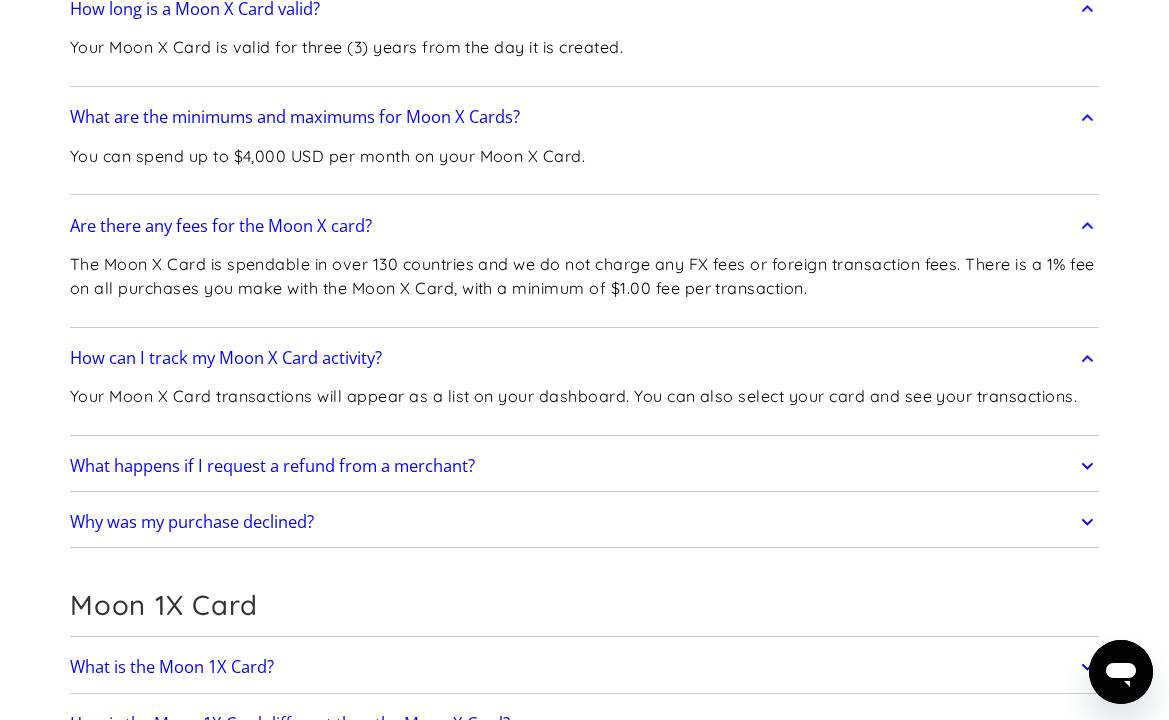 scroll, scrollTop: 3639, scrollLeft: 0, axis: vertical 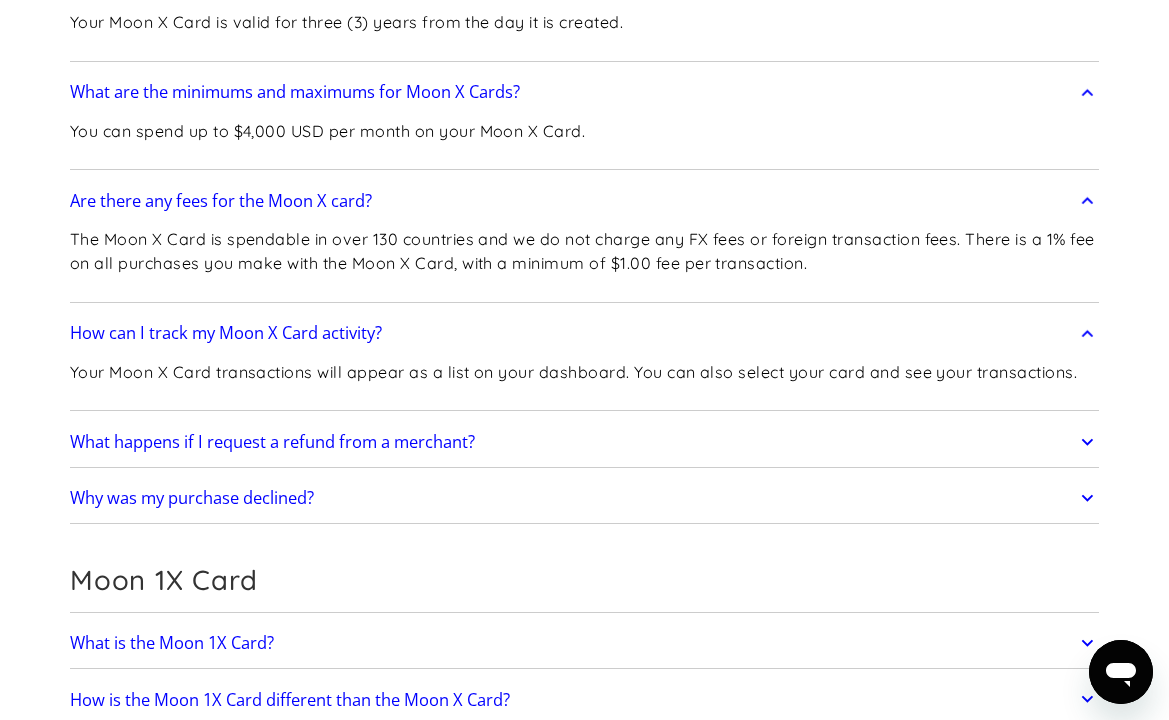 click on "Why was my purchase declined? Typically, purchases are declined for one of the following reasons: Card details are entered incorrectly. Insufficient balance (make sure you have enough balance to cover any fees or potential gratuity). Merchant does not accept the card. Merchant is in a restricted country or is in a restricted merchant category. If you’re using a warehouse, freight forwarder or reshipper address the merchant may decline your purchase. If none of these apply, message us via chat or at support@[EMAIL], and we'll have a look with you." at bounding box center [584, 498] 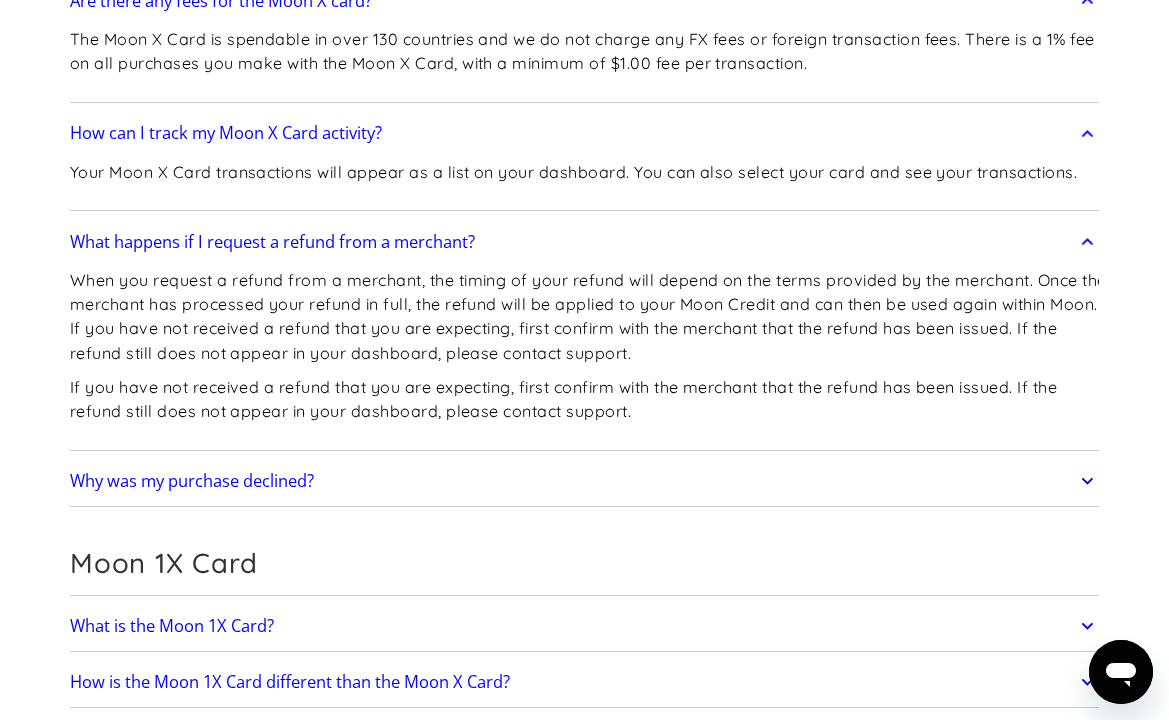 drag, startPoint x: 264, startPoint y: 530, endPoint x: 250, endPoint y: 529, distance: 14.035668 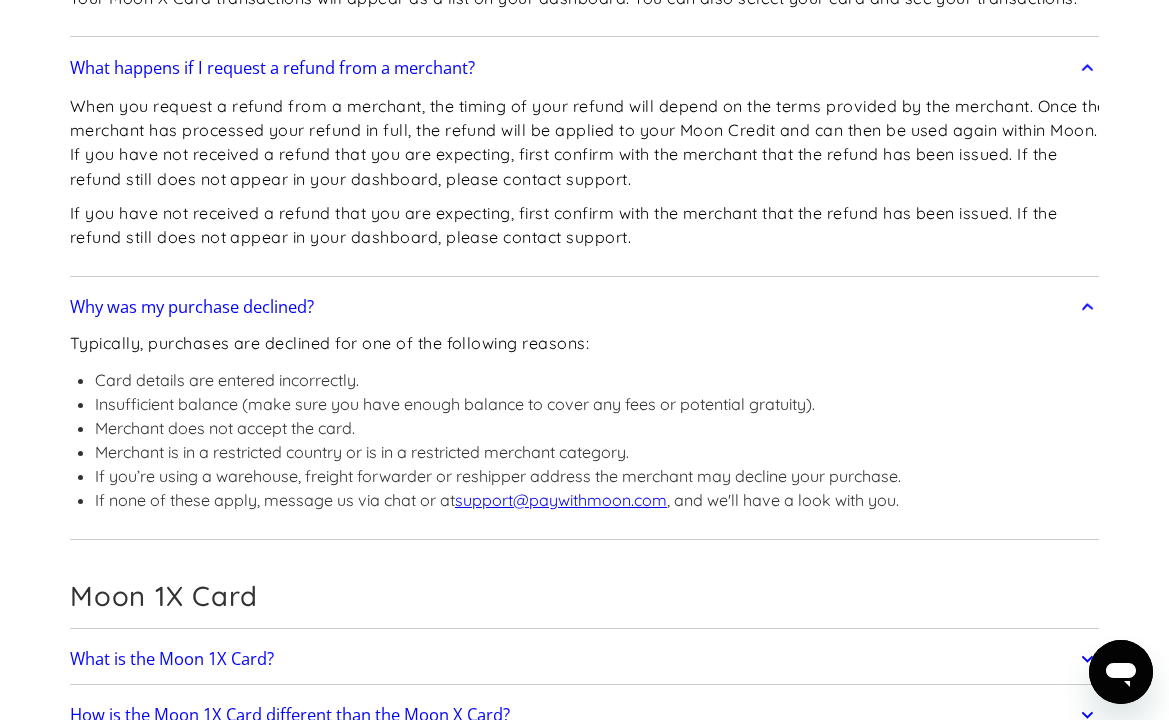scroll, scrollTop: 4239, scrollLeft: 0, axis: vertical 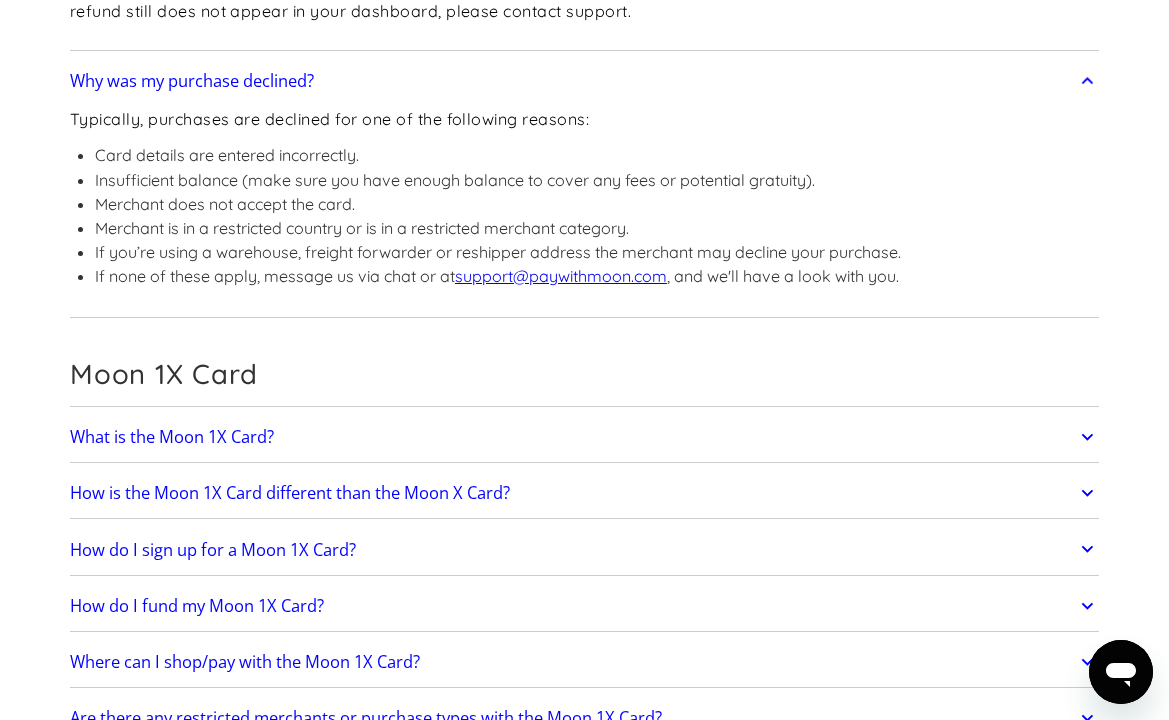 drag, startPoint x: 228, startPoint y: 189, endPoint x: 252, endPoint y: 289, distance: 102.83968 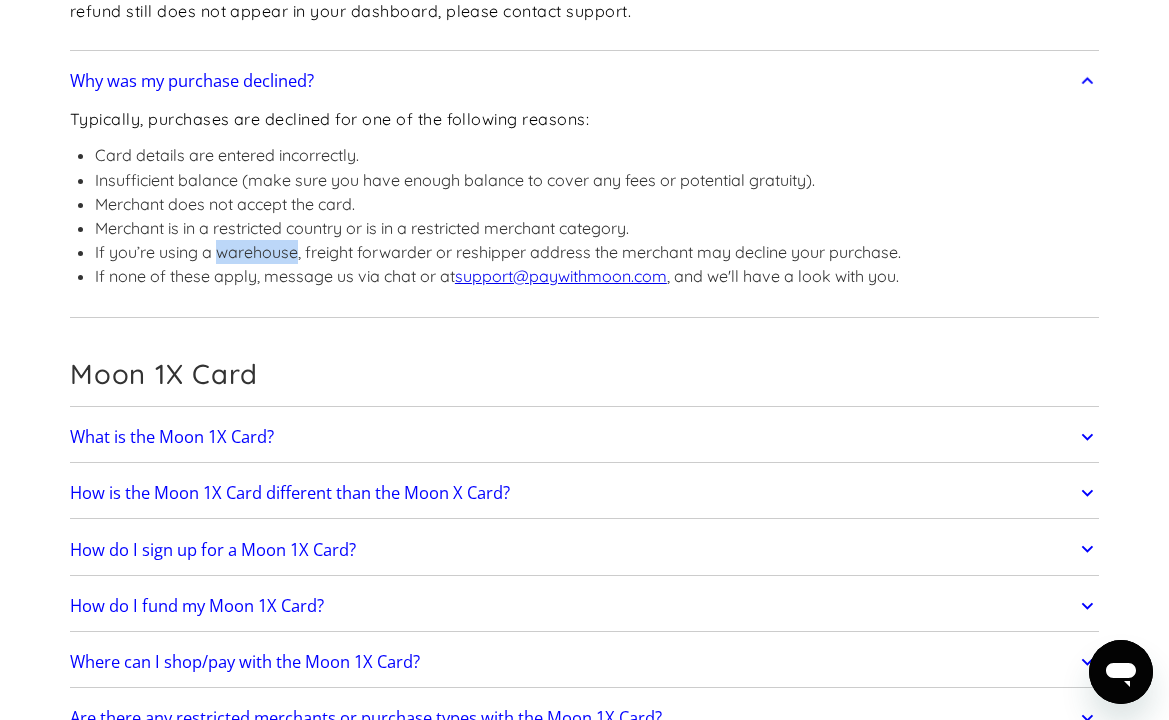 click on "If you’re using a warehouse, freight forwarder or reshipper address the merchant may decline your purchase." at bounding box center (498, 252) 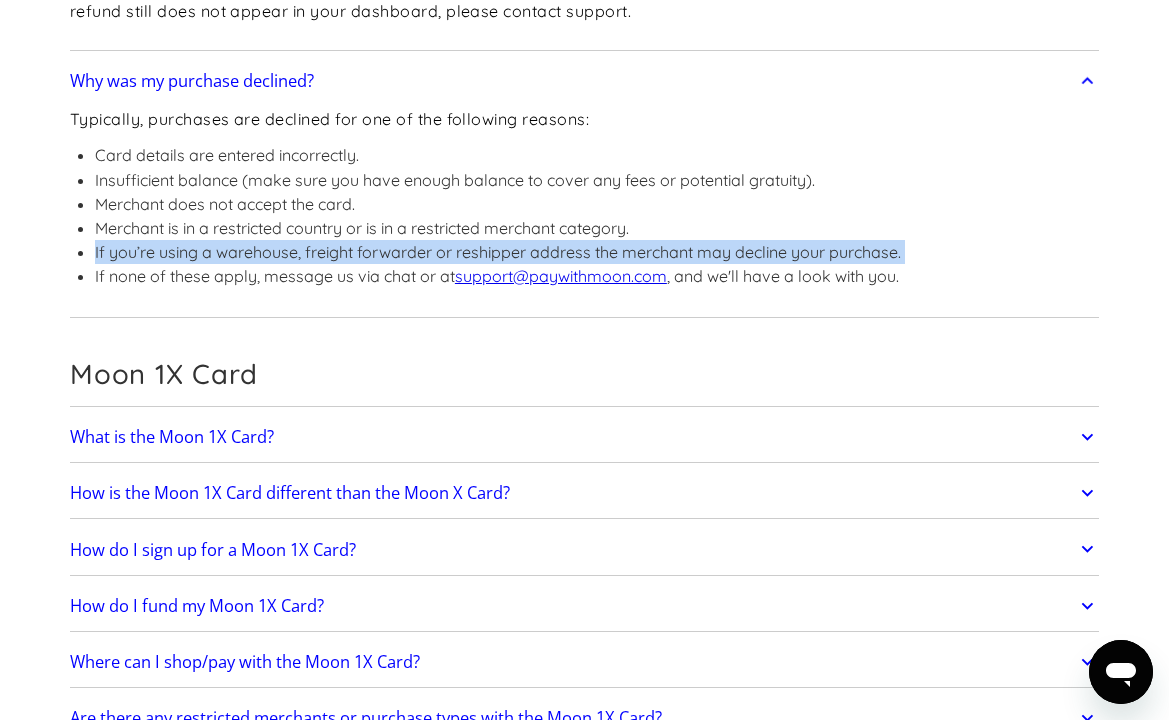 click on "If you’re using a warehouse, freight forwarder or reshipper address the merchant may decline your purchase." at bounding box center [498, 252] 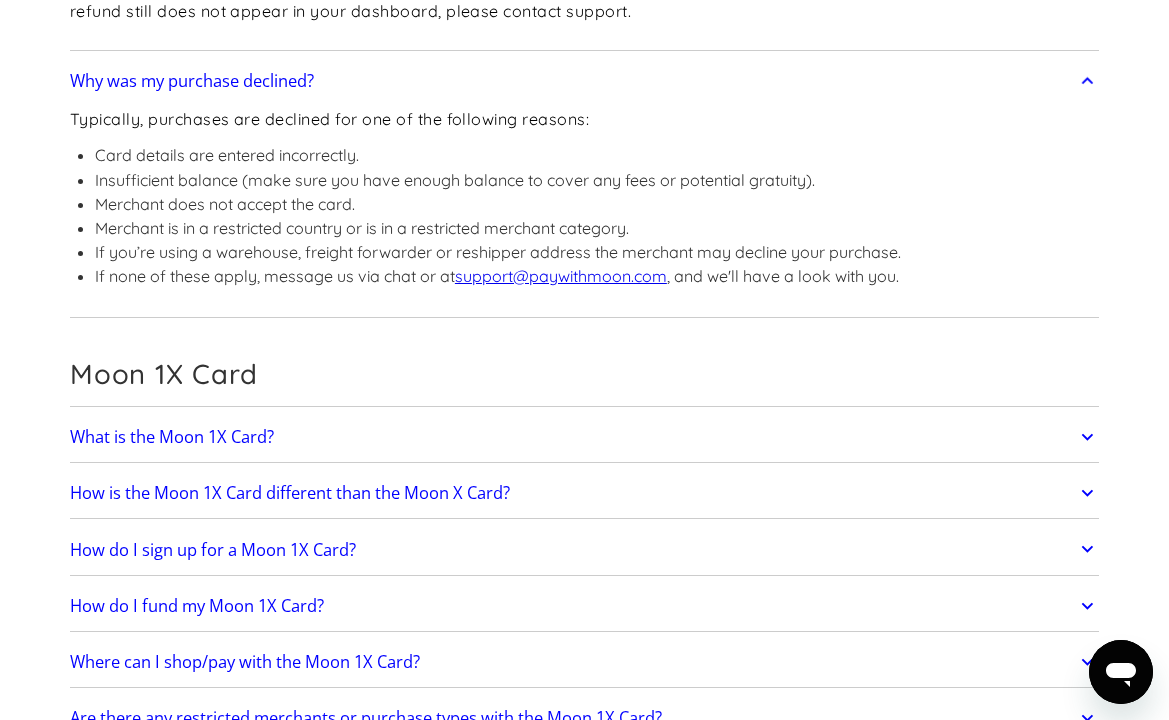 click on "Moon 1X Card" at bounding box center [584, 380] 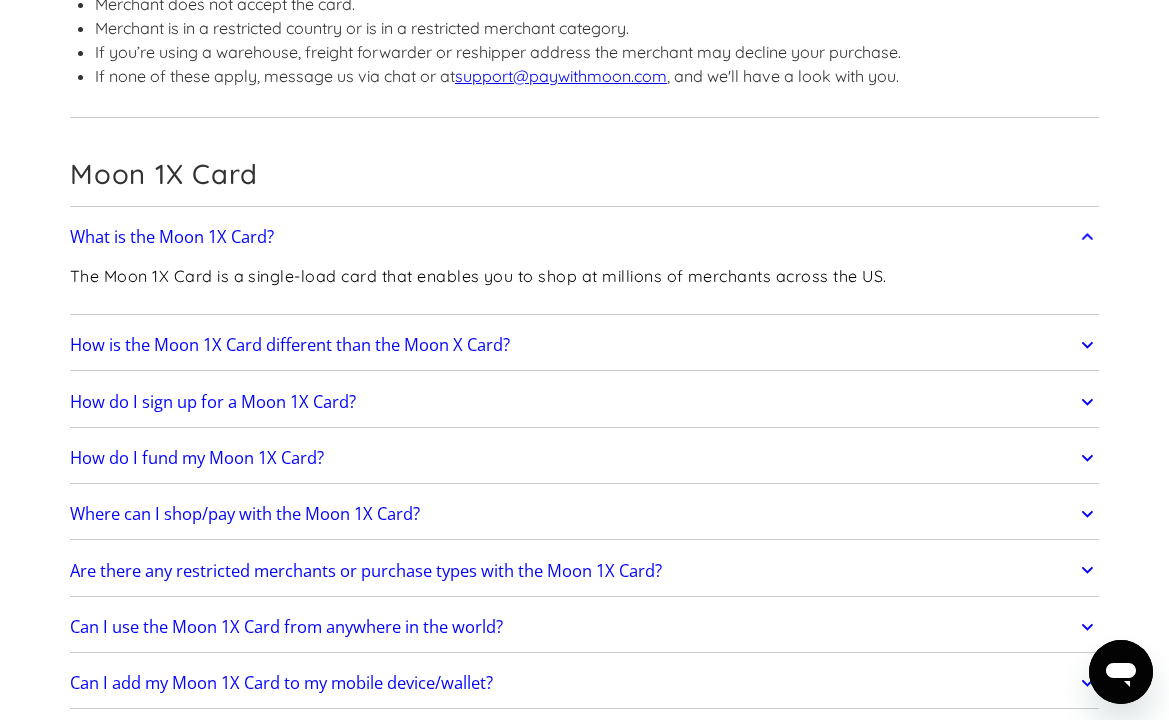 click on "How is the Moon 1X Card different than the Moon X Card?" at bounding box center [584, 345] 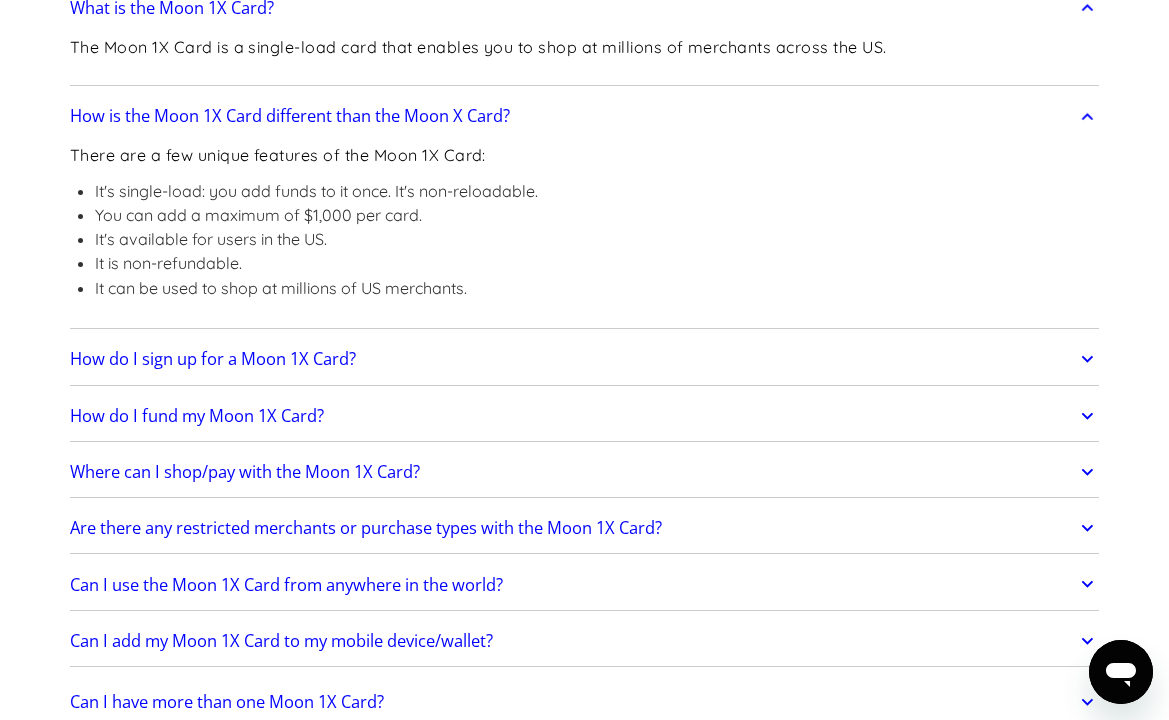 scroll, scrollTop: 4739, scrollLeft: 0, axis: vertical 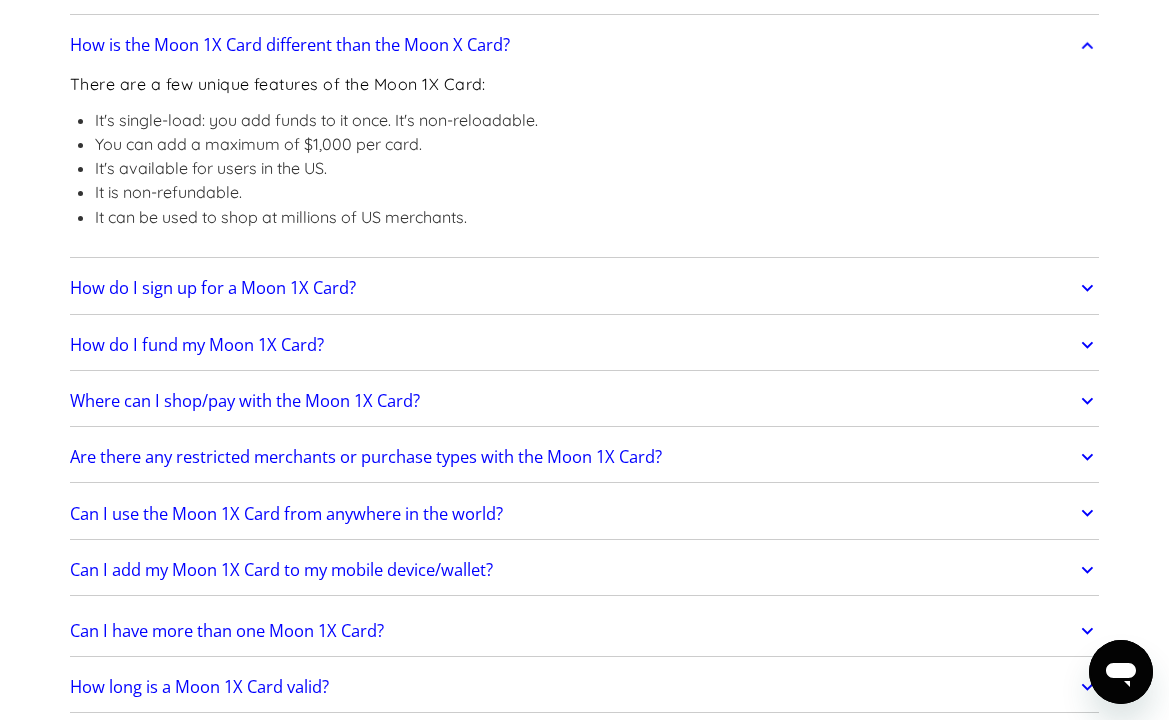 click on "How do I sign up for a Moon 1X Card?" at bounding box center [208, -2428] 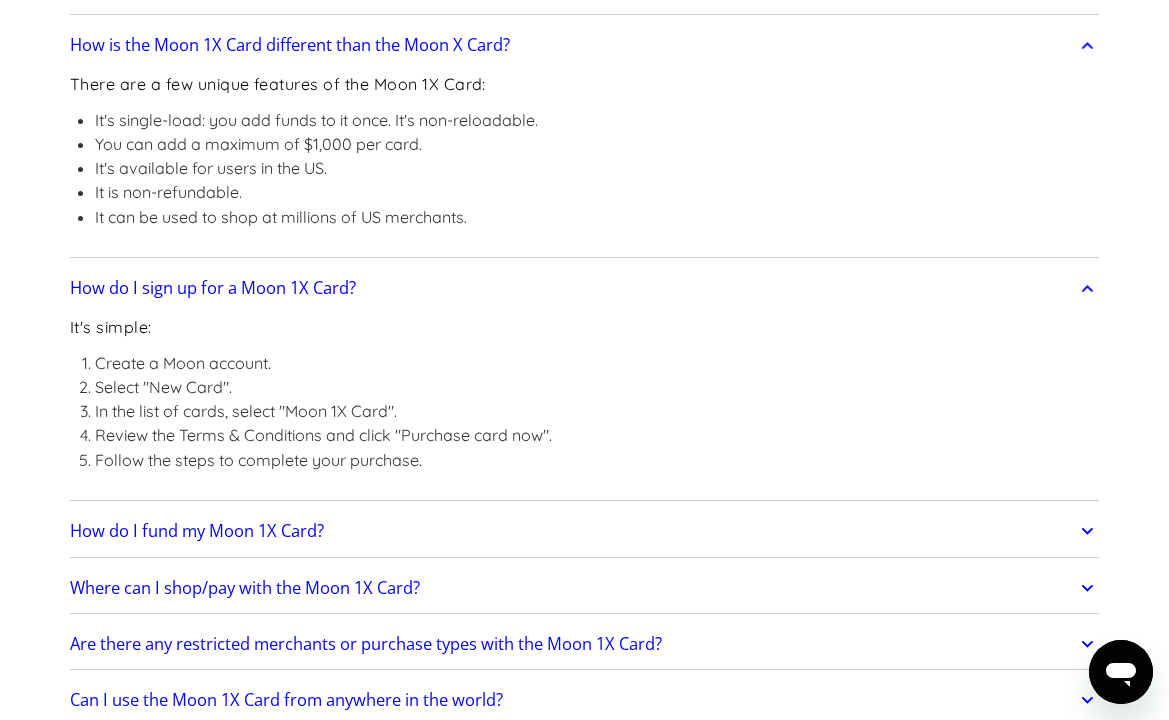 click on "How do I fund my Moon 1X Card?" at bounding box center (192, -2372) 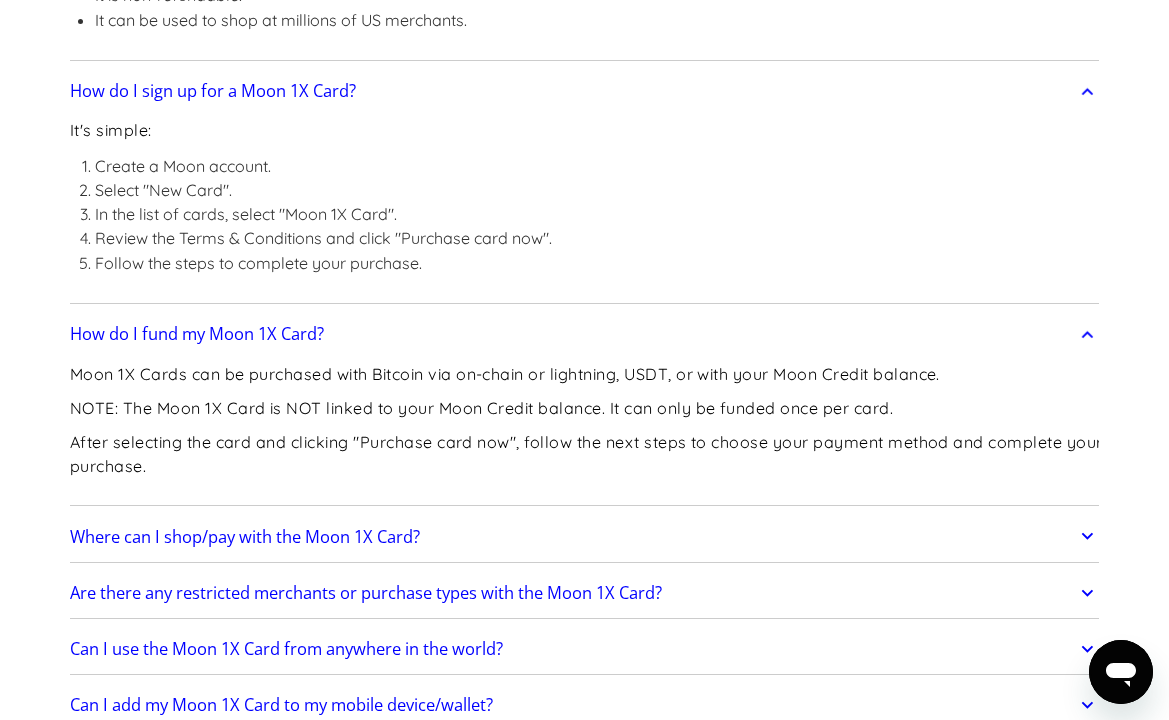 scroll, scrollTop: 5039, scrollLeft: 0, axis: vertical 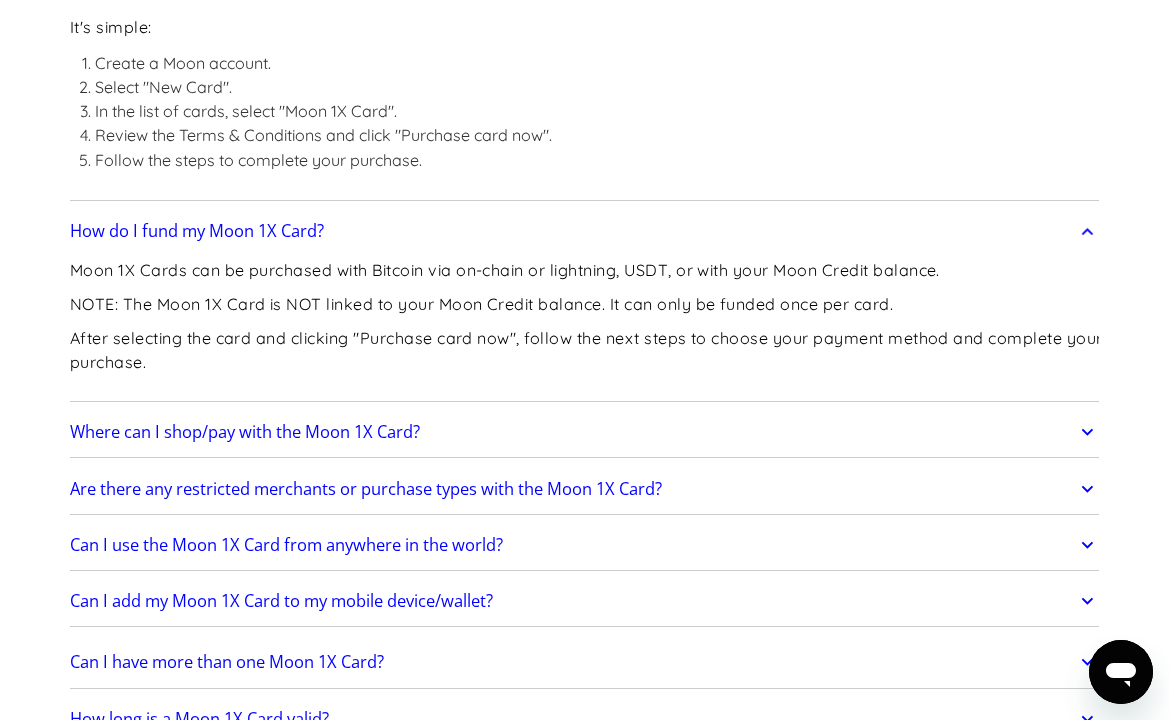 click on "After selecting the card and clicking "Purchase card now", follow the next steps to choose your payment method and complete your purchase." at bounding box center (591, 350) 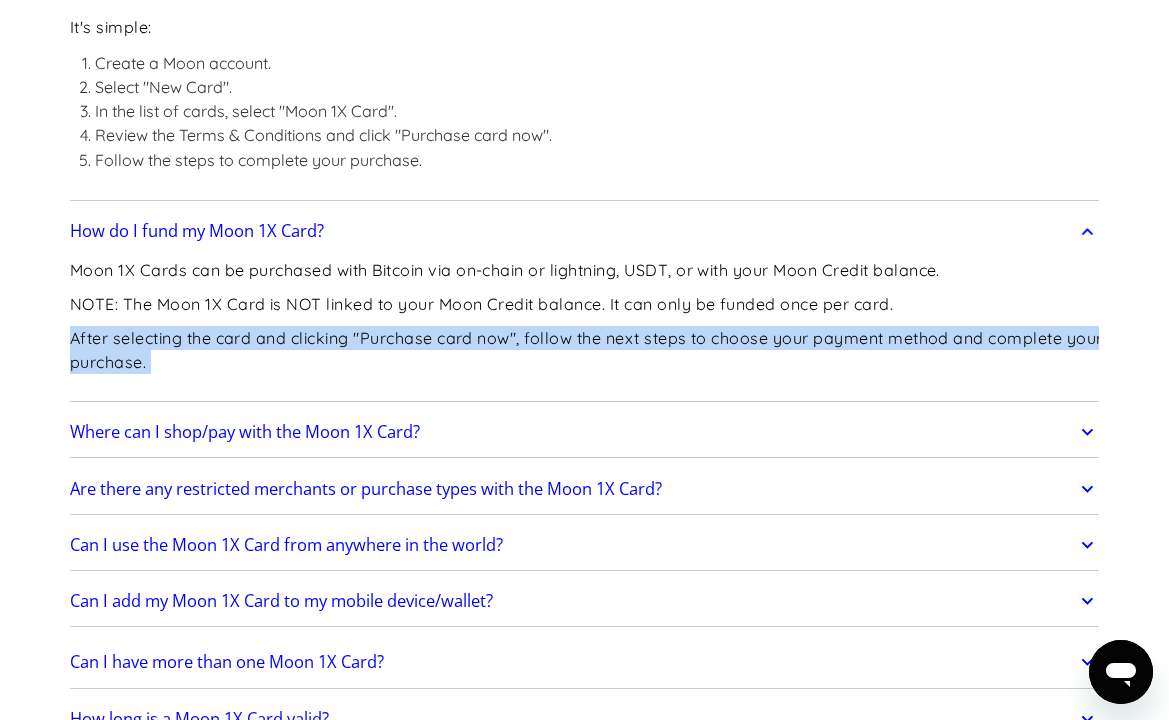 click on "After selecting the card and clicking "Purchase card now", follow the next steps to choose your payment method and complete your purchase." at bounding box center [591, 350] 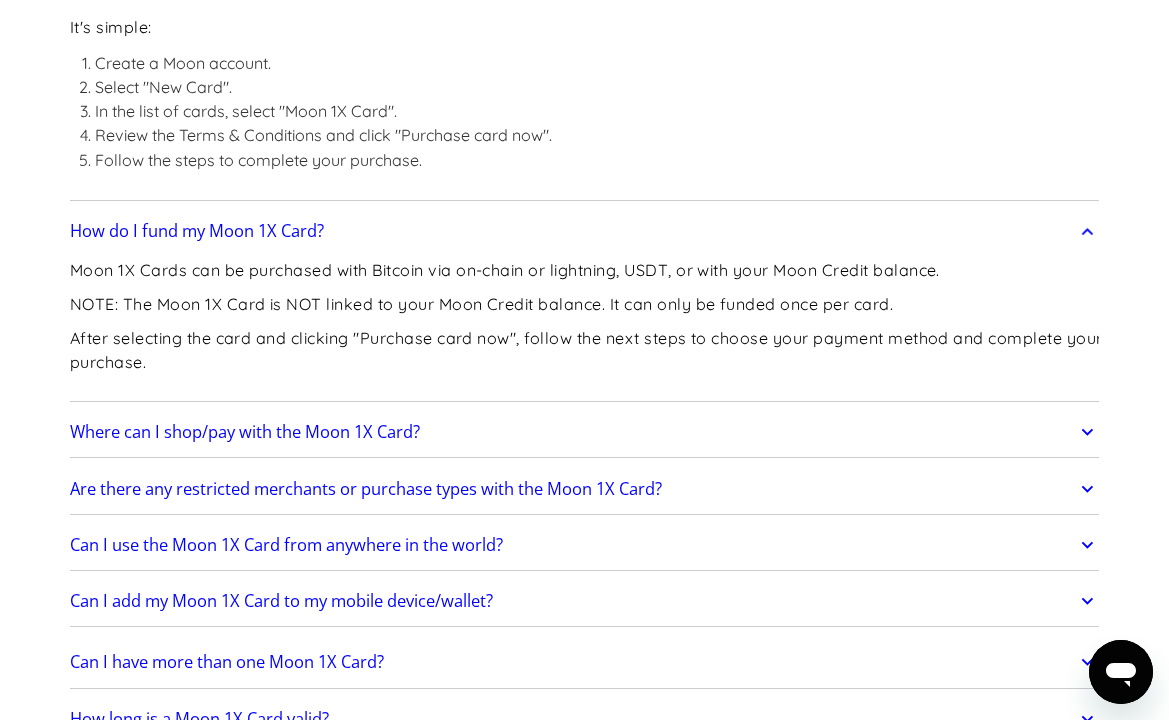 click on "NOTE: The Moon 1X Card is NOT linked to your Moon Credit balance. It can only be funded once per card." at bounding box center (591, 304) 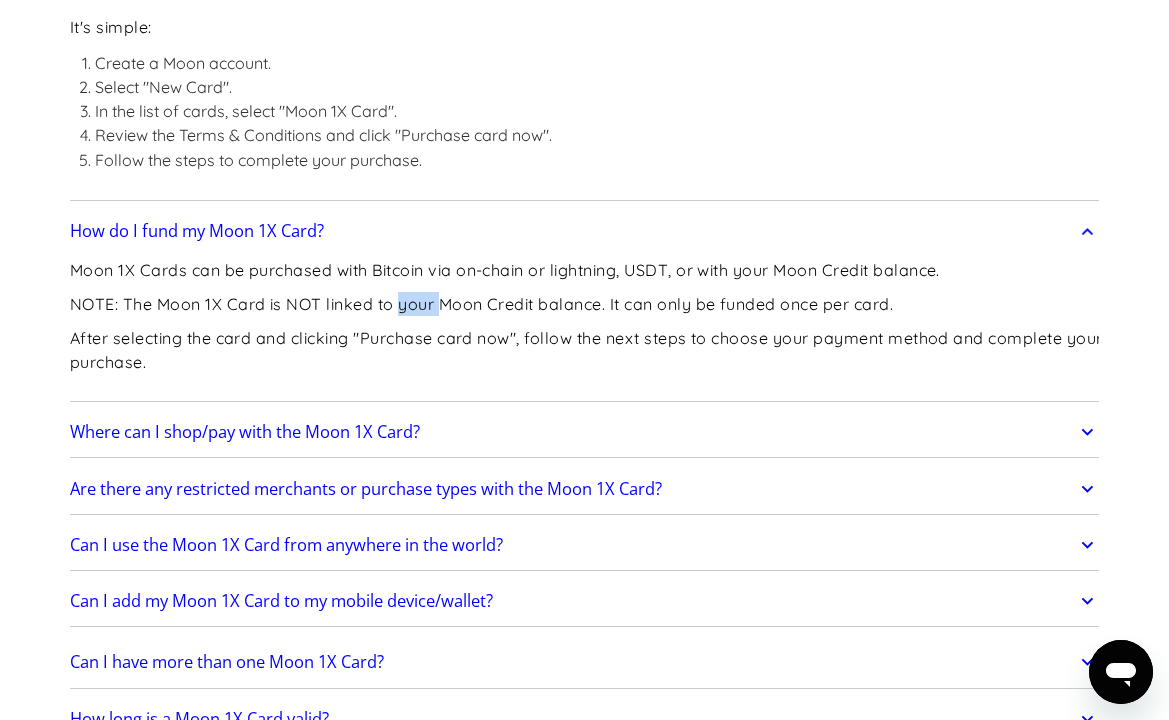 click on "NOTE: The Moon 1X Card is NOT linked to your Moon Credit balance. It can only be funded once per card." at bounding box center [591, 304] 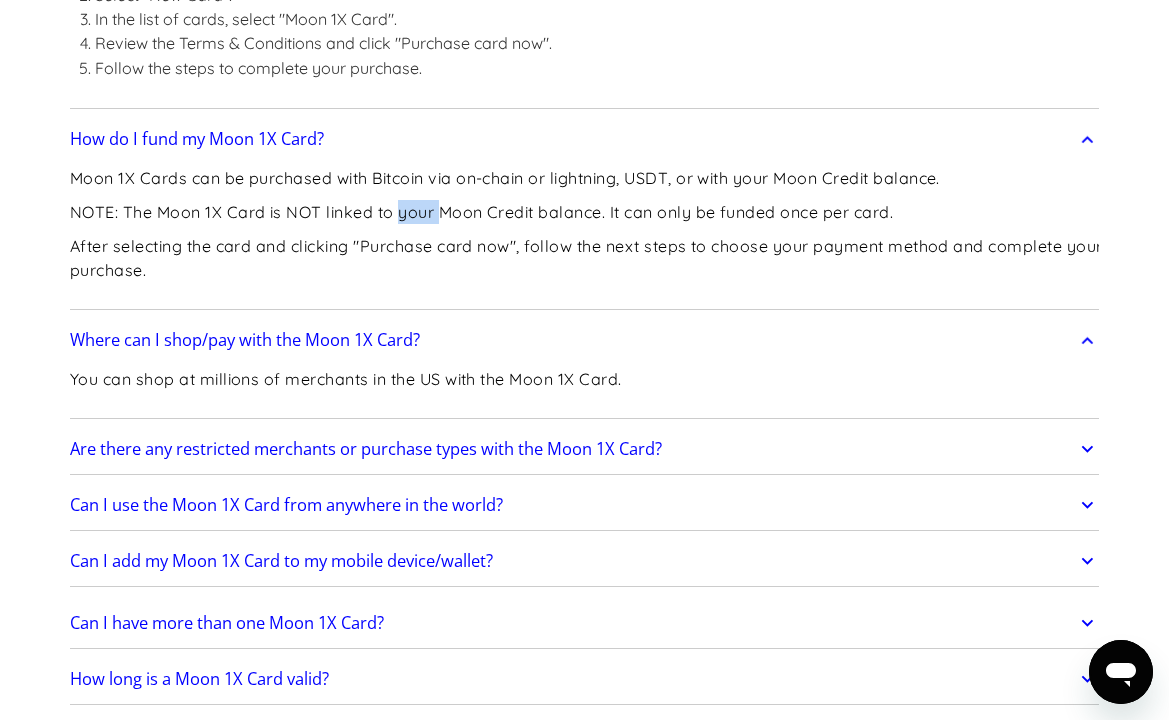 scroll, scrollTop: 5139, scrollLeft: 0, axis: vertical 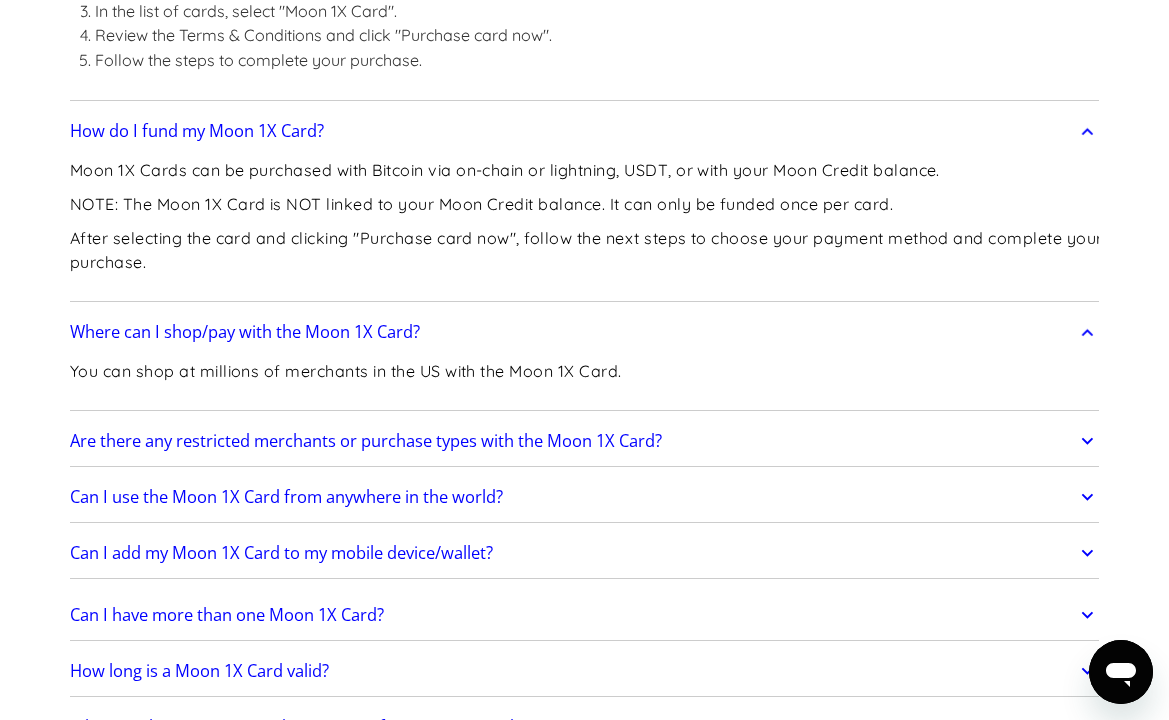 click on "You can shop at millions of merchants in the US with the Moon 1X Card." at bounding box center (591, -2677) 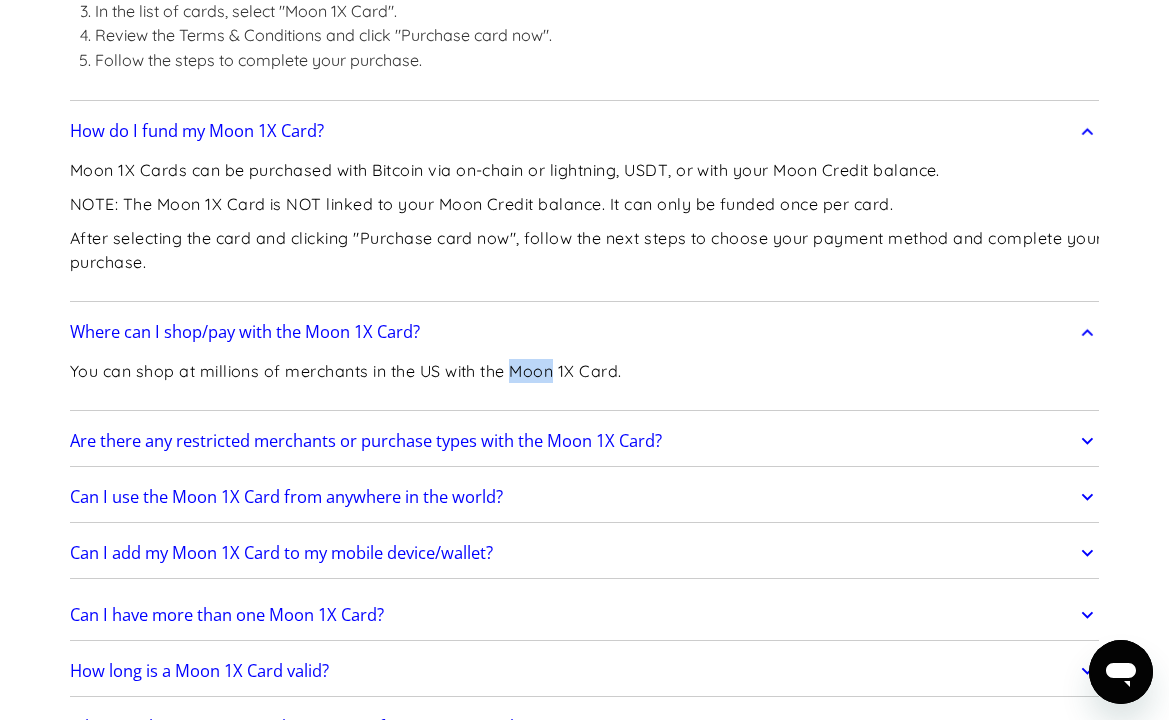 click on "You can shop at millions of merchants in the US with the Moon 1X Card." at bounding box center [591, -2677] 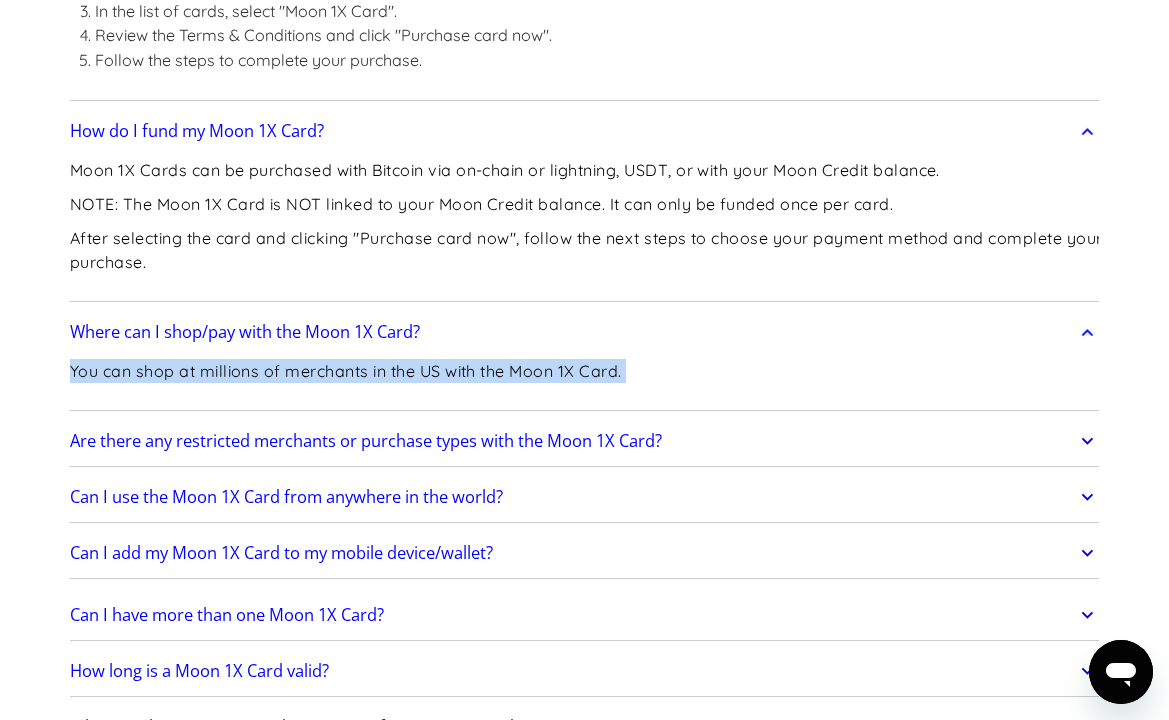 click on "You can shop at millions of merchants in the US with the Moon 1X Card." at bounding box center (591, -2677) 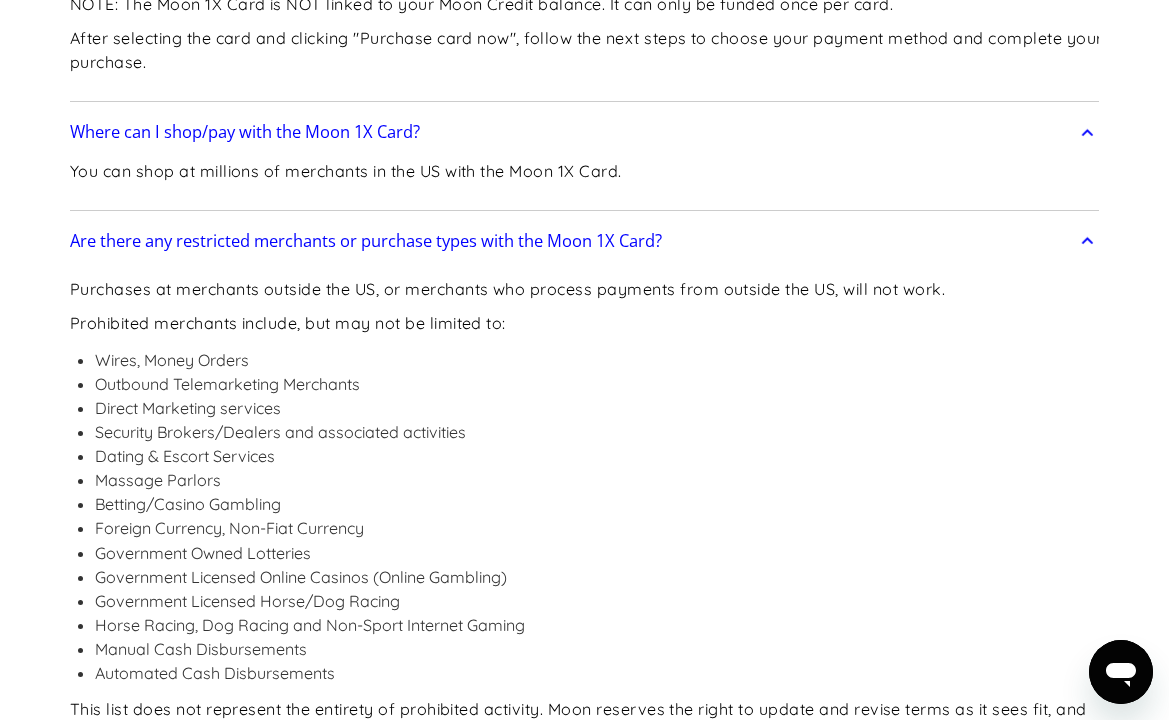 click on "Dating & Escort Services" at bounding box center [603, -2423] 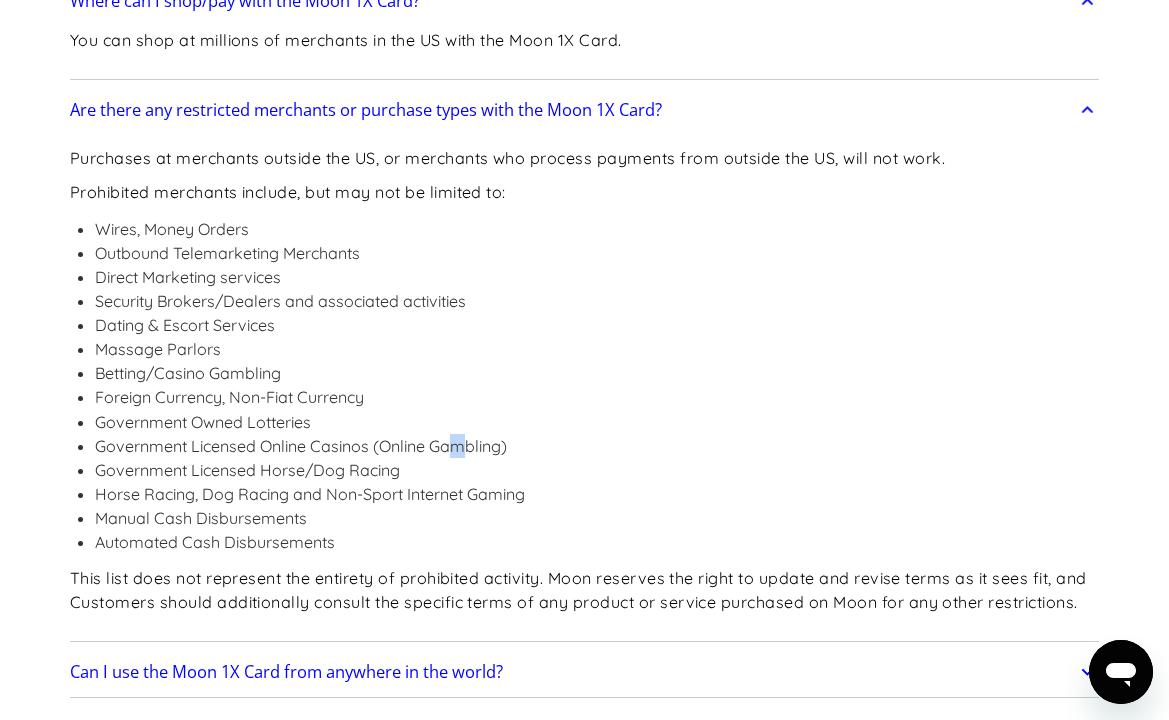drag, startPoint x: 459, startPoint y: 523, endPoint x: 454, endPoint y: 532, distance: 10.29563 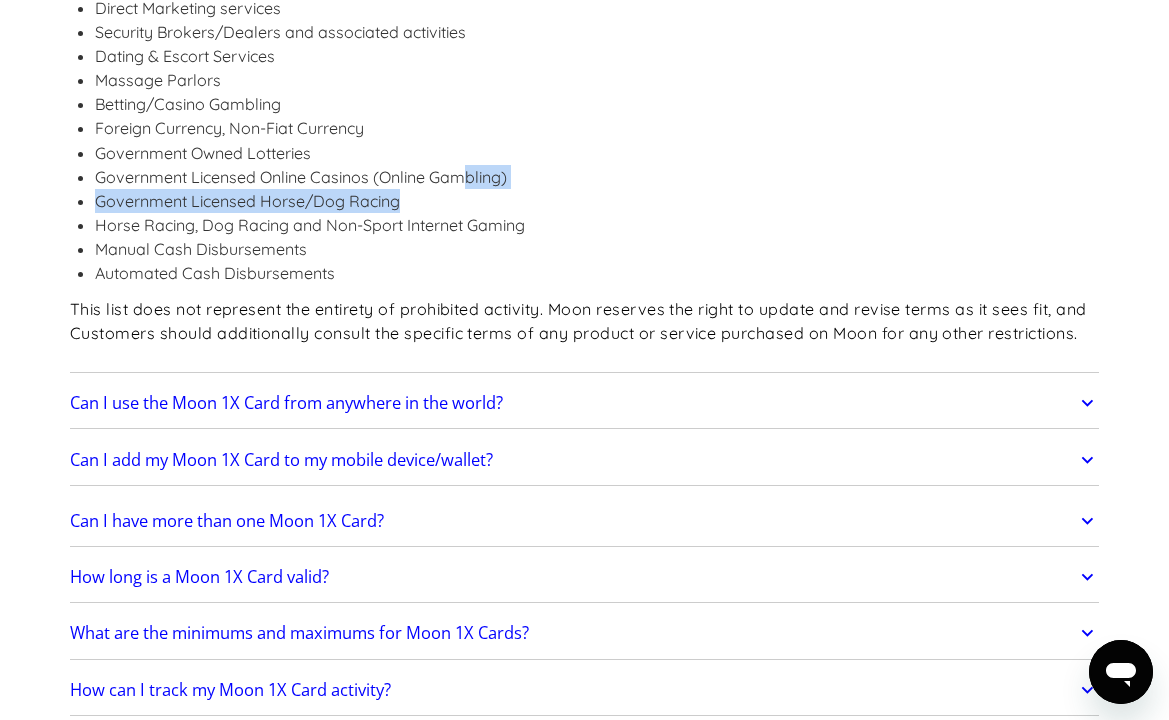 click on "Can I use the Moon 1X Card from anywhere in the world?" at bounding box center (282, -2441) 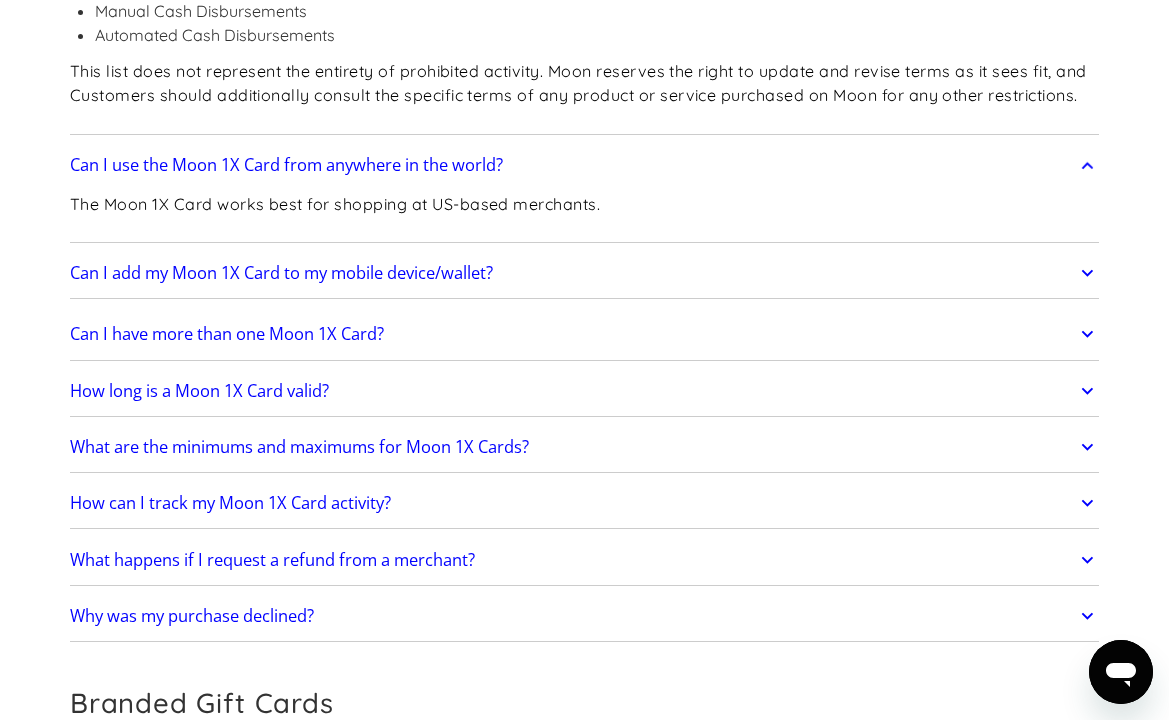 scroll, scrollTop: 6039, scrollLeft: 0, axis: vertical 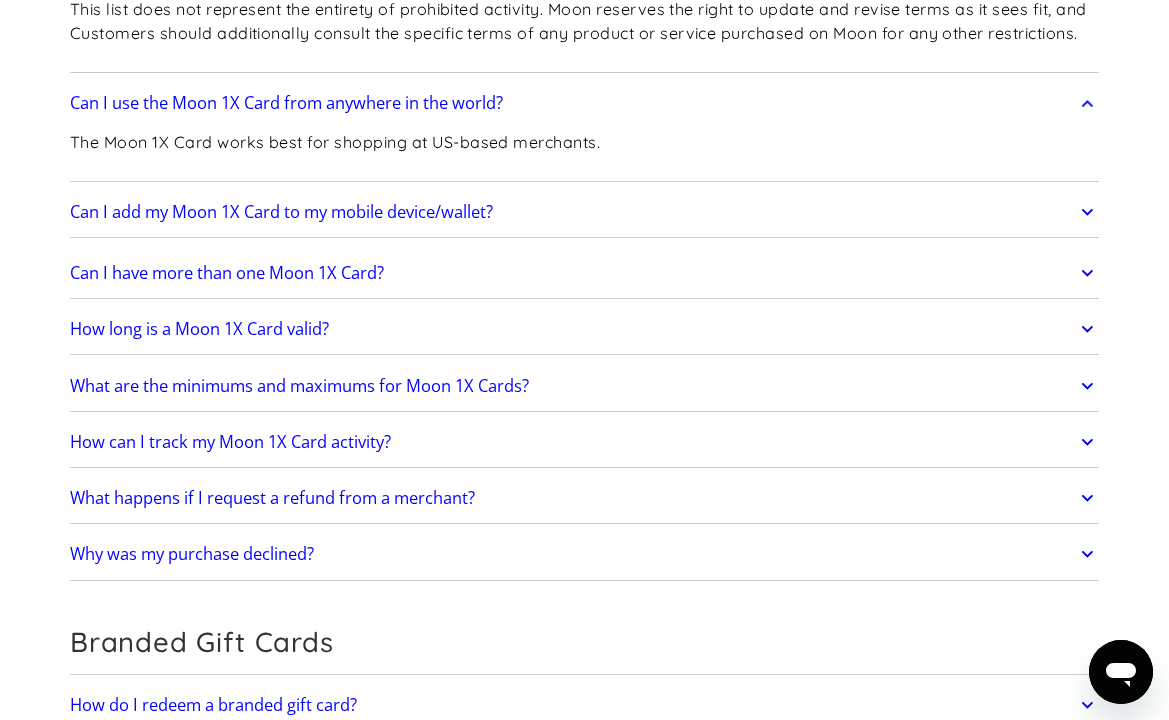click on "Can I have more than one Moon 1X Card?" at bounding box center [584, 272] 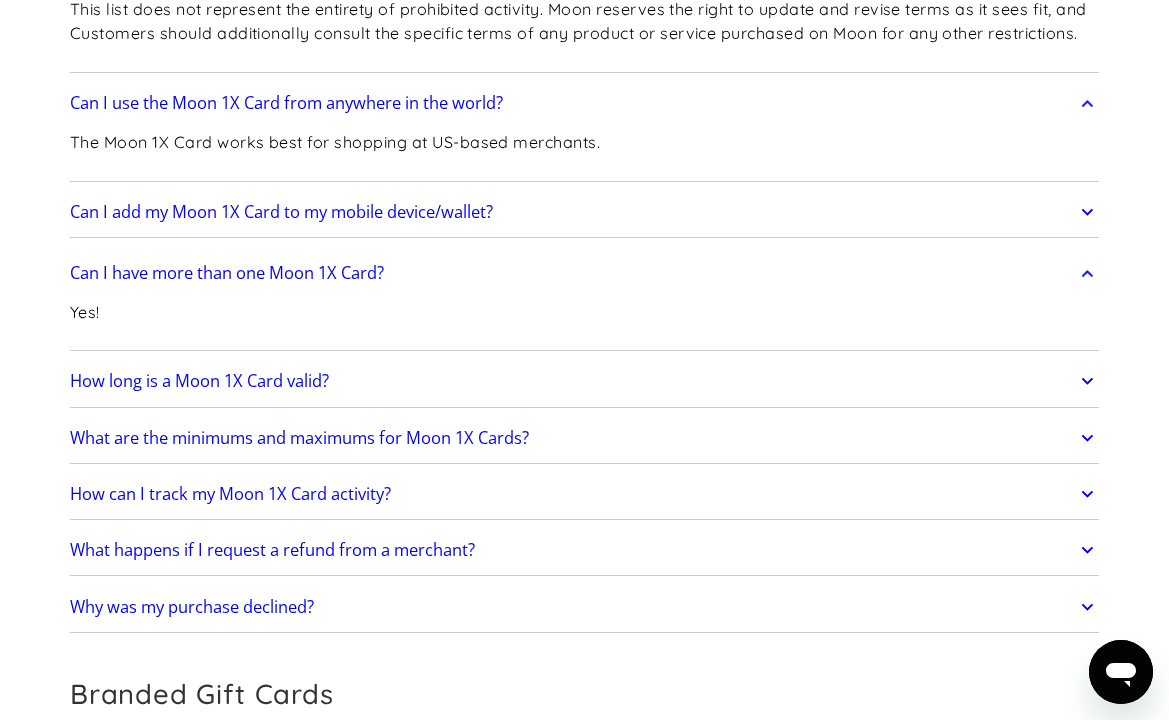 click on "How long is a Moon 1X Card valid?" at bounding box center (584, 381) 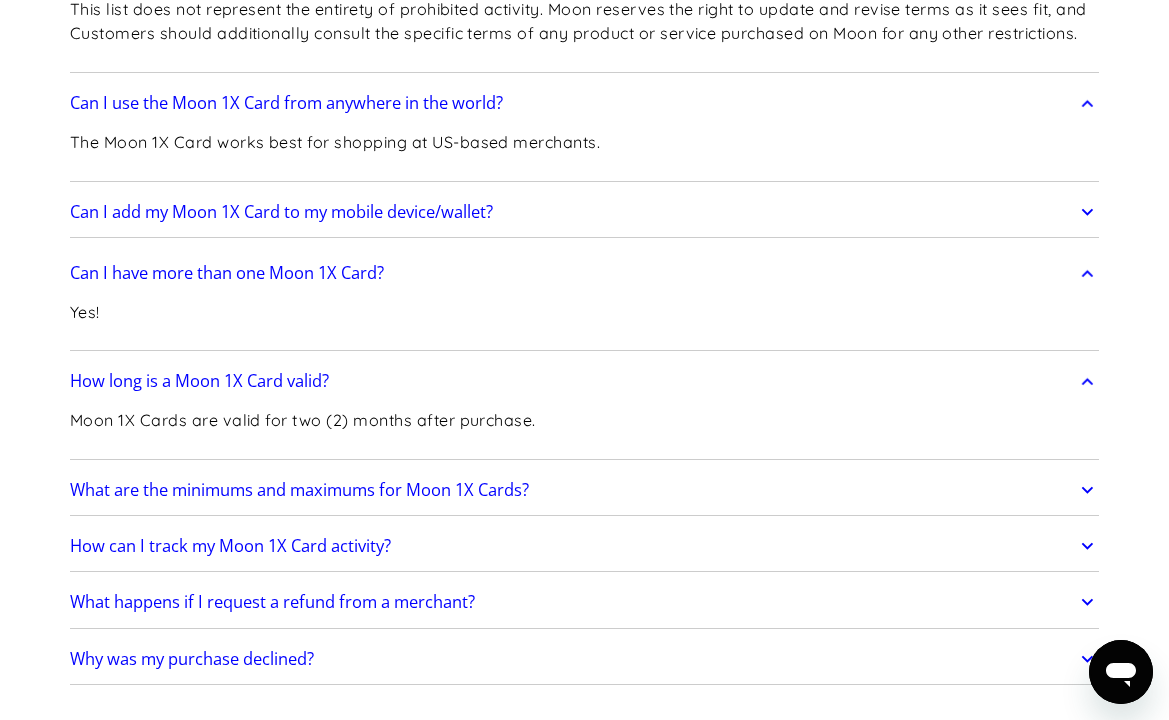click on "Can I have more than one Moon 1X Card? Yes!
How long is a Moon 1X Card valid? Moon 1X Cards are valid for two (2) months after purchase.
What are the minimums and maximums for Moon 1X Cards? The minimum for a Moon 1X Card is $5. The maximum is $1,000. Please note that the monthly account maximum of $4,000 is across ALL card types. Your Moon 1X Card will count against your monthly account maximum limit.
How can I track my Moon 1X Card activity? Your Moon 1X Card transactions will appear as a list on your dashboard. You can also select your card and see your transactions.
What happens if I request a refund from a merchant? When you request a refund from a merchant, the timing of your refund will depend on the terms provided by the merchant. Once the merchant has processed your refund in full, the refund will be applied to your Moon 1X Card, and the balance can be used again if the card is still active. Please note: Moon 1X Cards are non-refundable.
Why was my purchase declined?" at bounding box center [584, 466] 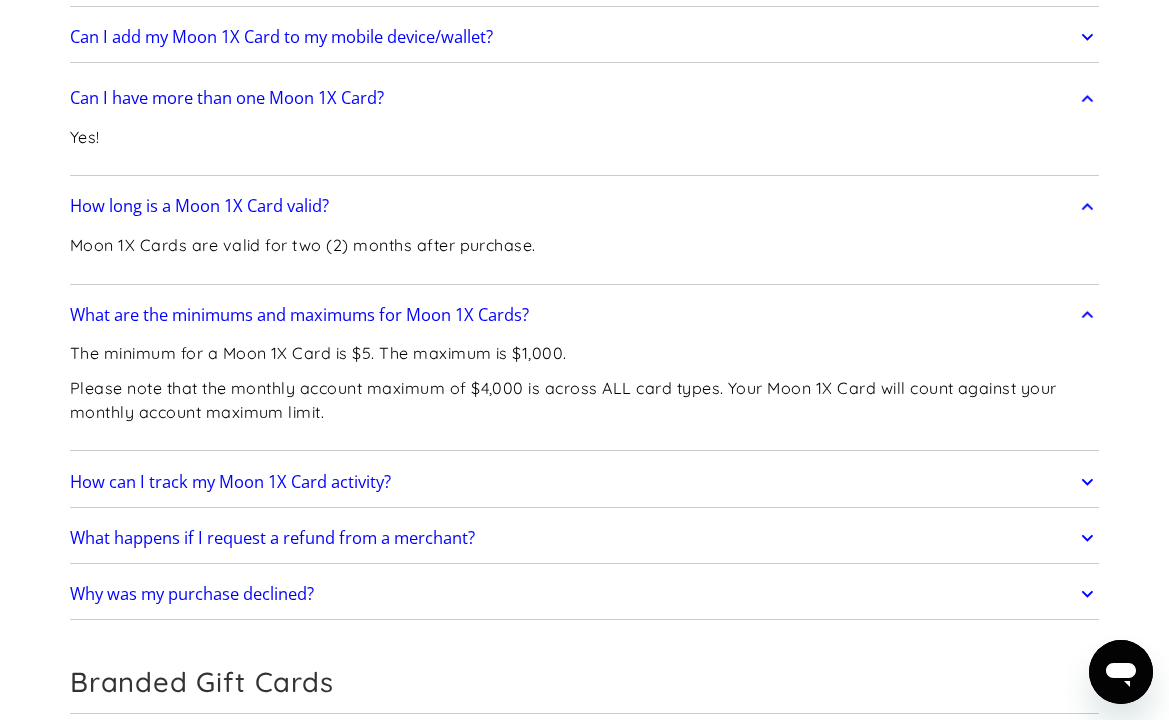 scroll, scrollTop: 6239, scrollLeft: 0, axis: vertical 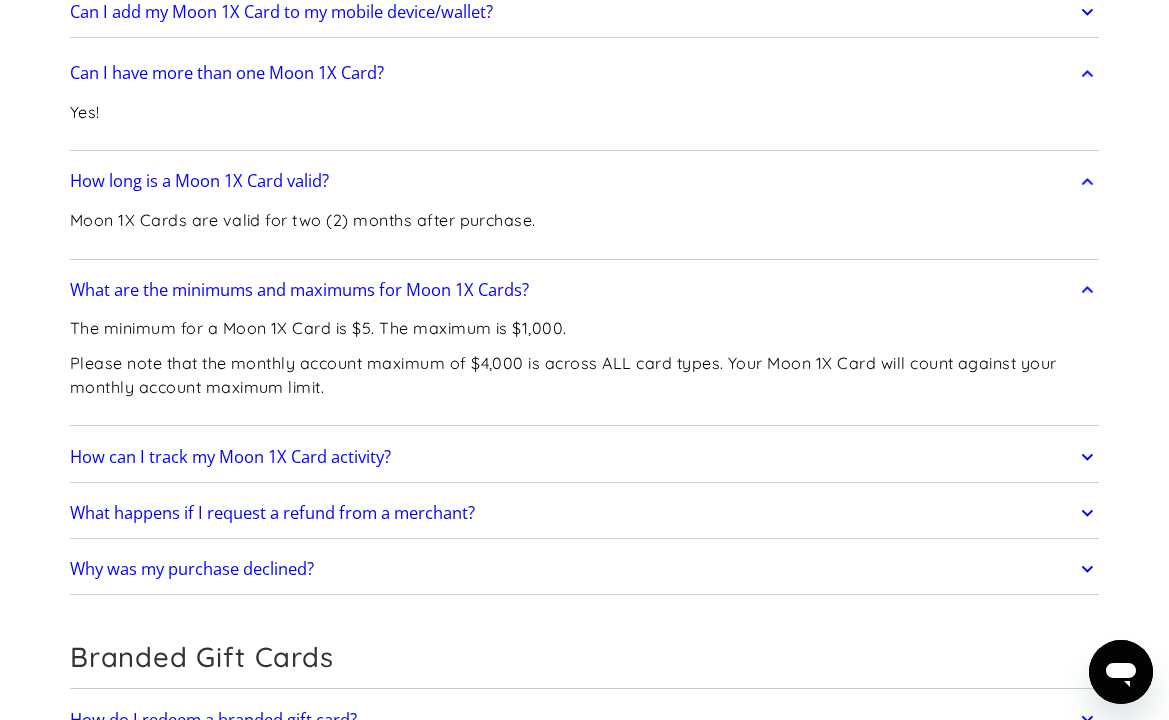 click on "The minimum for a Moon 1X Card is $5. The maximum is $1,000. Please note that the monthly account maximum of $4,000 is across ALL card types. Your Moon 1X Card will count against your monthly account maximum limit." at bounding box center [591, 365] 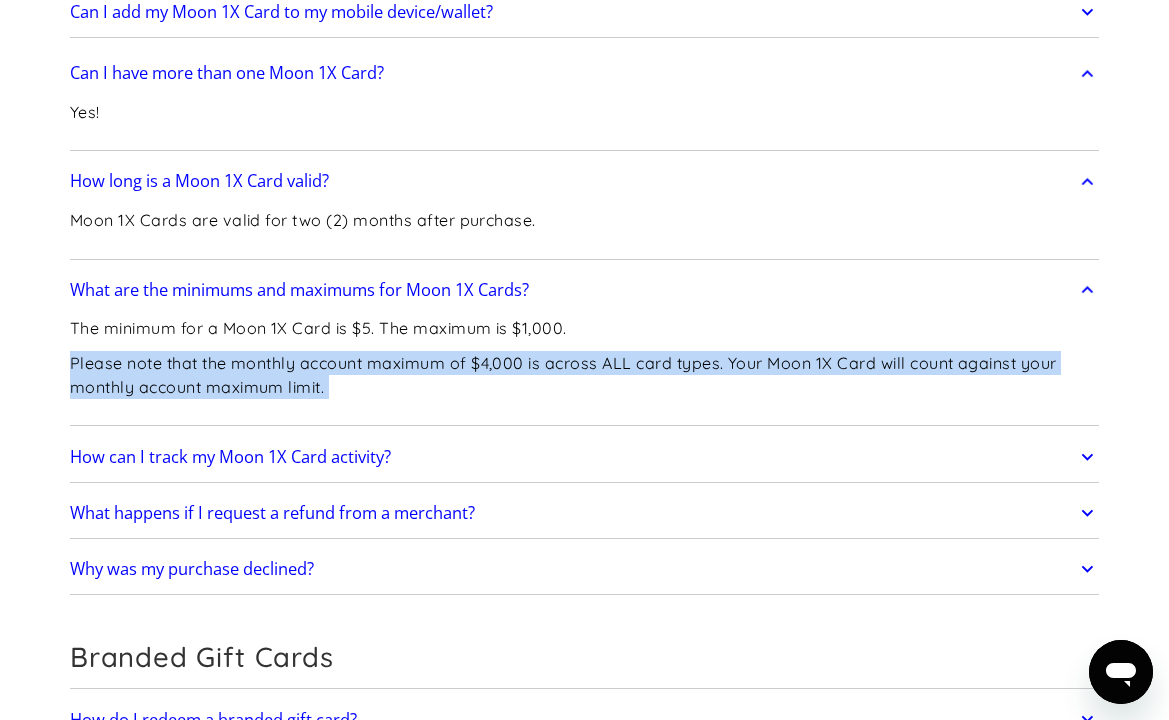 click on "Please note that the monthly account maximum of $4,000 is across ALL card types. Your Moon 1X Card will count against your monthly account maximum limit." at bounding box center (591, 375) 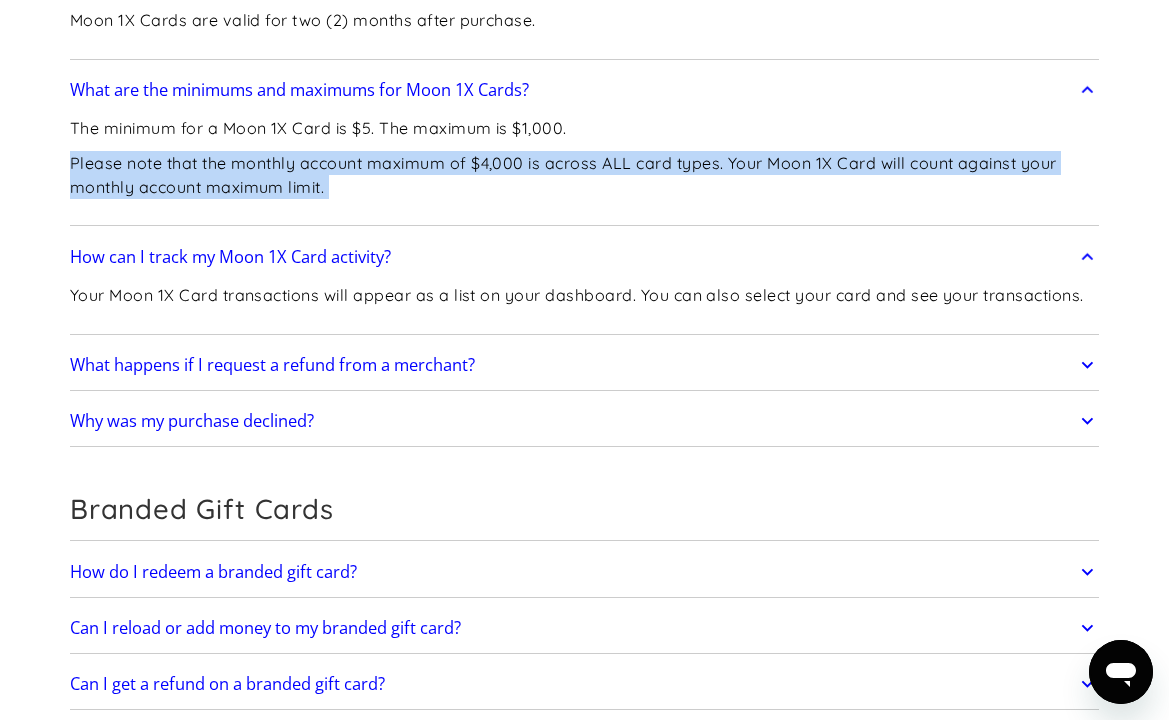 click on "What happens if I request a refund from a merchant?" at bounding box center [272, 365] 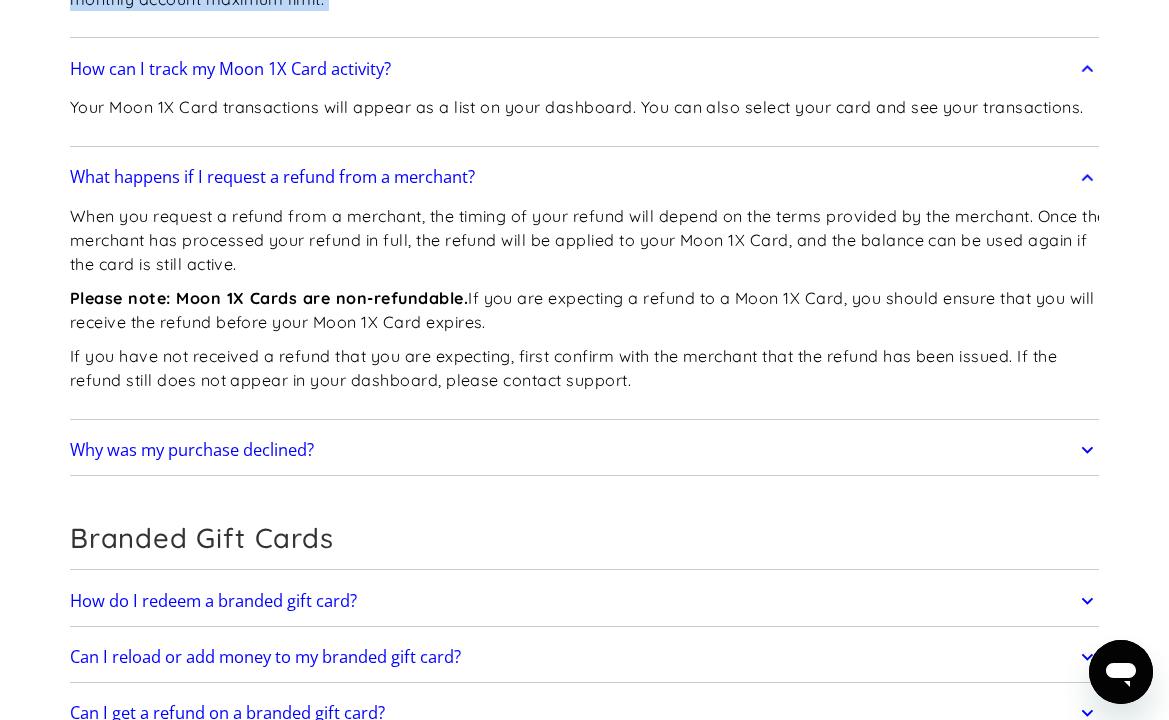 scroll, scrollTop: 6639, scrollLeft: 0, axis: vertical 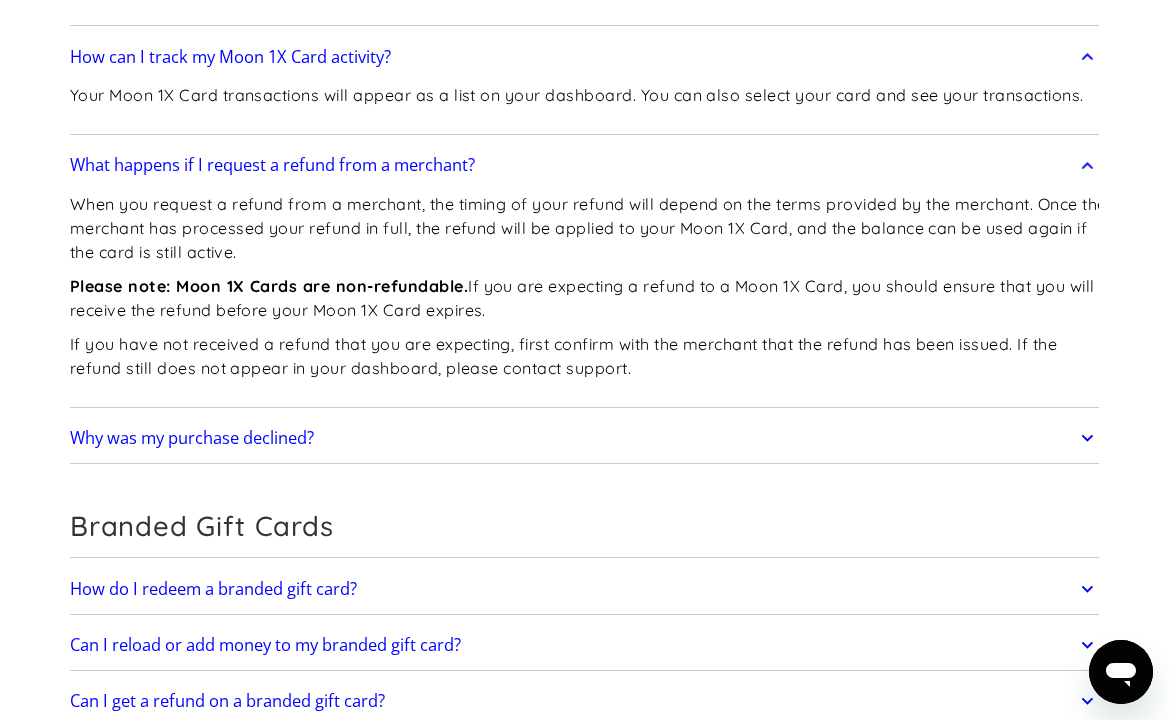 click on "Why was my purchase declined?" at bounding box center [584, 438] 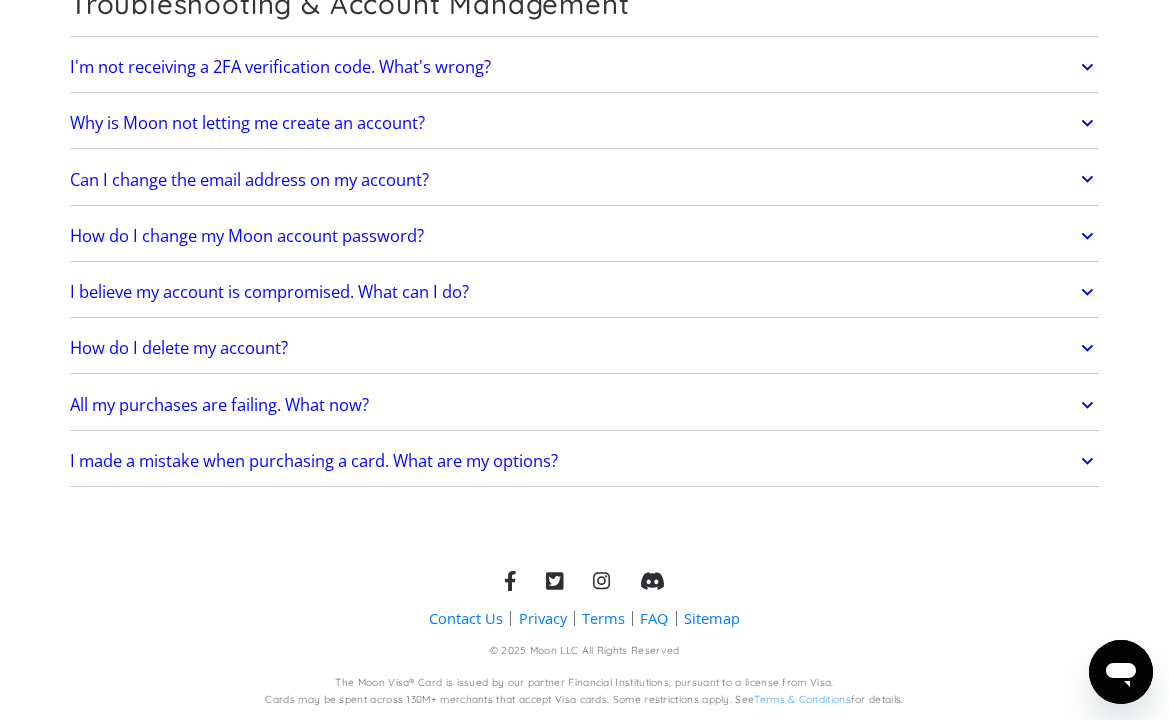 scroll, scrollTop: 8510, scrollLeft: 0, axis: vertical 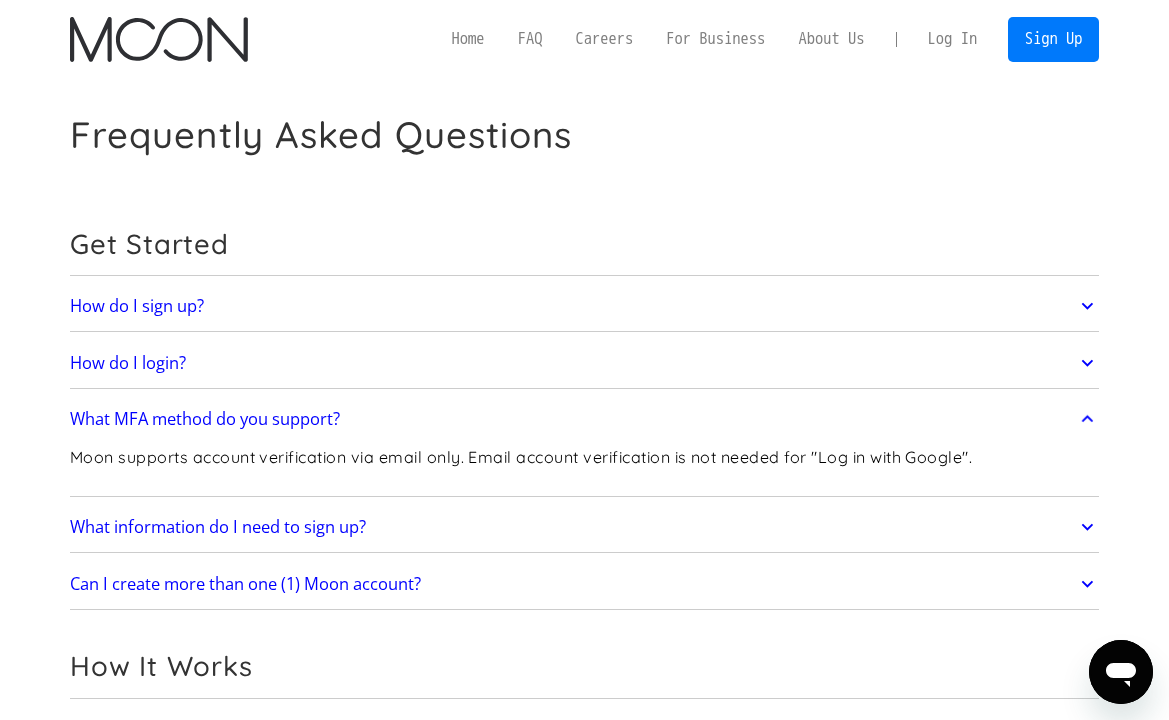 click on "Home FAQ Careers For Business About Us Log In Sign Up" at bounding box center [767, 39] 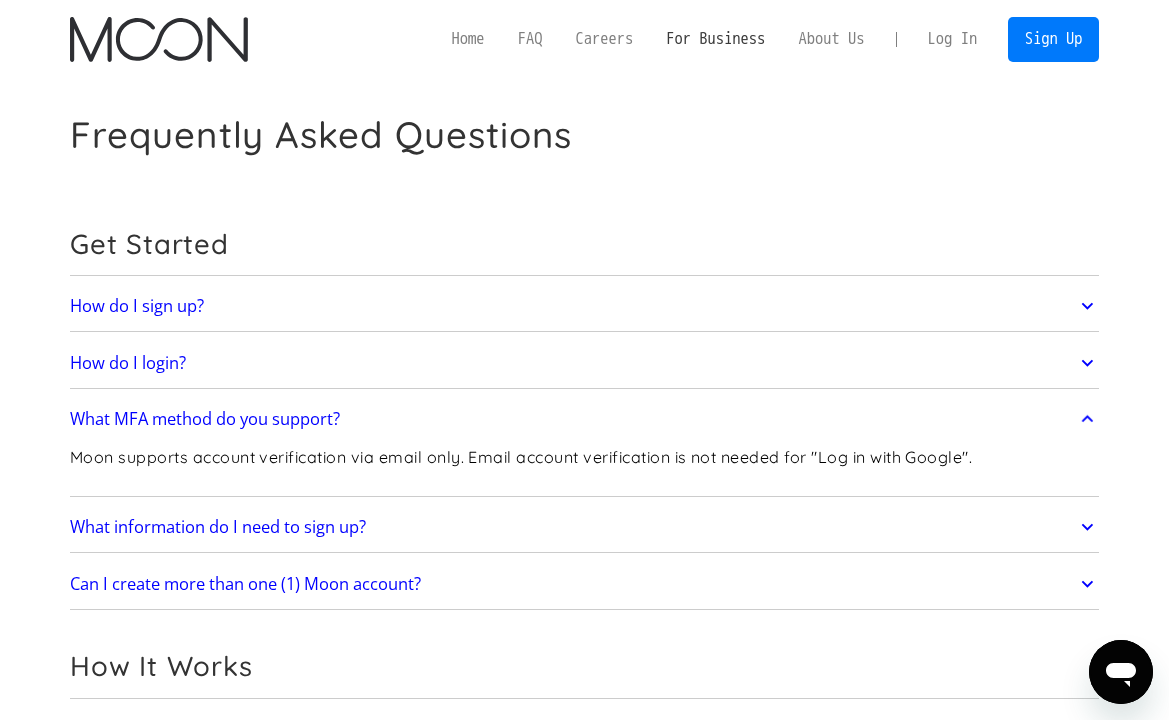 click on "For Business" at bounding box center [716, 39] 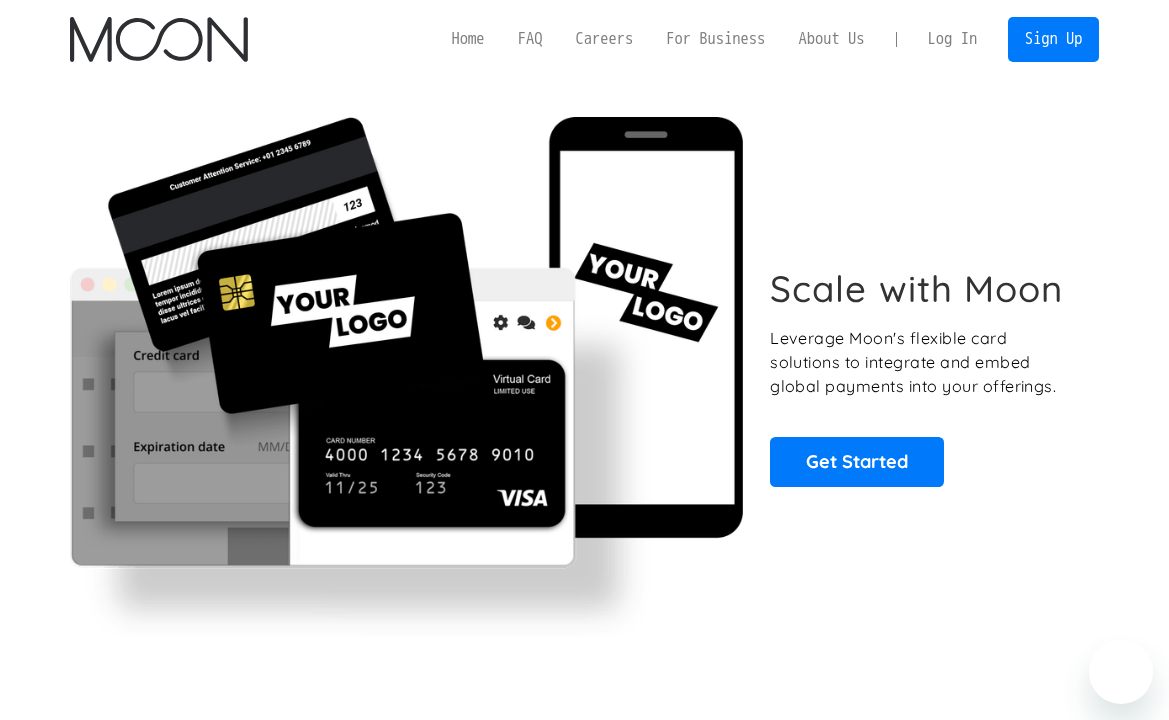 scroll, scrollTop: 0, scrollLeft: 0, axis: both 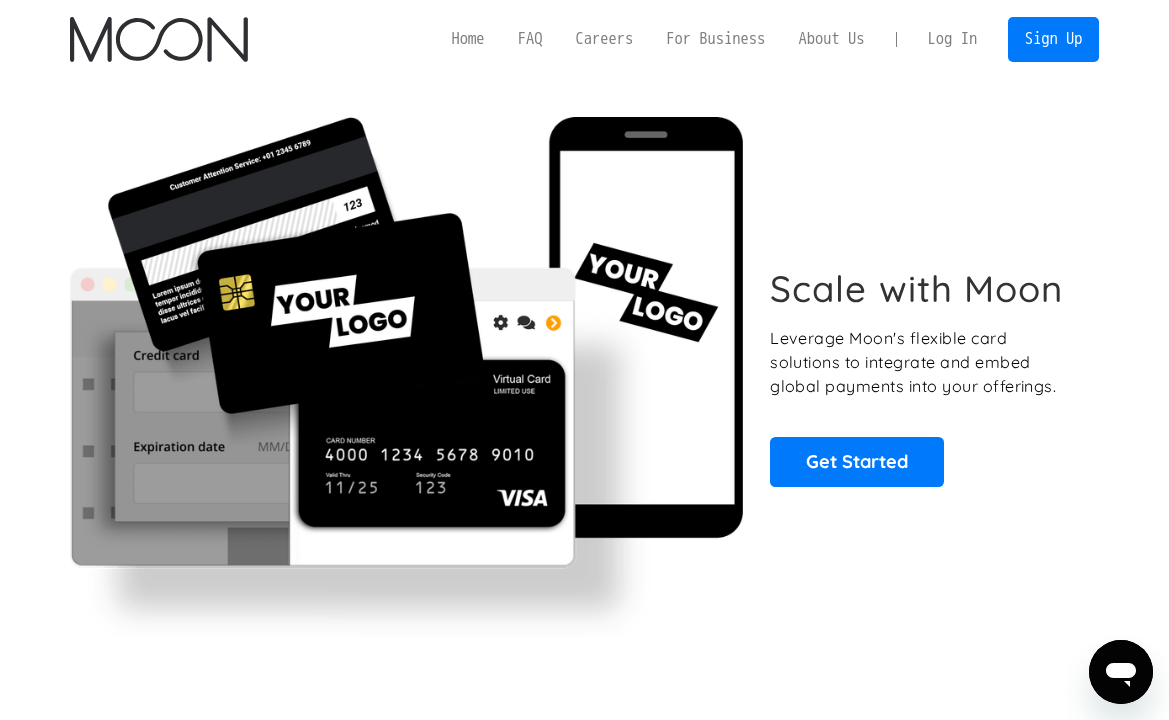 click on "Scale with Moon" at bounding box center (916, 289) 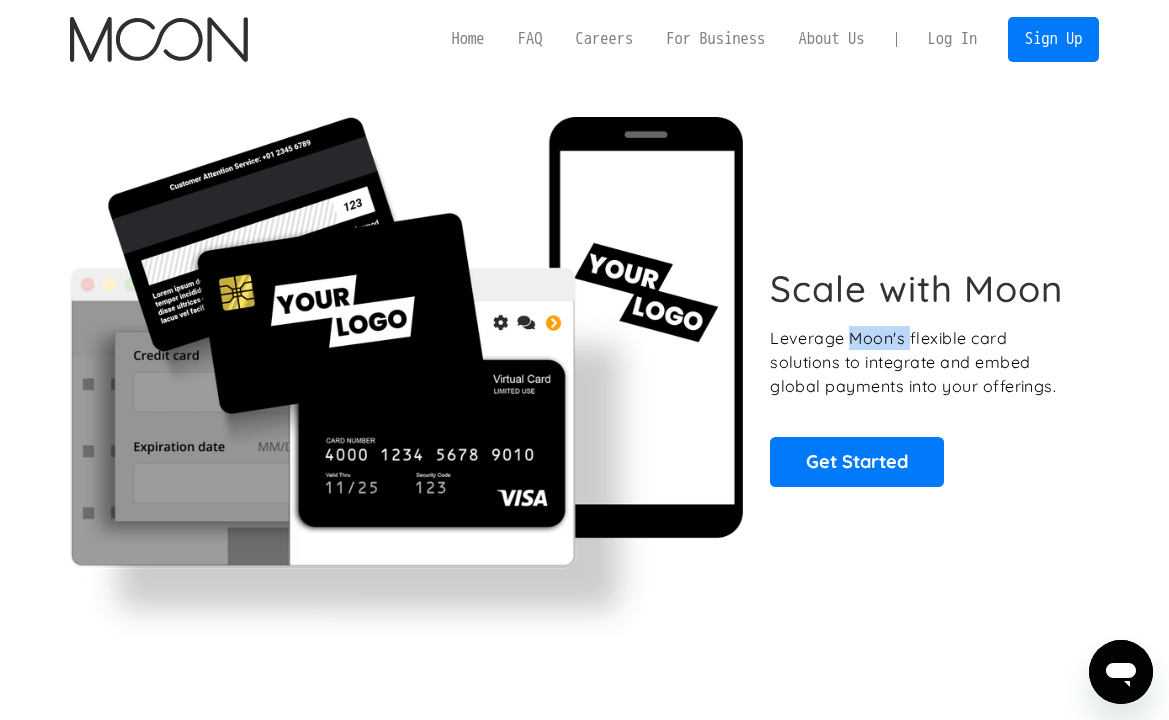 click on "Leverage Moon's flexible card solutions to integrate and embed global payments into your offerings." at bounding box center [923, 362] 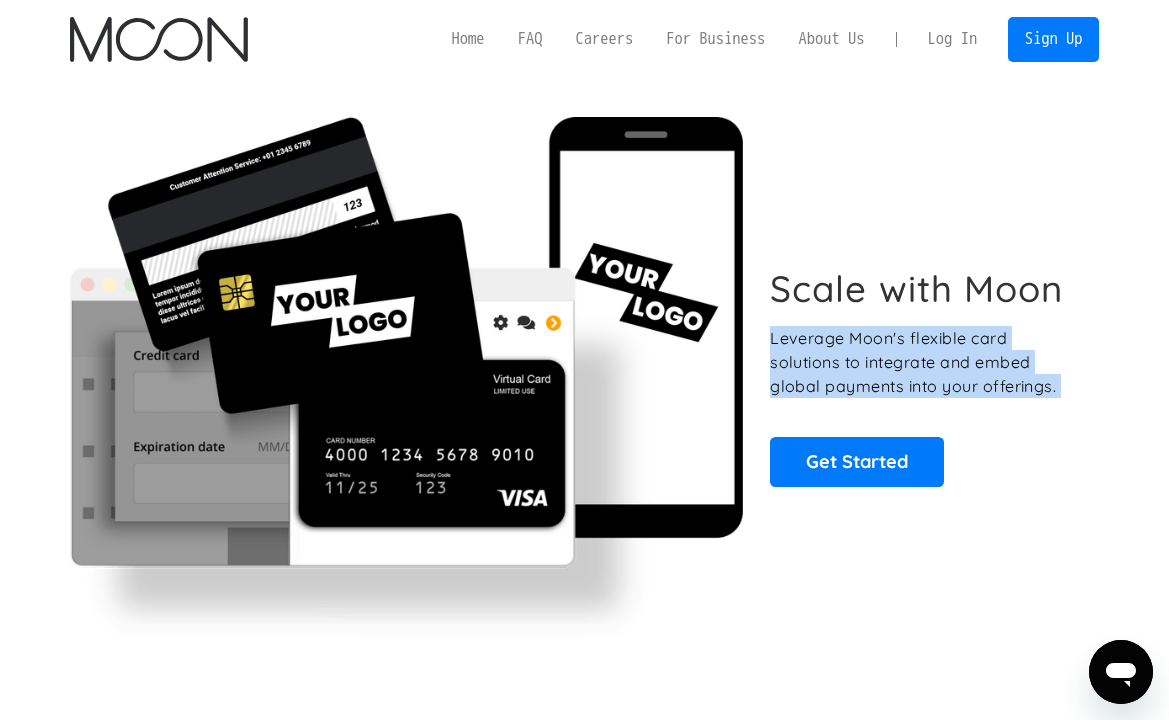 click on "Leverage Moon's flexible card solutions to integrate and embed global payments into your offerings." at bounding box center (923, 362) 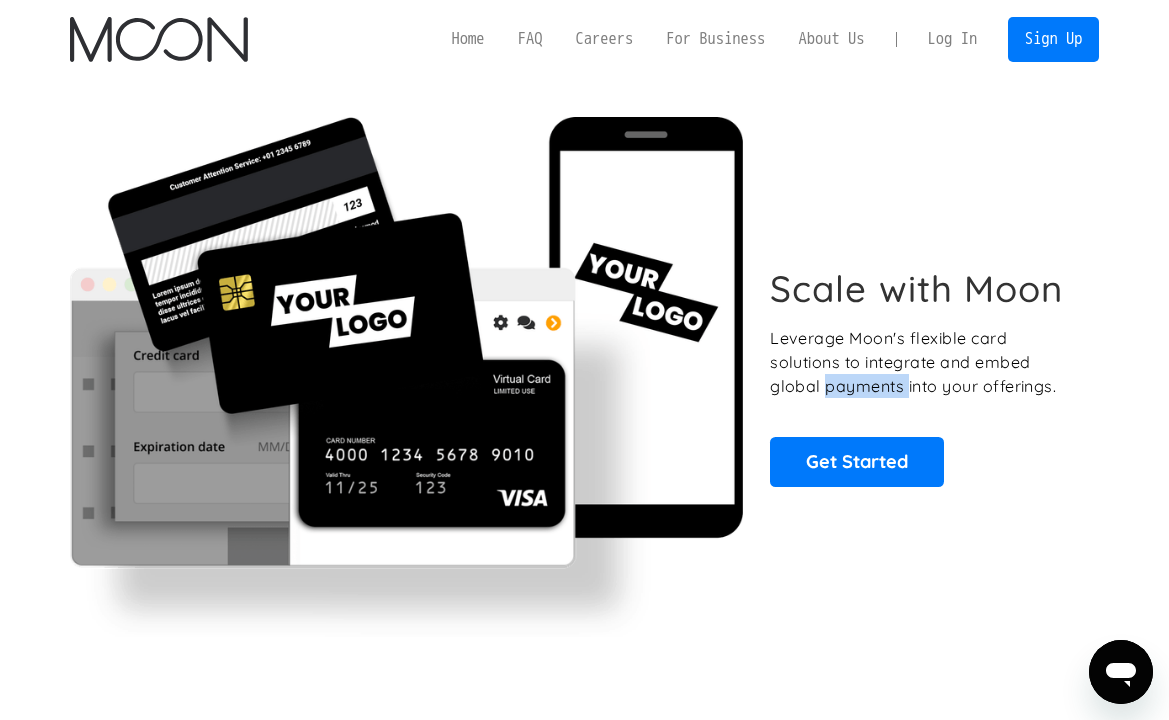 click on "Leverage Moon's flexible card solutions to integrate and embed global payments into your offerings." at bounding box center (923, 362) 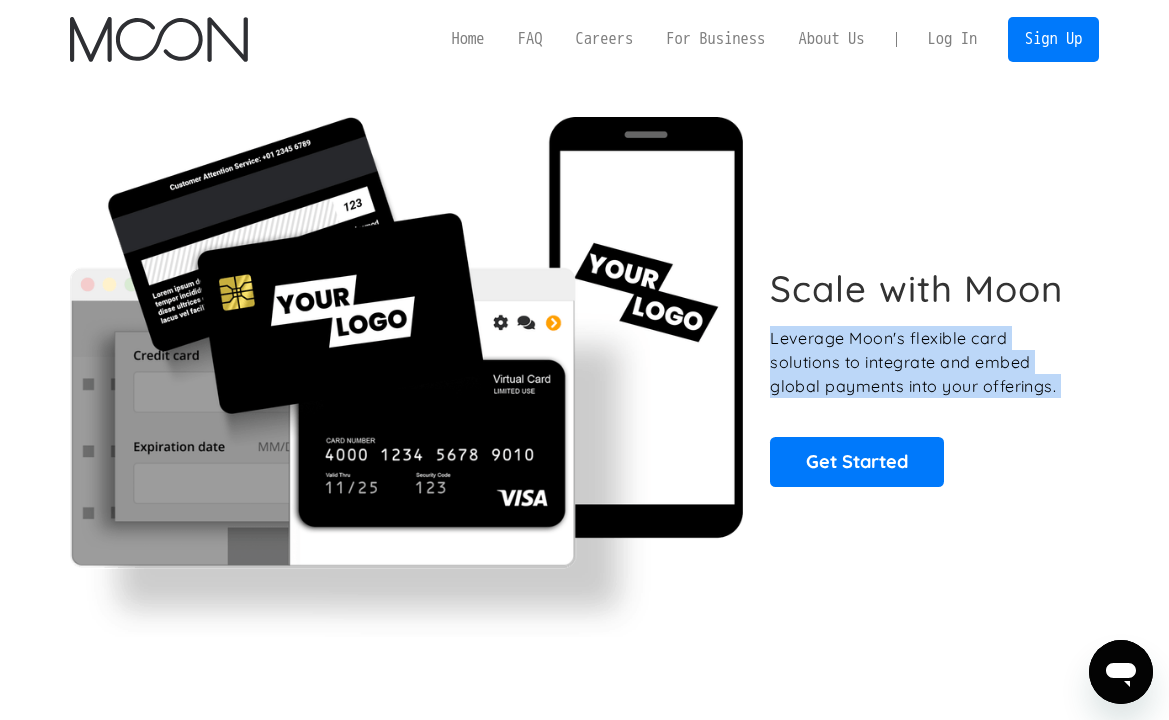click on "Leverage Moon's flexible card solutions to integrate and embed global payments into your offerings." at bounding box center (923, 362) 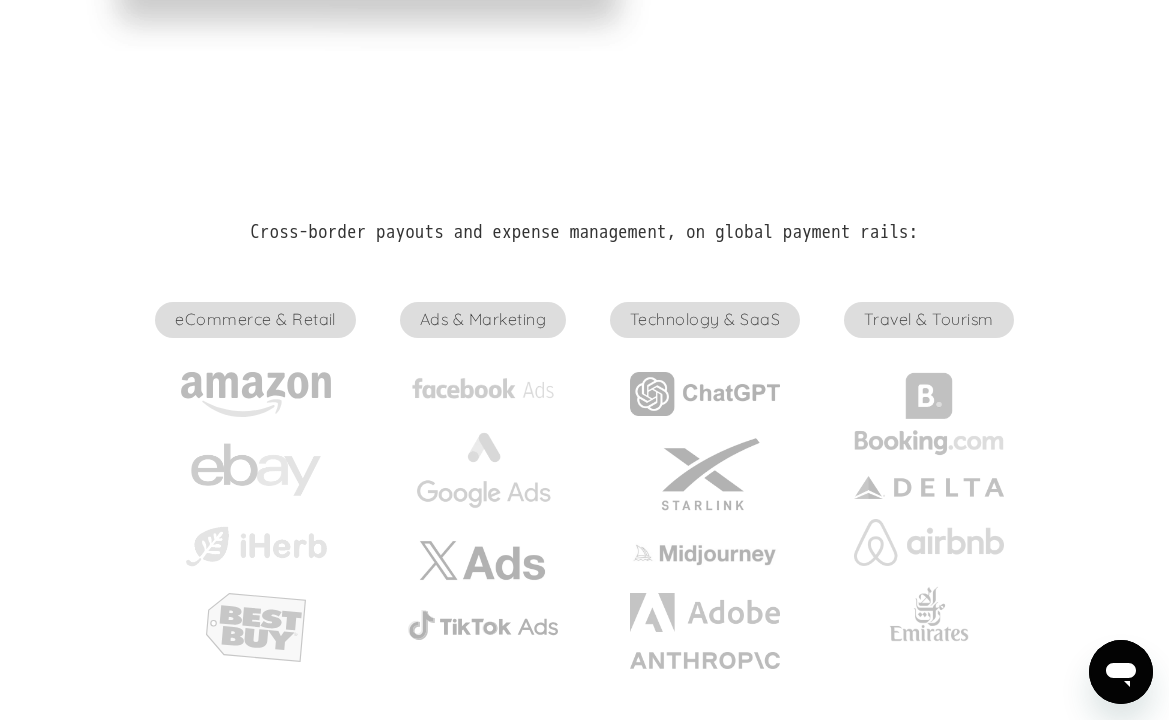 scroll, scrollTop: 600, scrollLeft: 0, axis: vertical 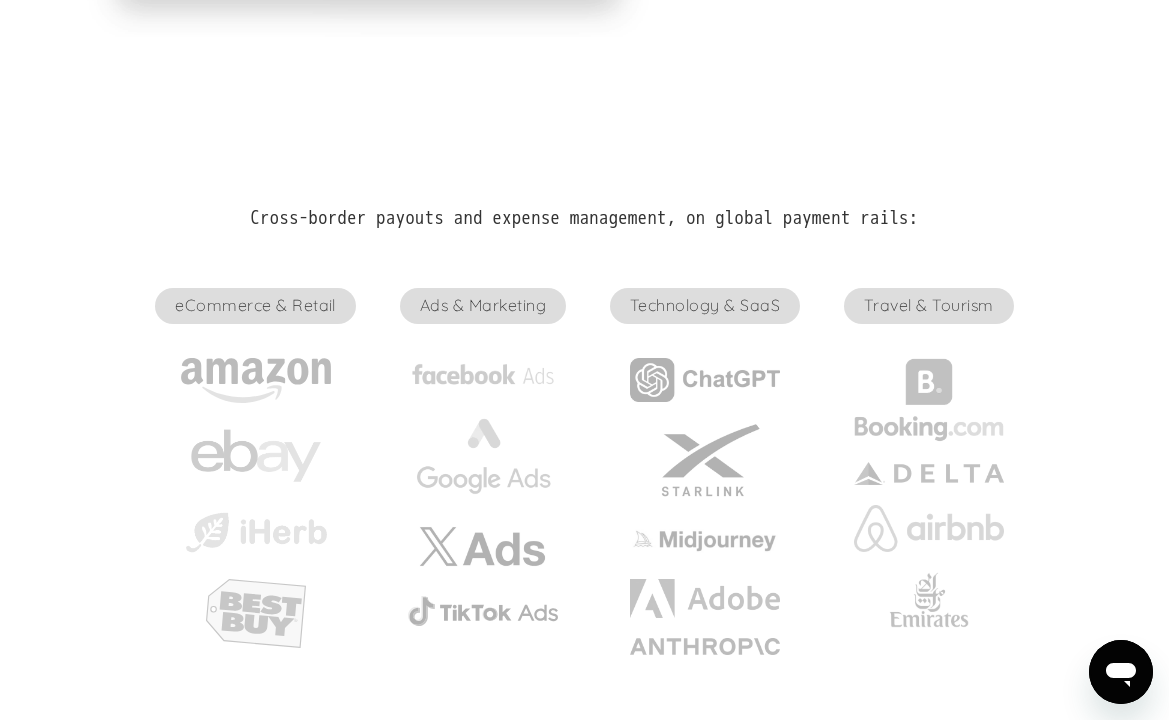 click on "eCommerce & Retail Ads & Marketing Technology & SaaS Travel & Tourism" at bounding box center (584, 476) 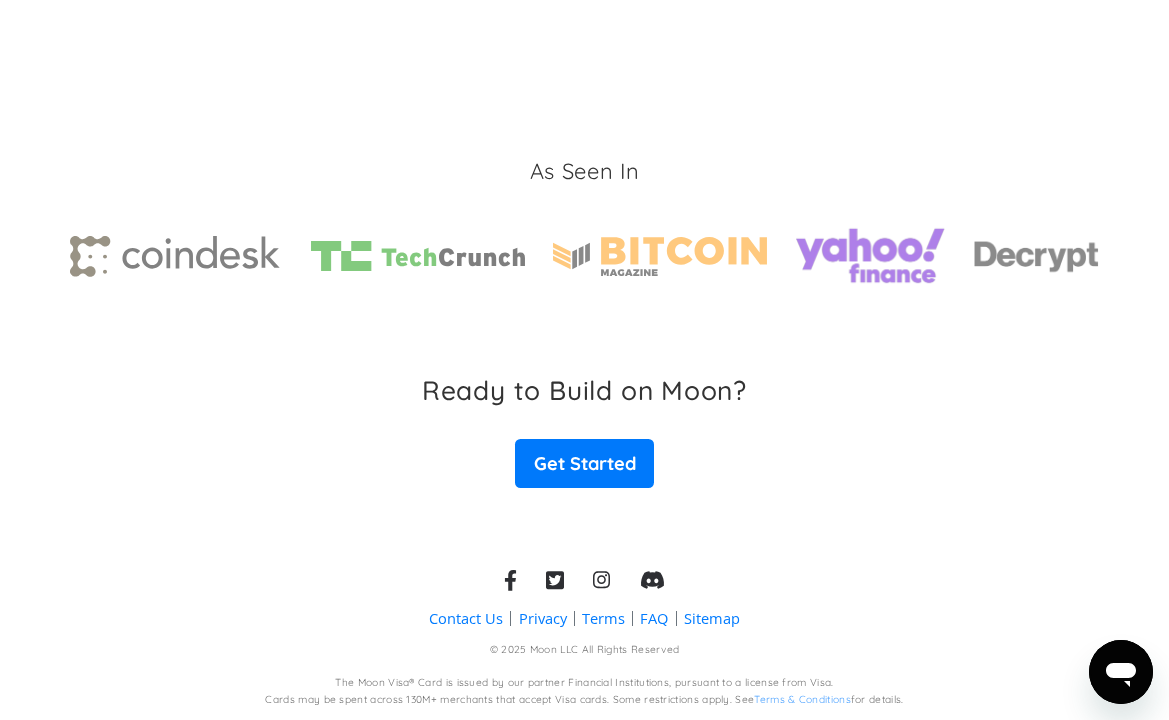 scroll, scrollTop: 4103, scrollLeft: 0, axis: vertical 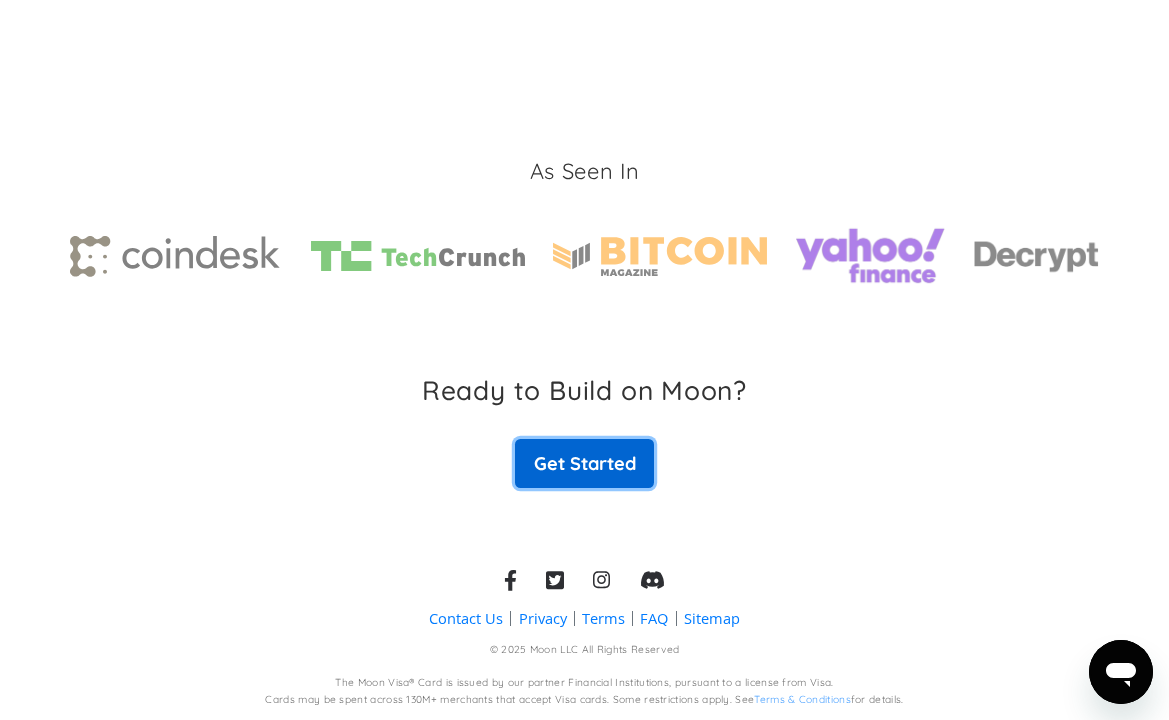 click on "Get Started" at bounding box center (584, 463) 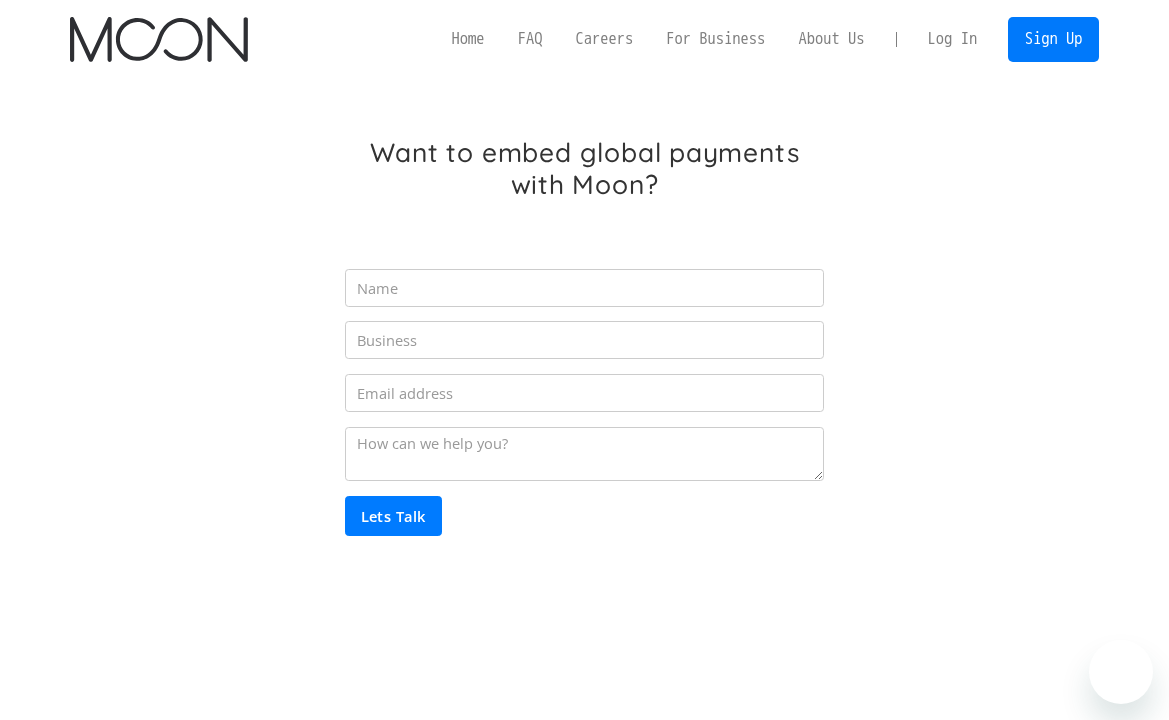 scroll, scrollTop: 0, scrollLeft: 0, axis: both 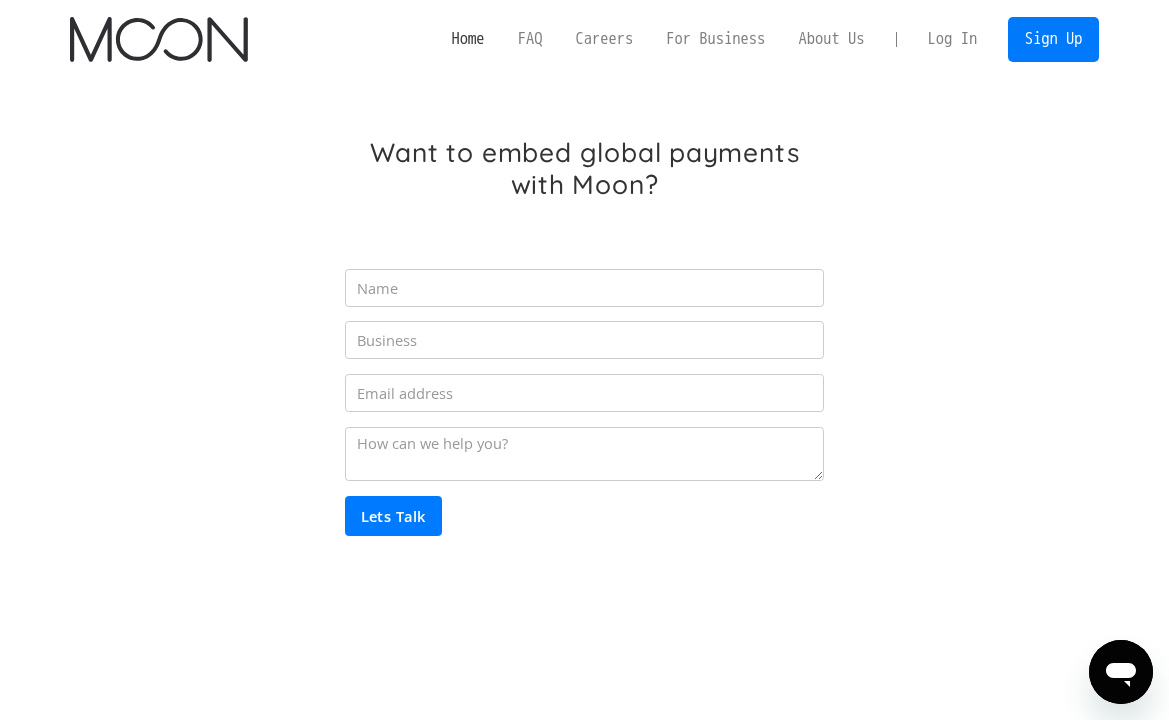 drag, startPoint x: 418, startPoint y: 33, endPoint x: 430, endPoint y: 38, distance: 13 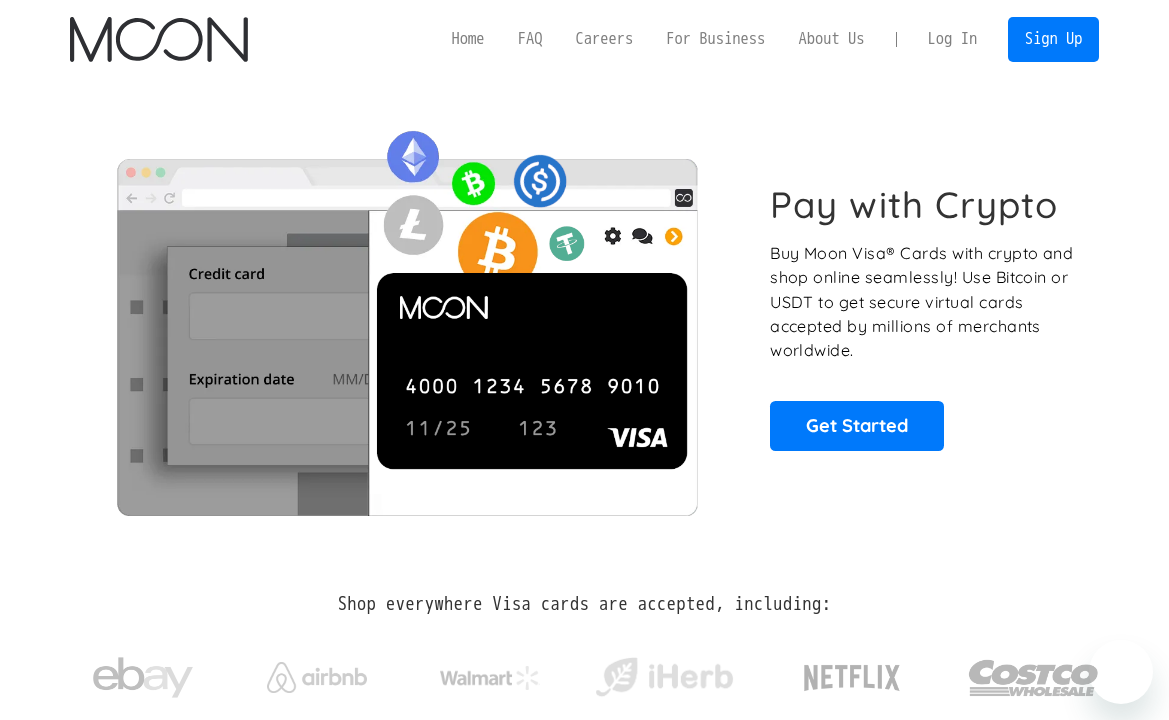 scroll, scrollTop: 0, scrollLeft: 0, axis: both 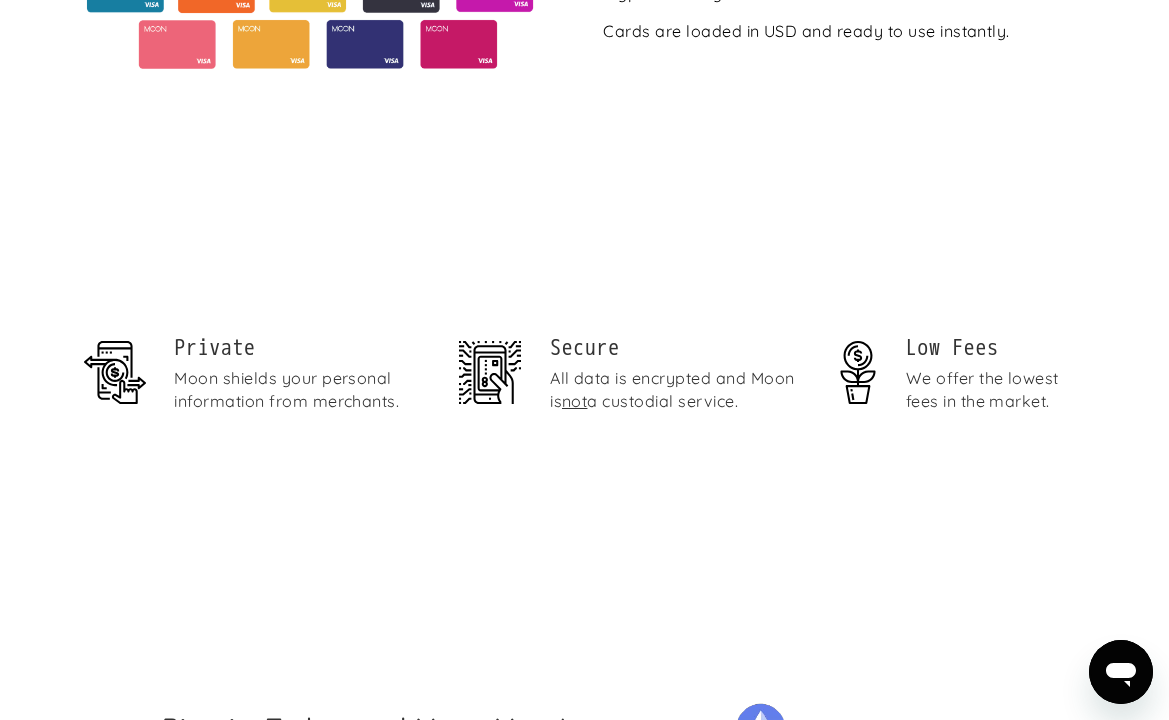 click on "Moon shields your personal information from merchants." at bounding box center [300, 389] 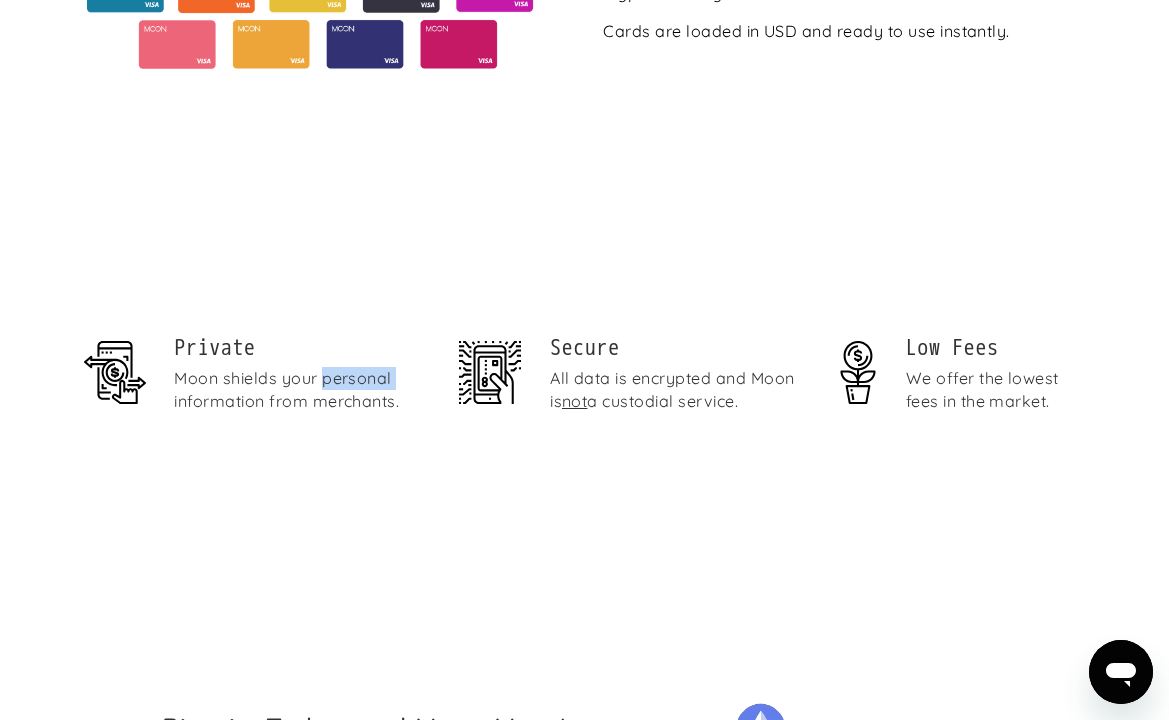 click on "Moon shields your personal information from merchants." at bounding box center [300, 389] 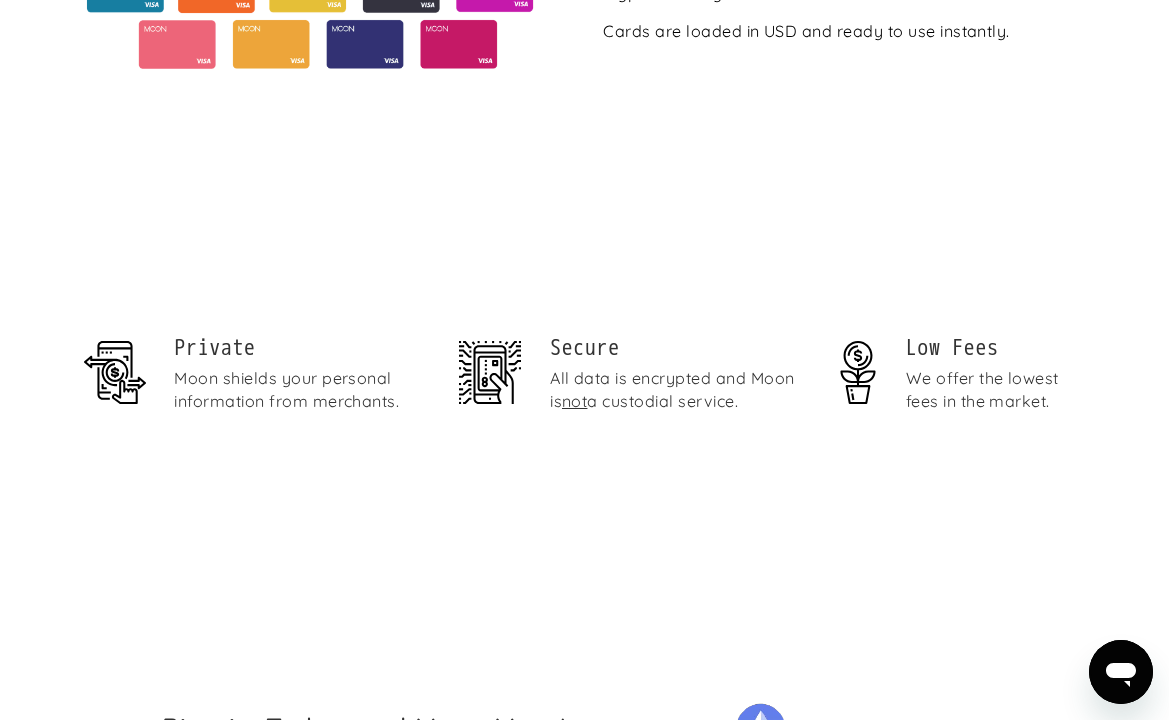 click on "Secure" at bounding box center (676, 348) 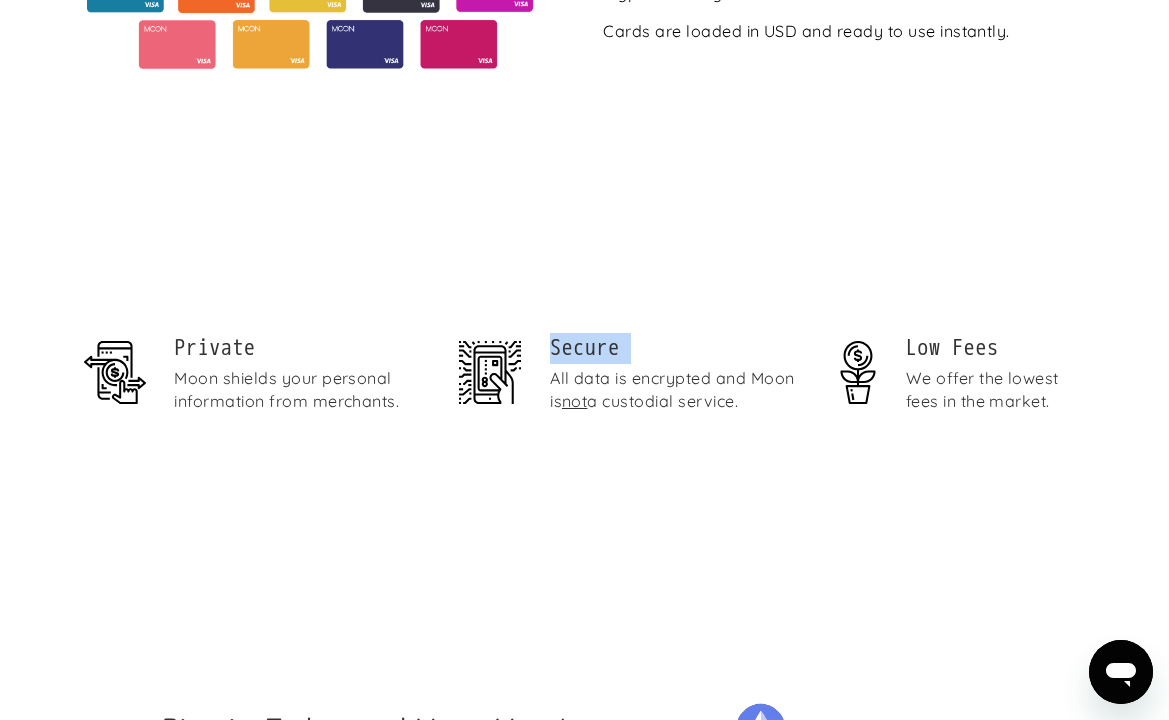 click on "Secure" at bounding box center [676, 348] 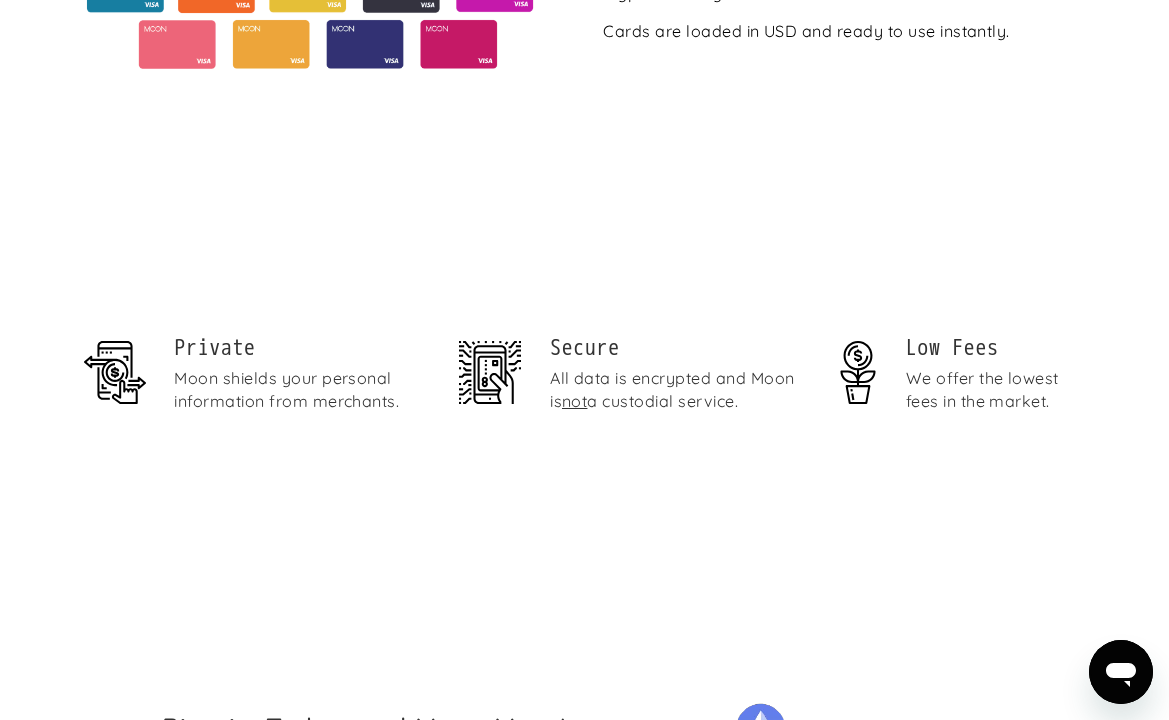 click on "All data is encrypted and Moon is  not  a custodial service." at bounding box center [676, 389] 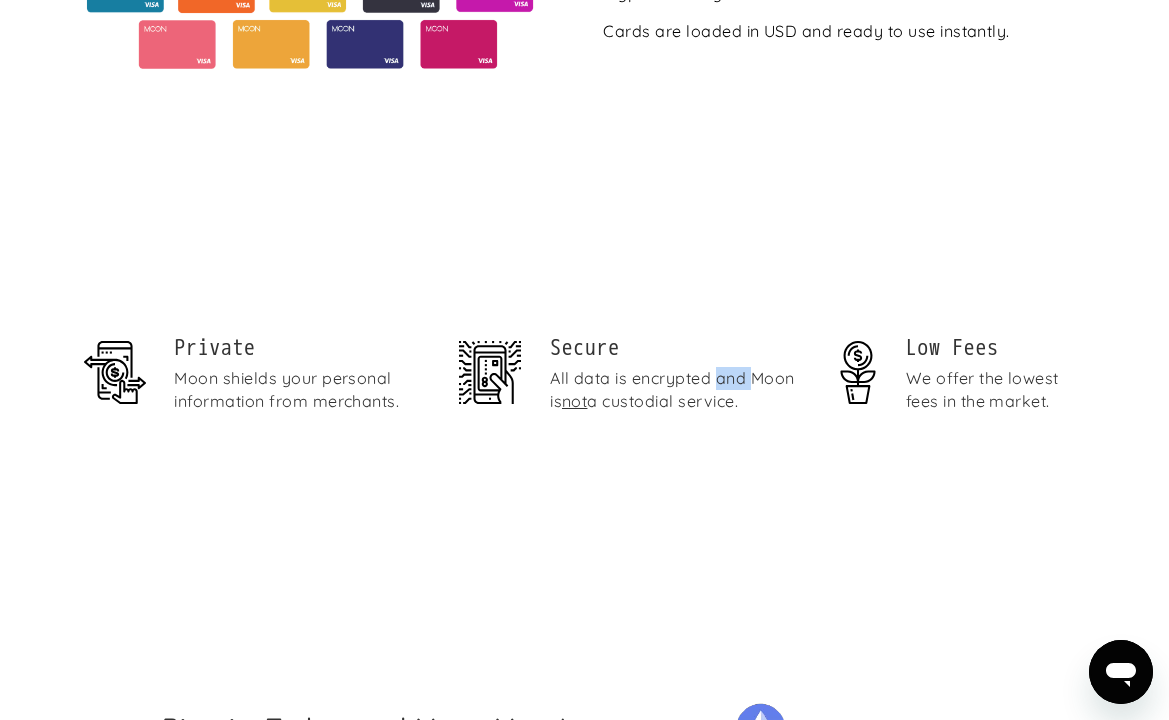 click on "All data is encrypted and Moon is  not  a custodial service." at bounding box center (676, 389) 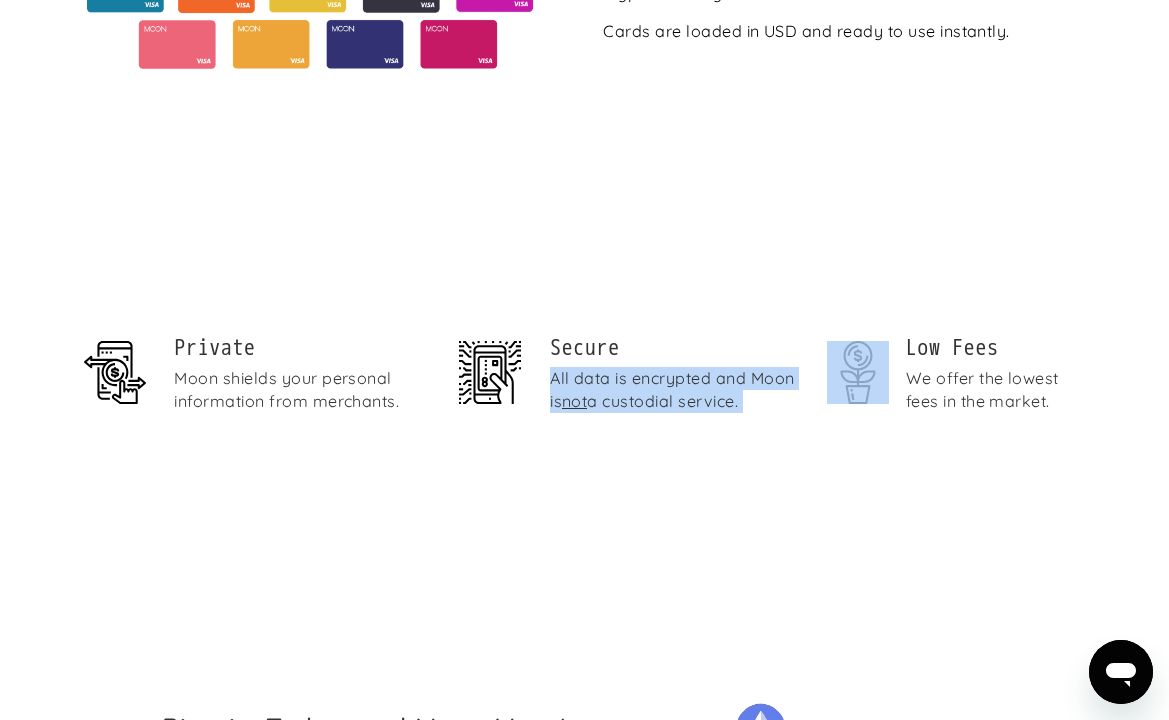 click on "All data is encrypted and Moon is  not  a custodial service." at bounding box center [676, 389] 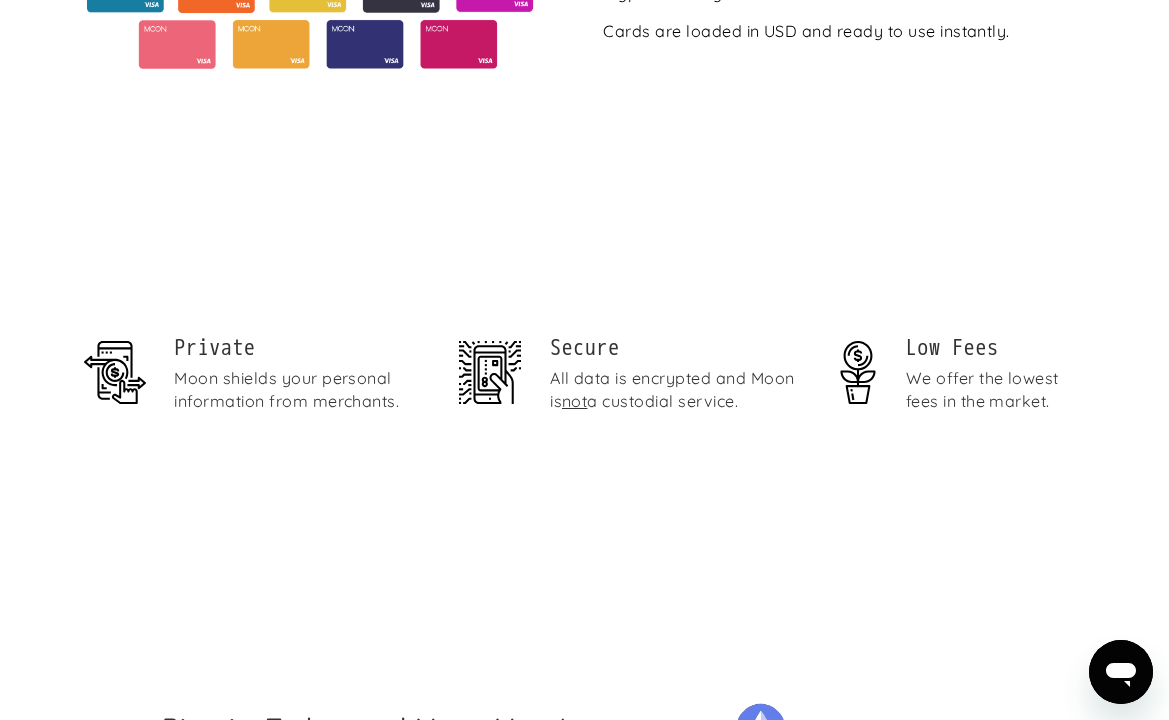 click on "We offer the lowest fees in the market." at bounding box center [996, 389] 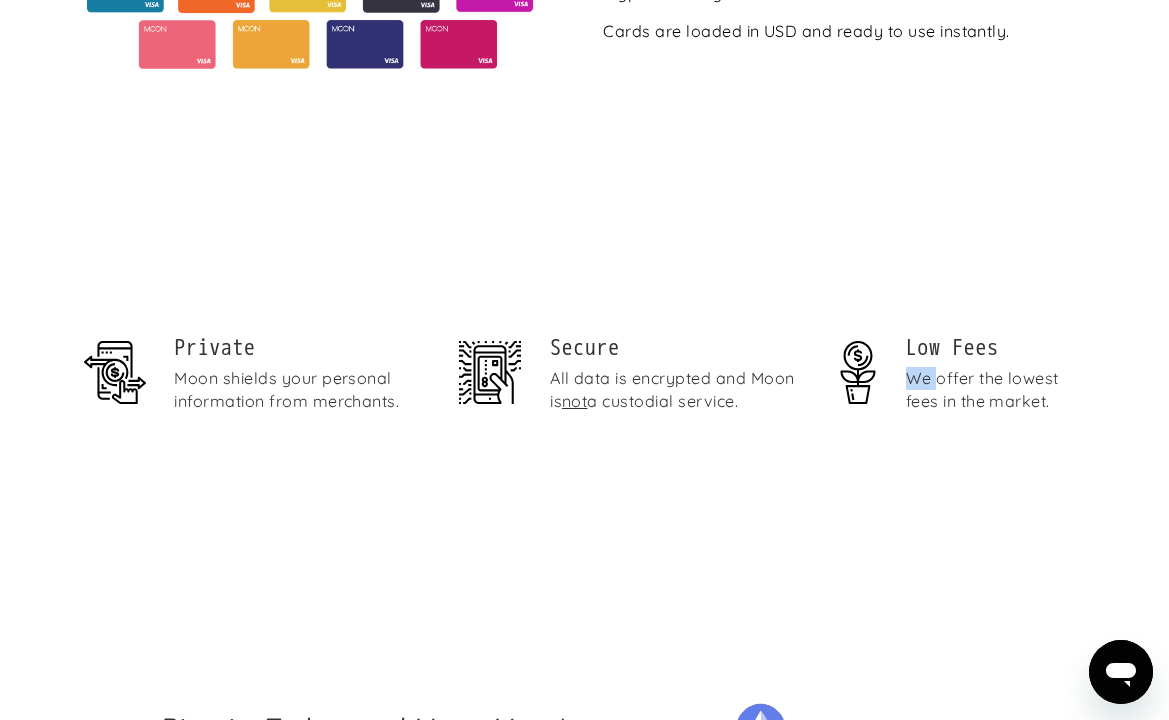click on "We offer the lowest fees in the market." at bounding box center [996, 389] 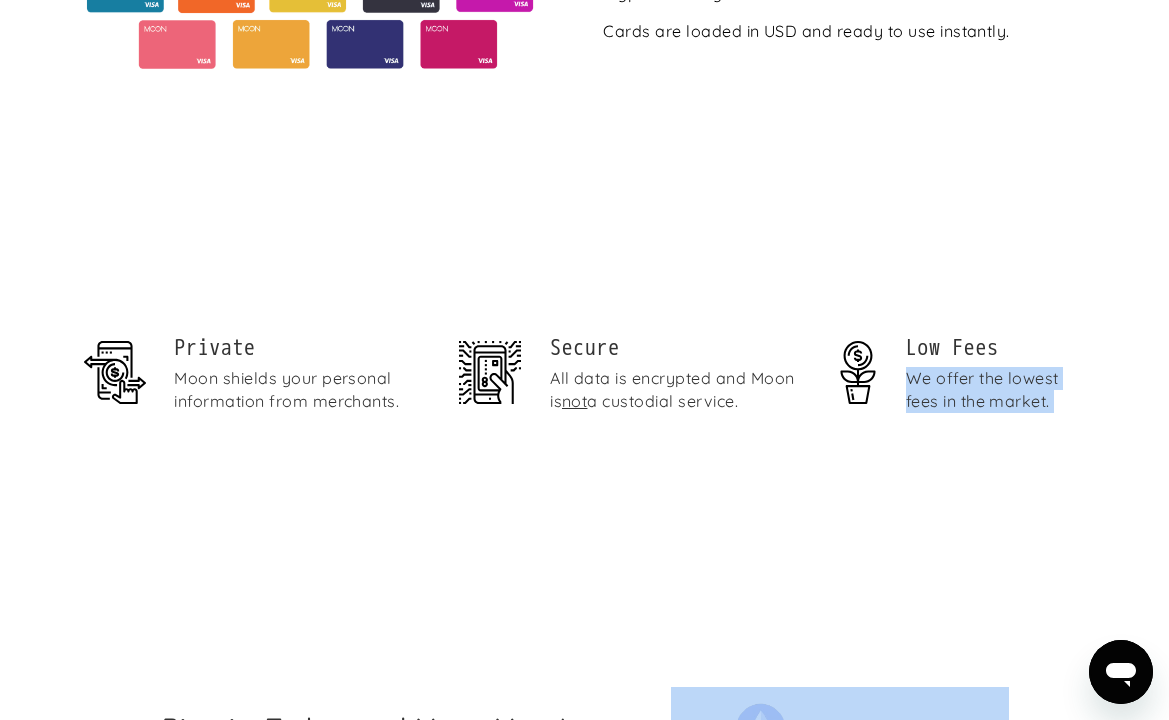 click on "We offer the lowest fees in the market." at bounding box center [996, 389] 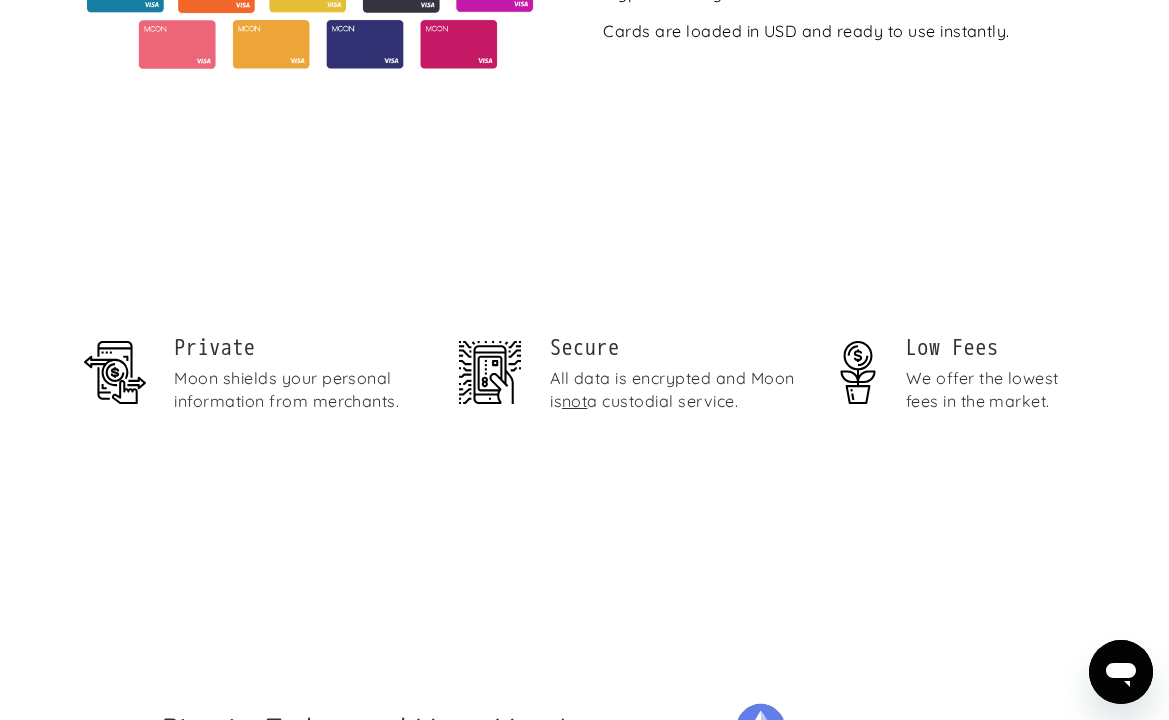 click on "Private" at bounding box center (300, 348) 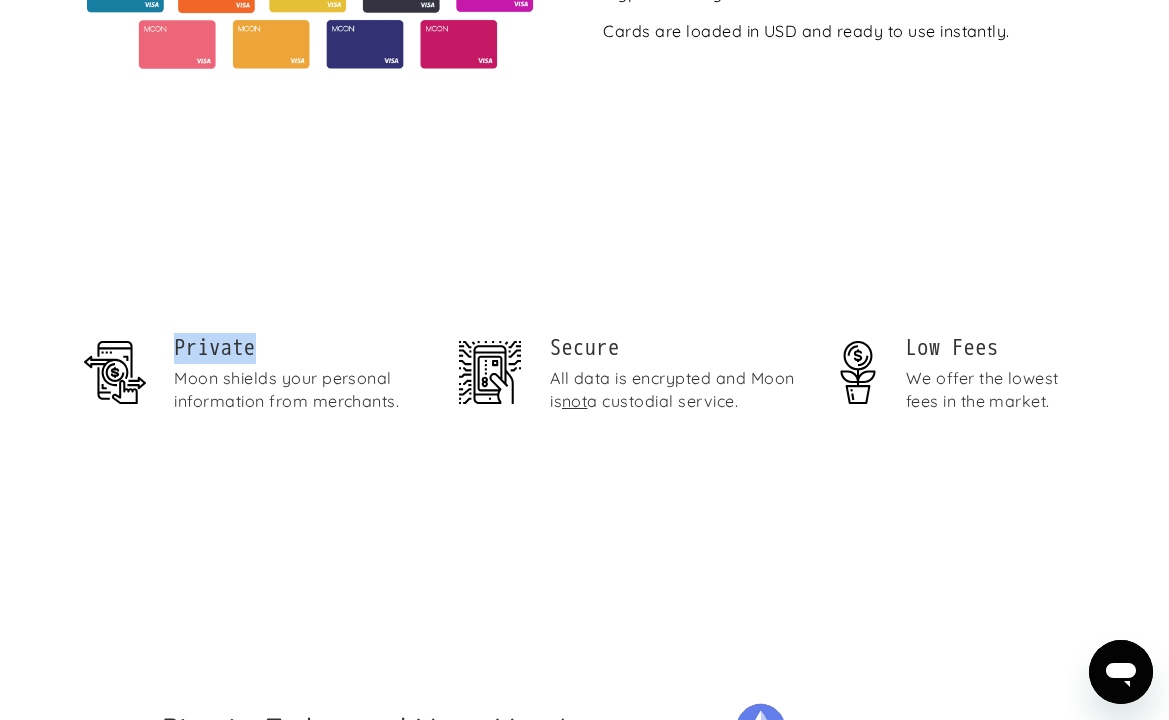 click on "Private" at bounding box center (300, 348) 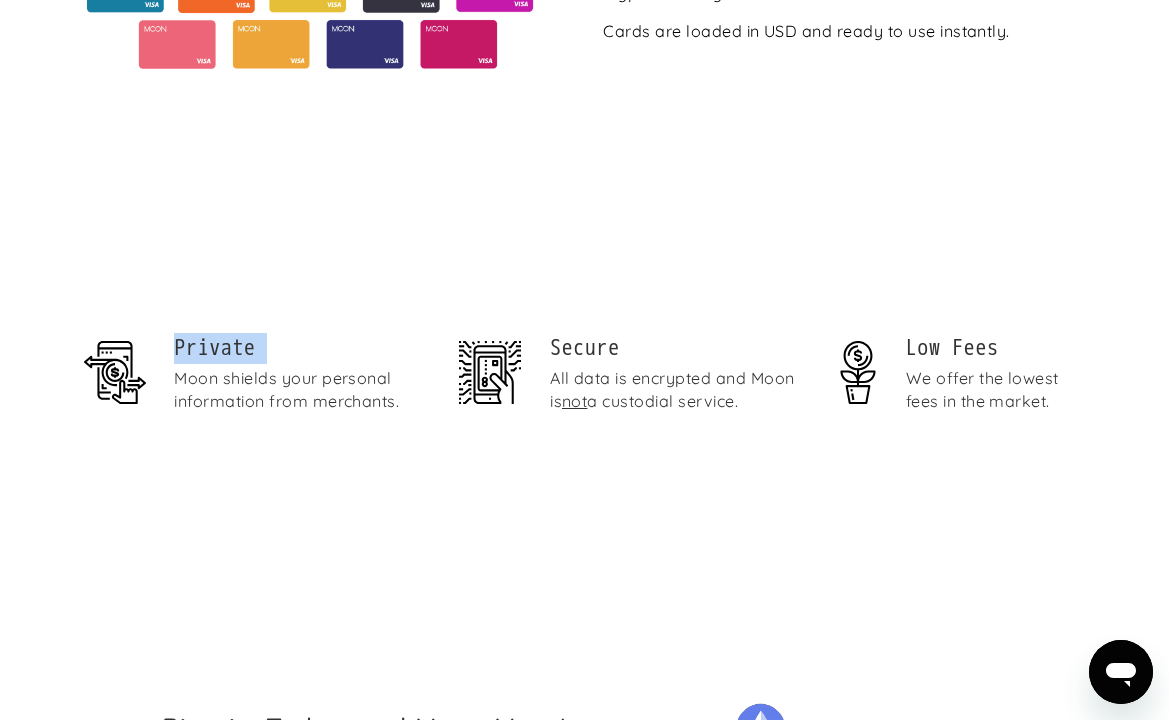 click on "Private" at bounding box center (300, 348) 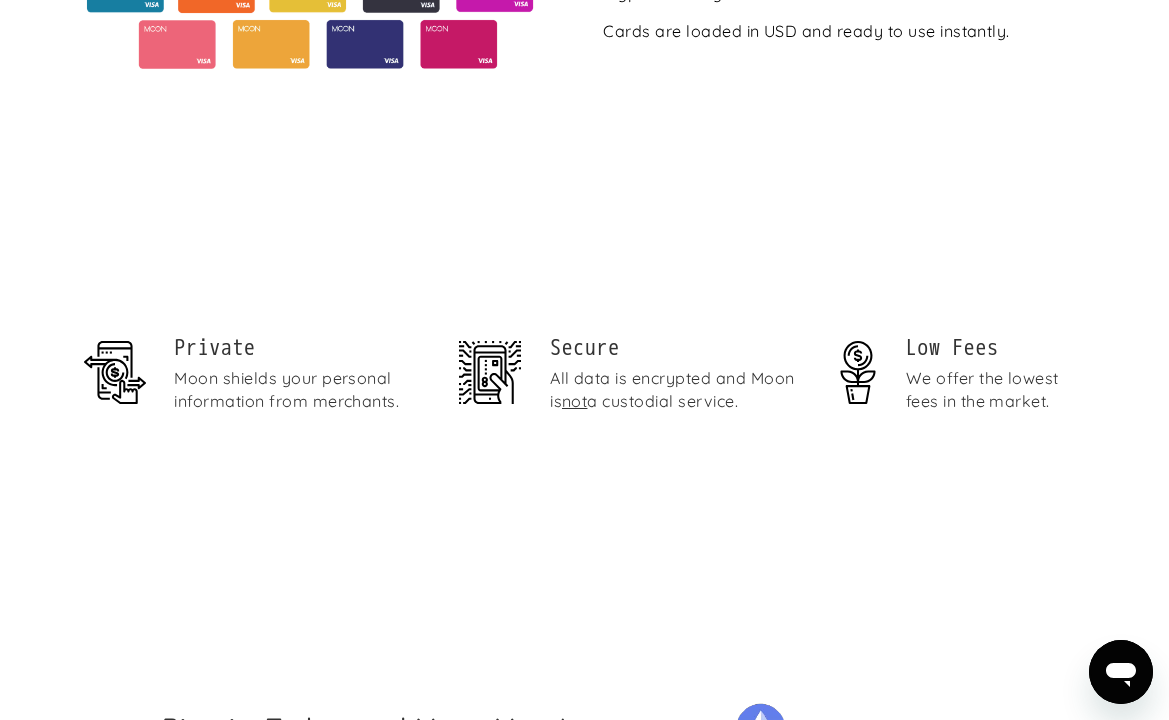 click on "Private Moon shields your personal information from merchants. Secure All data is encrypted and Moon is  not  a custodial service. Low Fees We offer the lowest fees in the market." at bounding box center [584, 378] 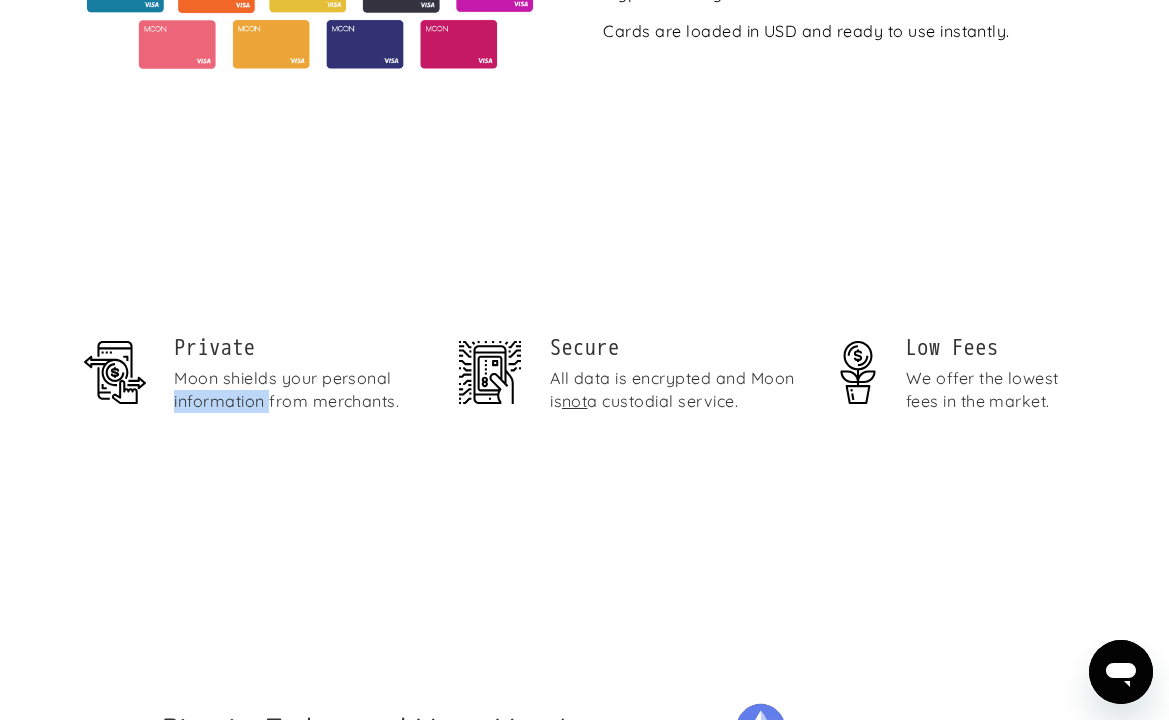click on "Moon shields your personal information from merchants." at bounding box center [300, 389] 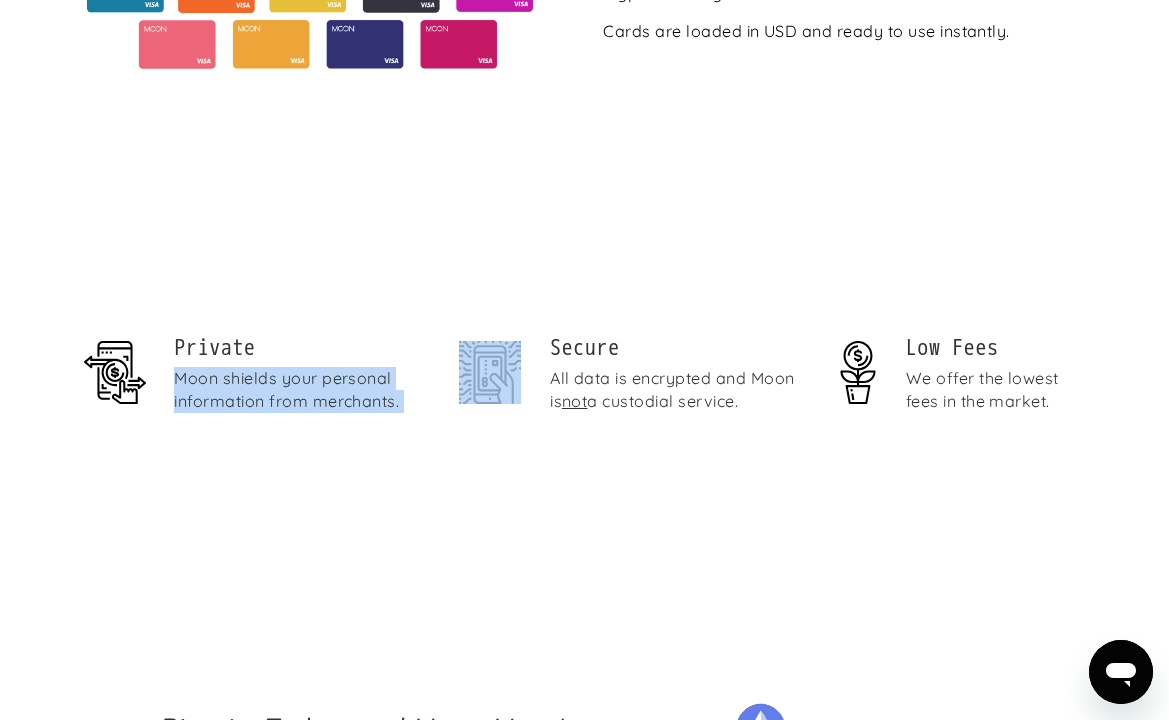 click on "Moon shields your personal information from merchants." at bounding box center [300, 389] 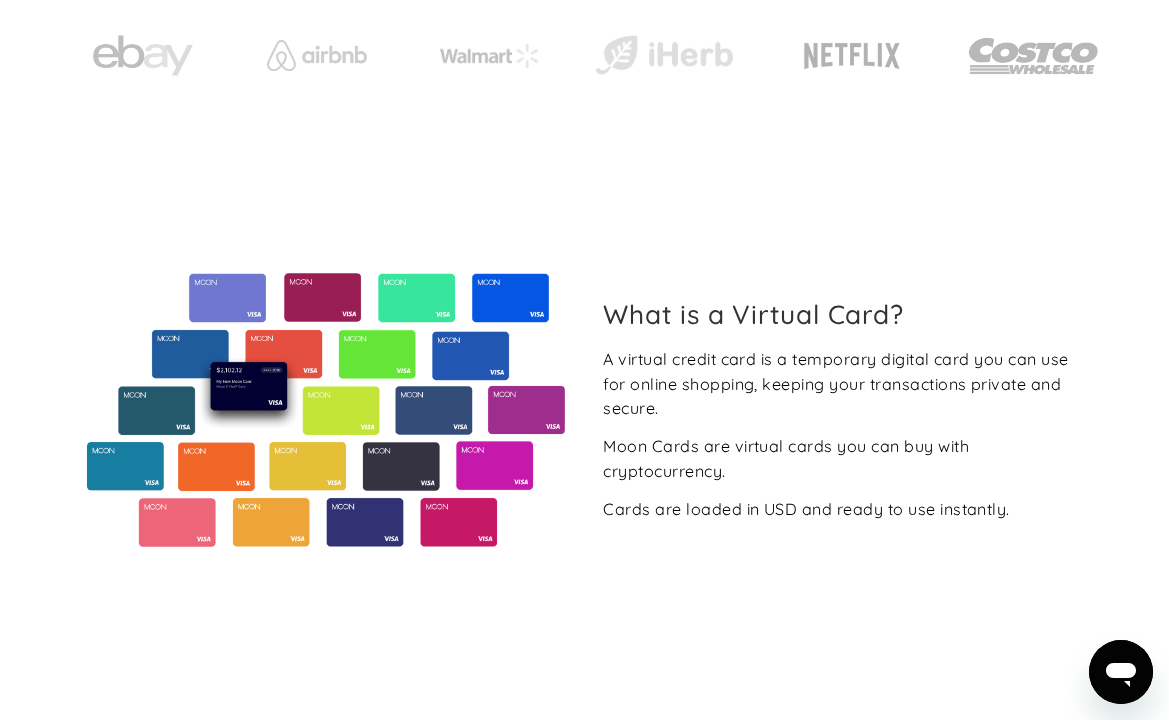 scroll, scrollTop: 0, scrollLeft: 0, axis: both 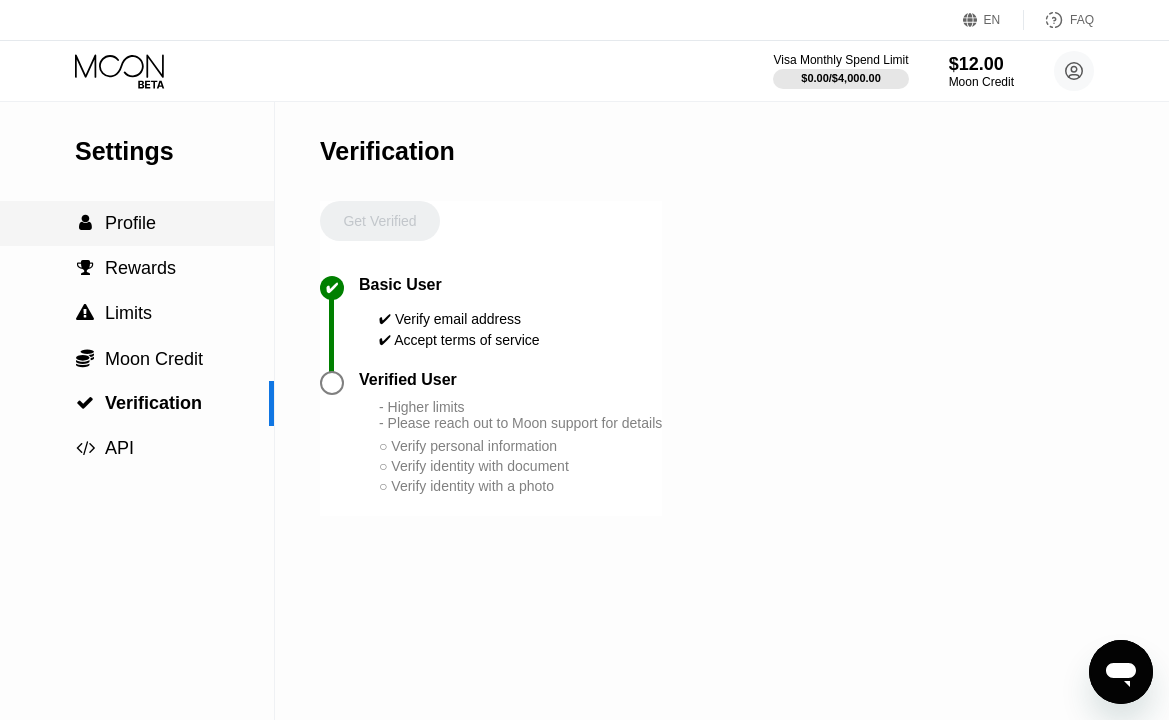 click on "Profile" at bounding box center [130, 223] 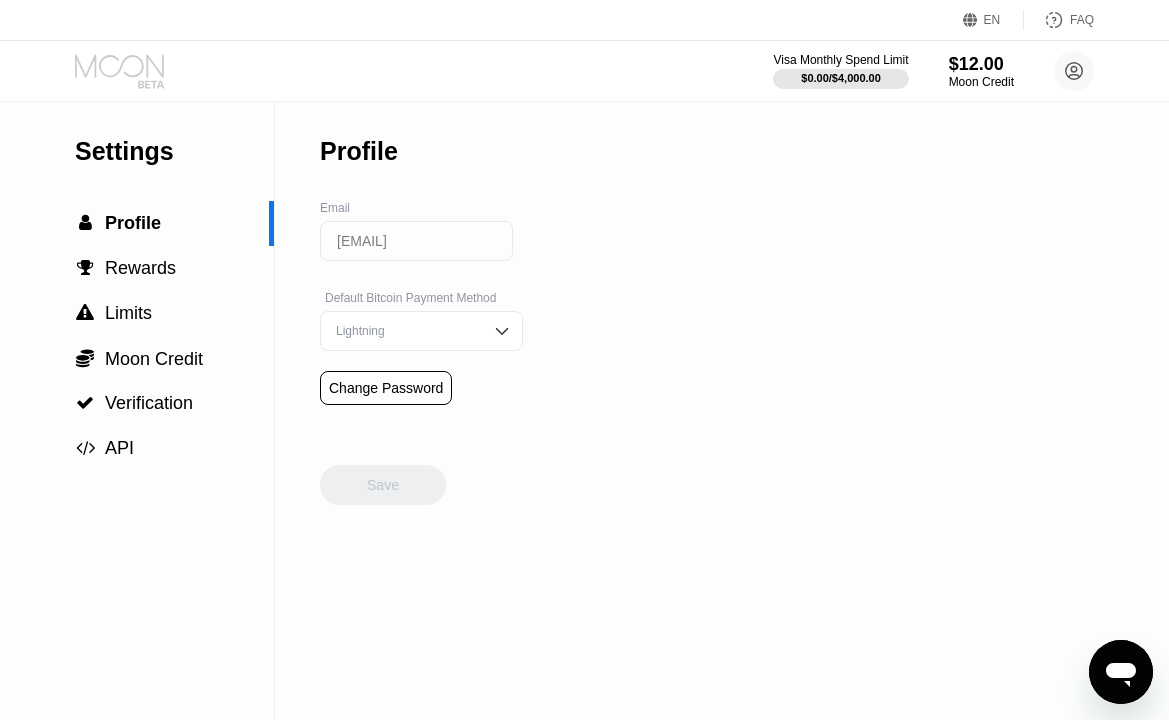 click 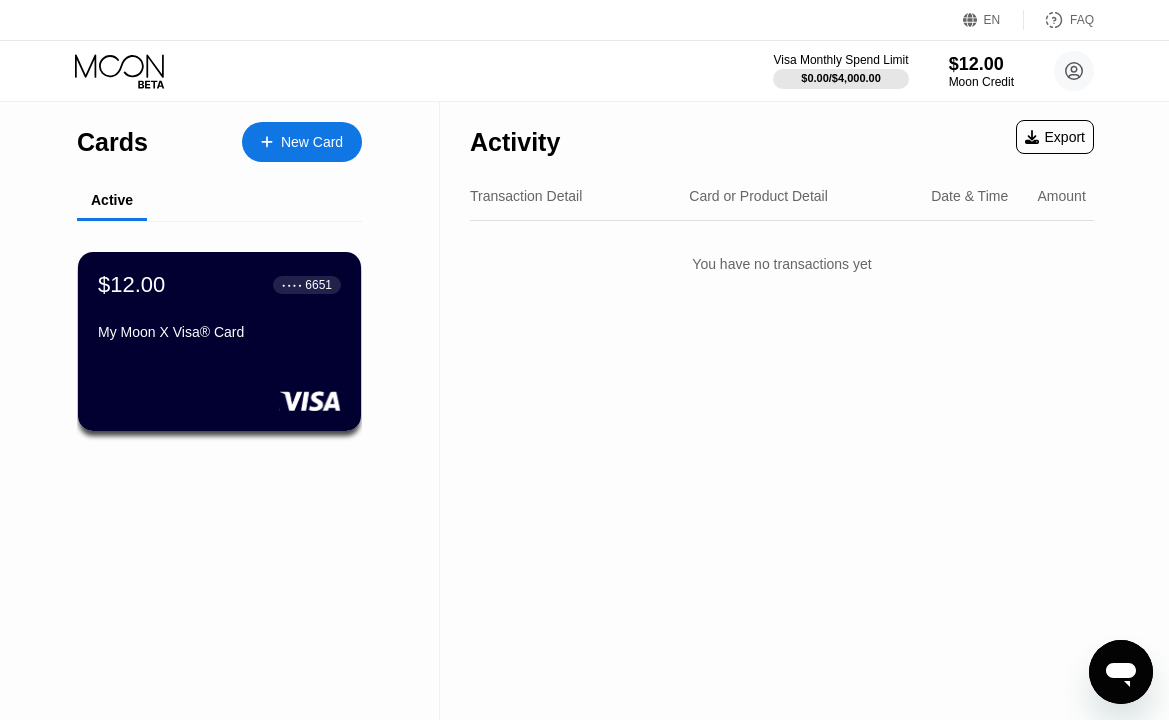 click on "Cards    New Card Active $12.00 ● ● ● ● [CARD_NUMBER] My Moon X Visa® Card" at bounding box center [220, 411] 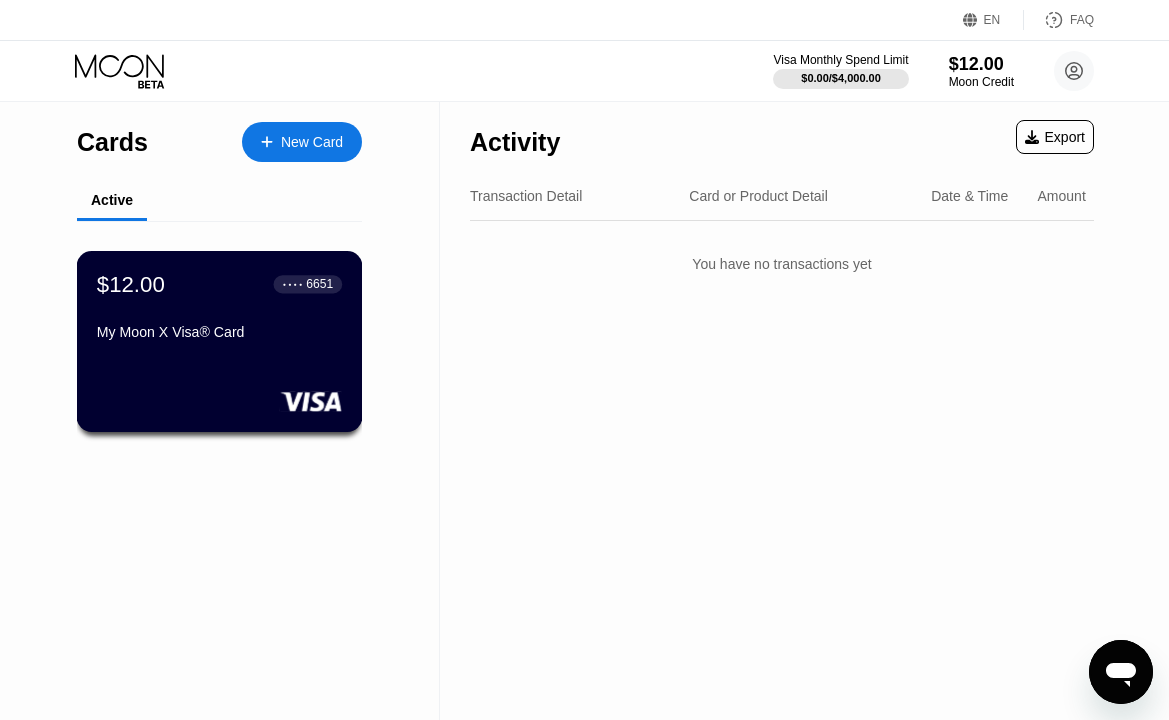 click on "$12.00 ● ● ● ● [CARD_NUMBER] My Moon X Visa® Card" at bounding box center (219, 309) 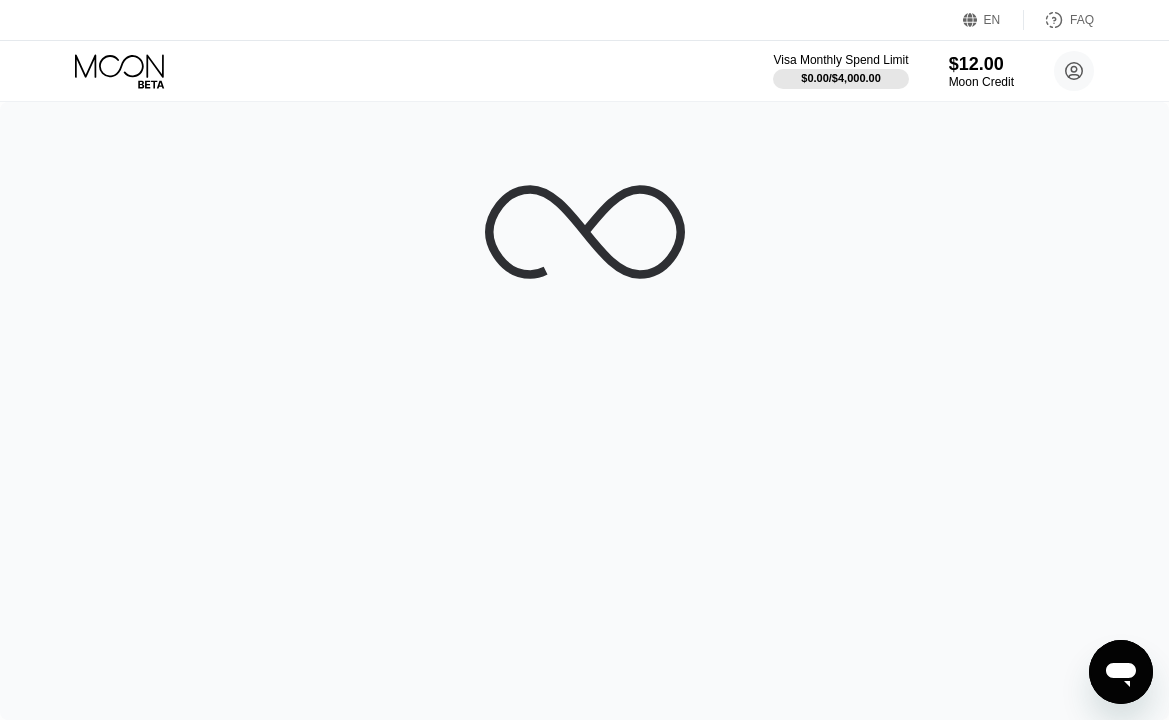 click at bounding box center (584, 411) 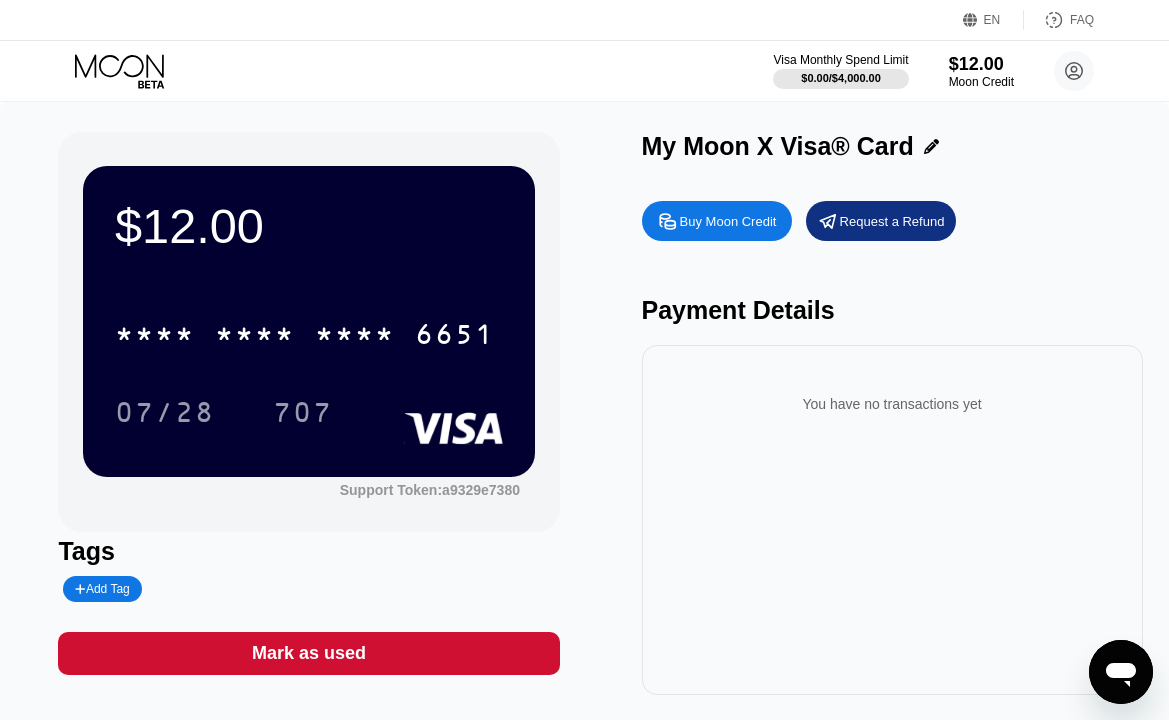 click 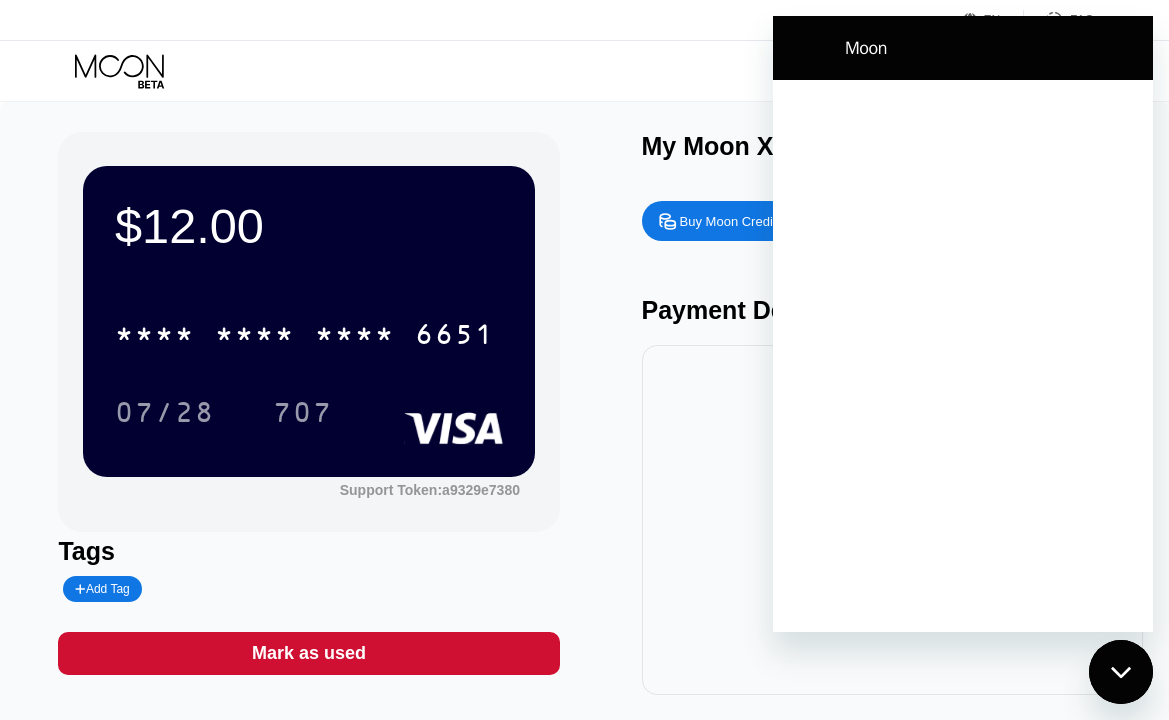 scroll, scrollTop: 0, scrollLeft: 0, axis: both 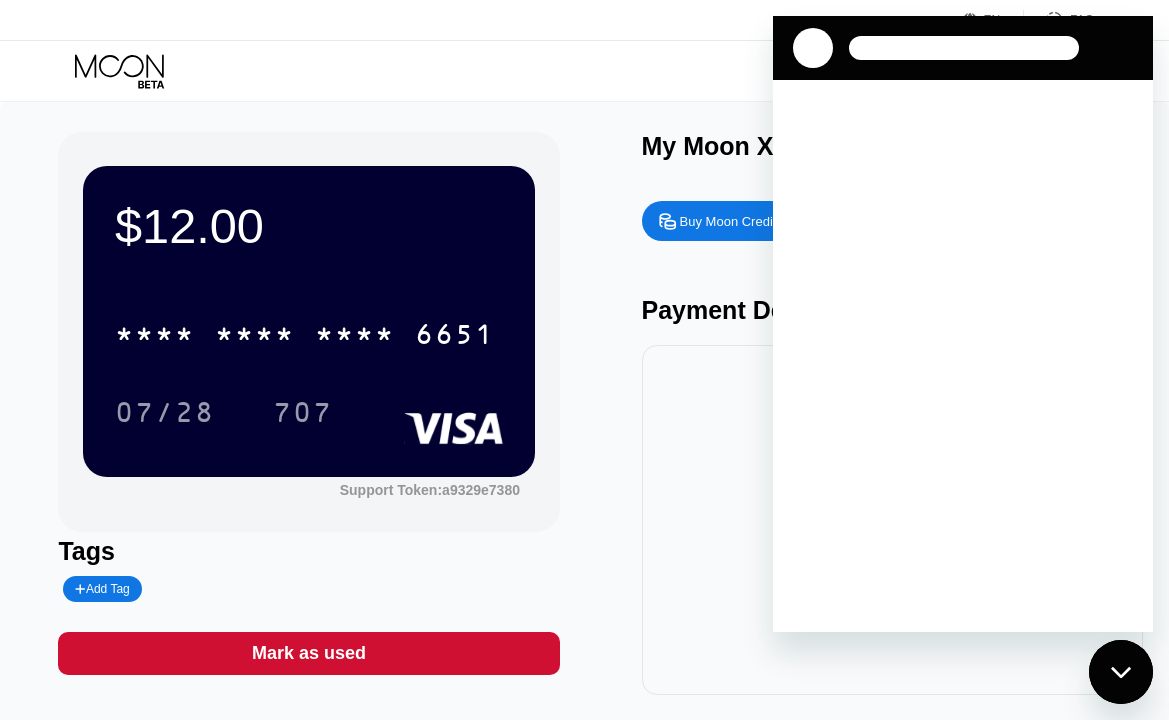 click 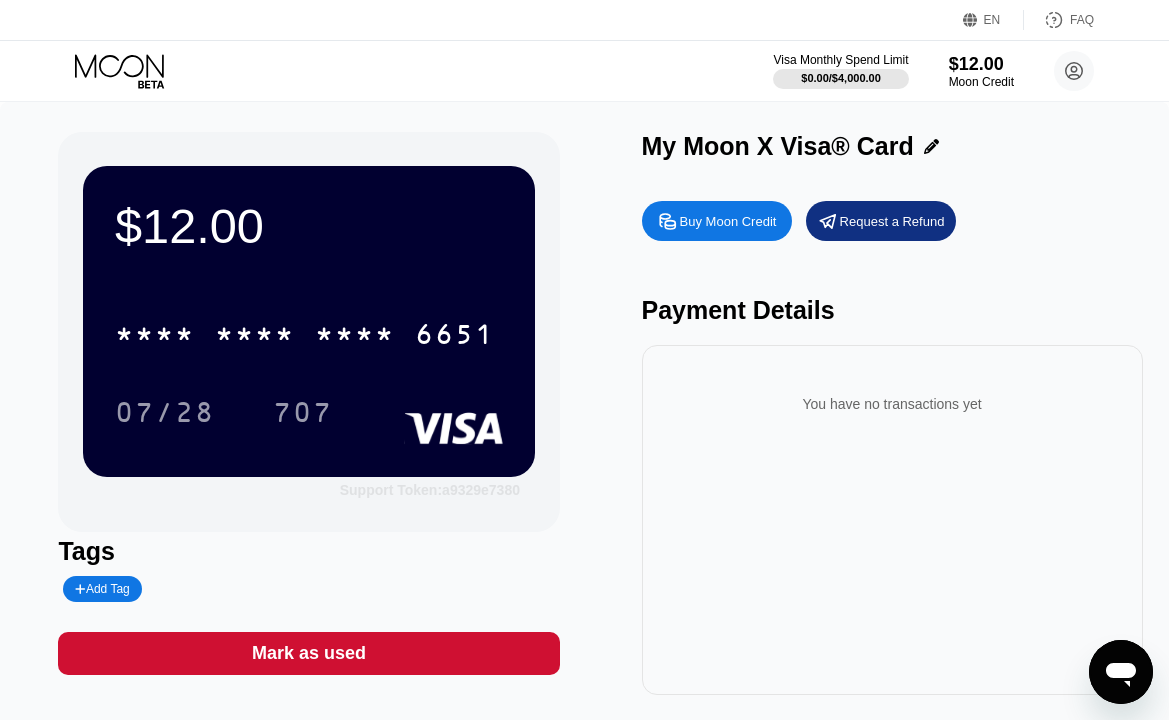 drag, startPoint x: 461, startPoint y: 493, endPoint x: 783, endPoint y: 535, distance: 324.72757 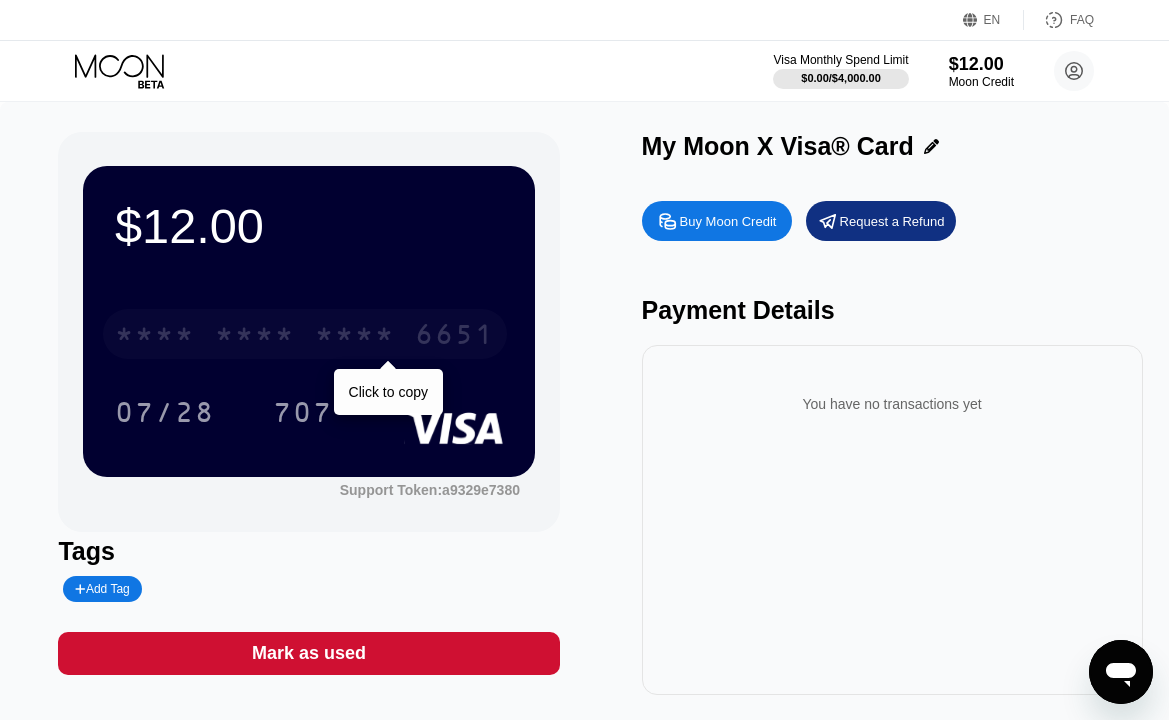 click on "* * * *" at bounding box center [355, 337] 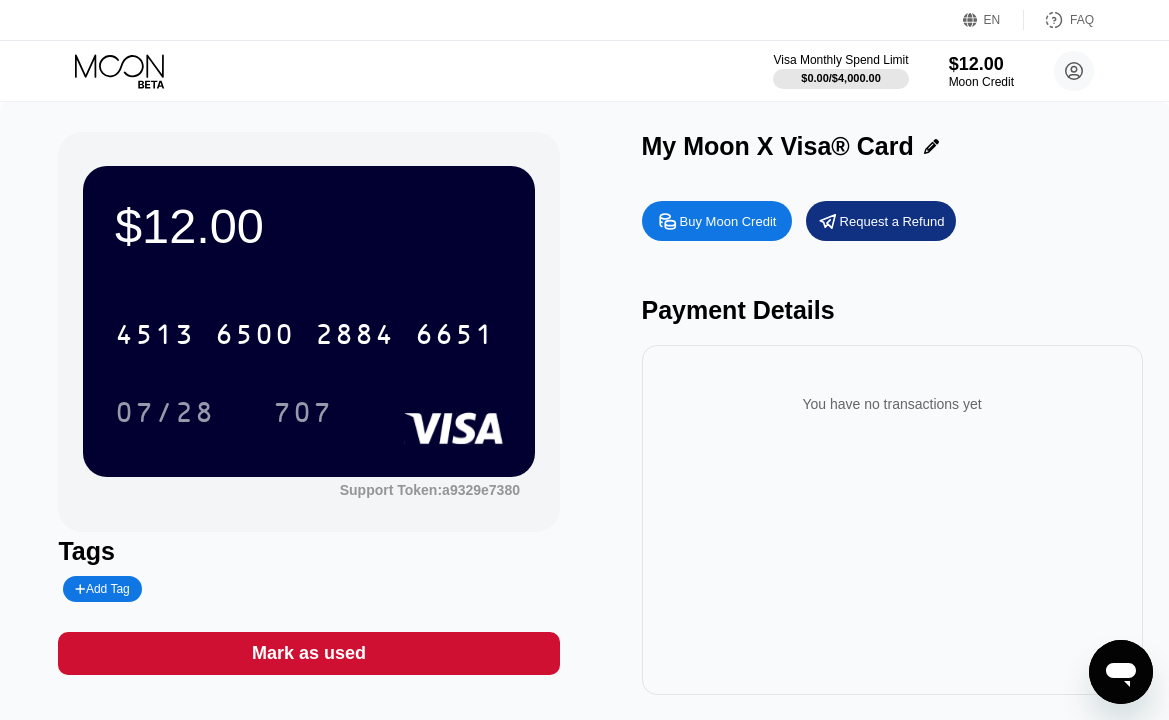scroll, scrollTop: 0, scrollLeft: 0, axis: both 